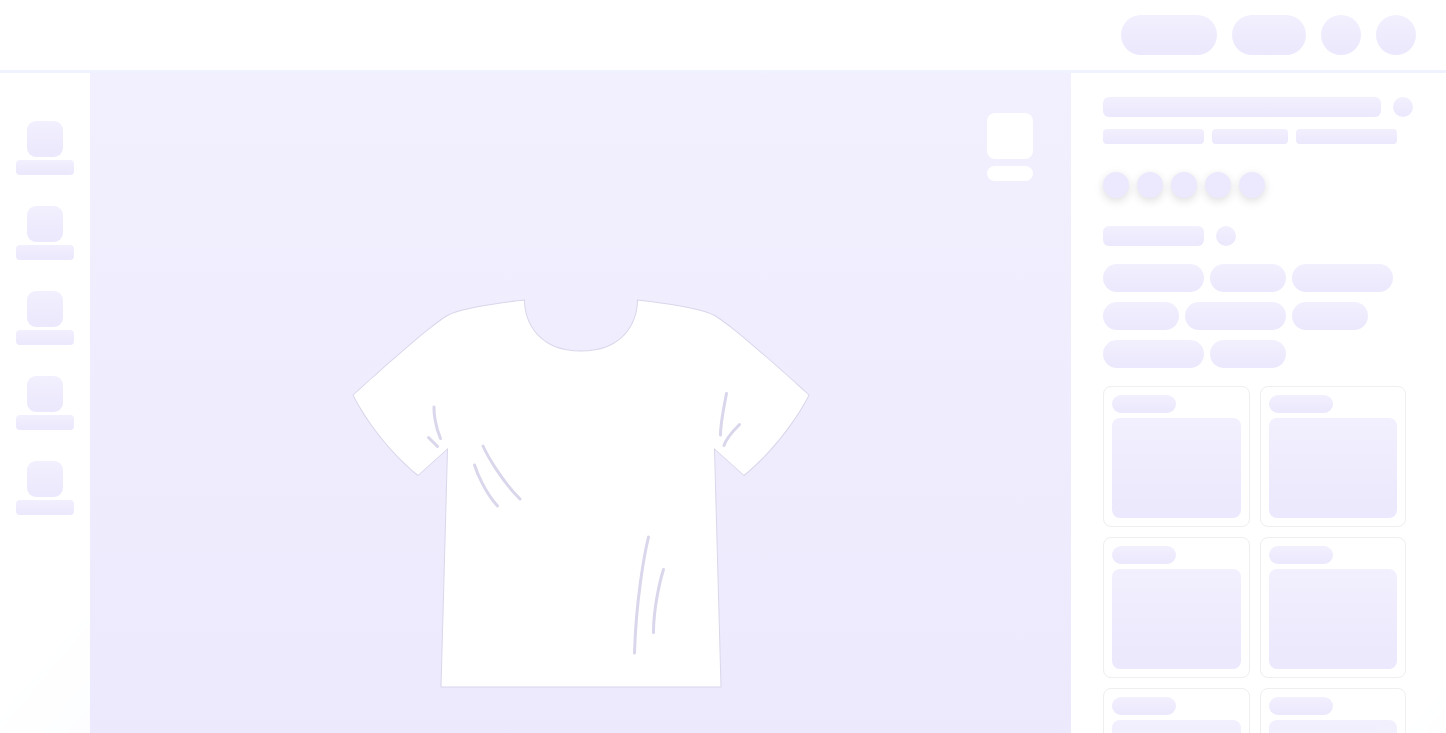 scroll, scrollTop: 0, scrollLeft: 0, axis: both 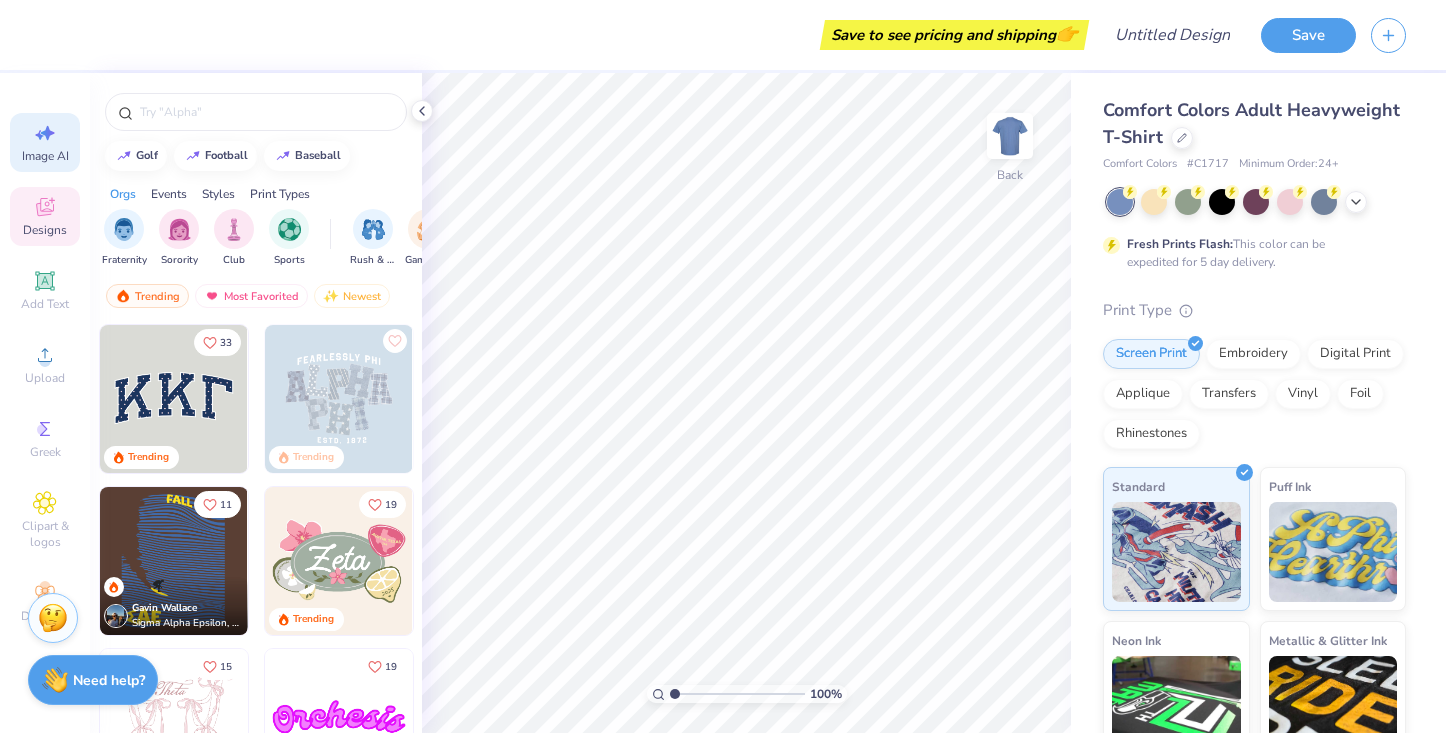 click on "Image AI" at bounding box center (45, 142) 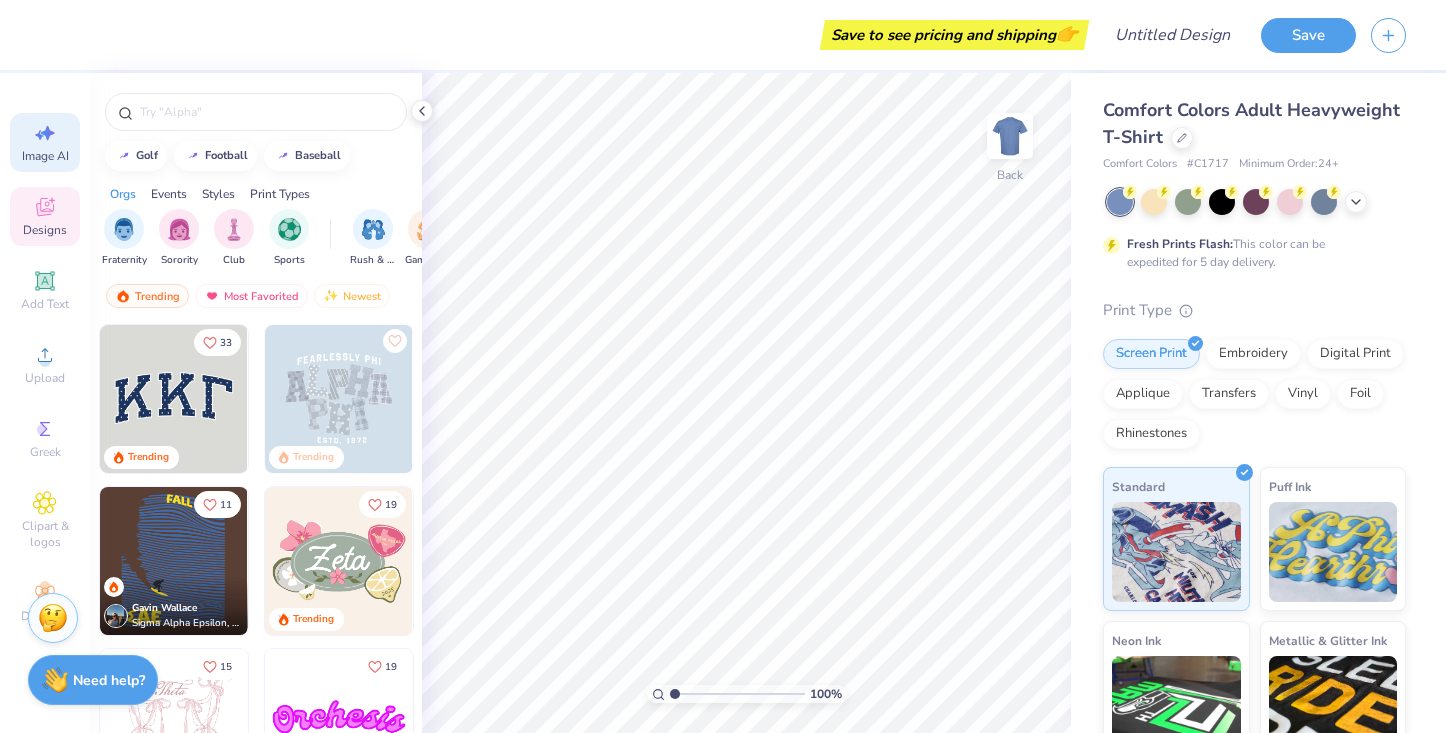 select on "4" 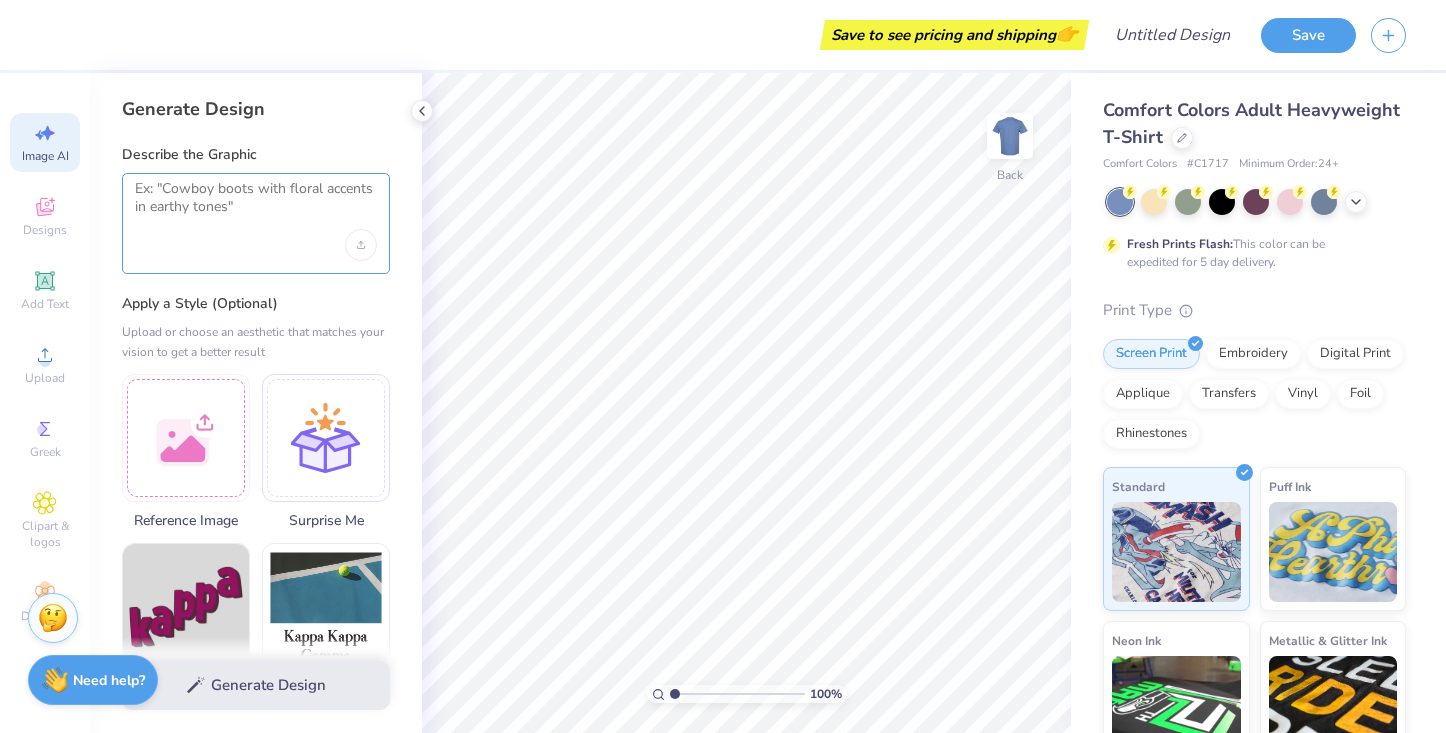 click at bounding box center [256, 205] 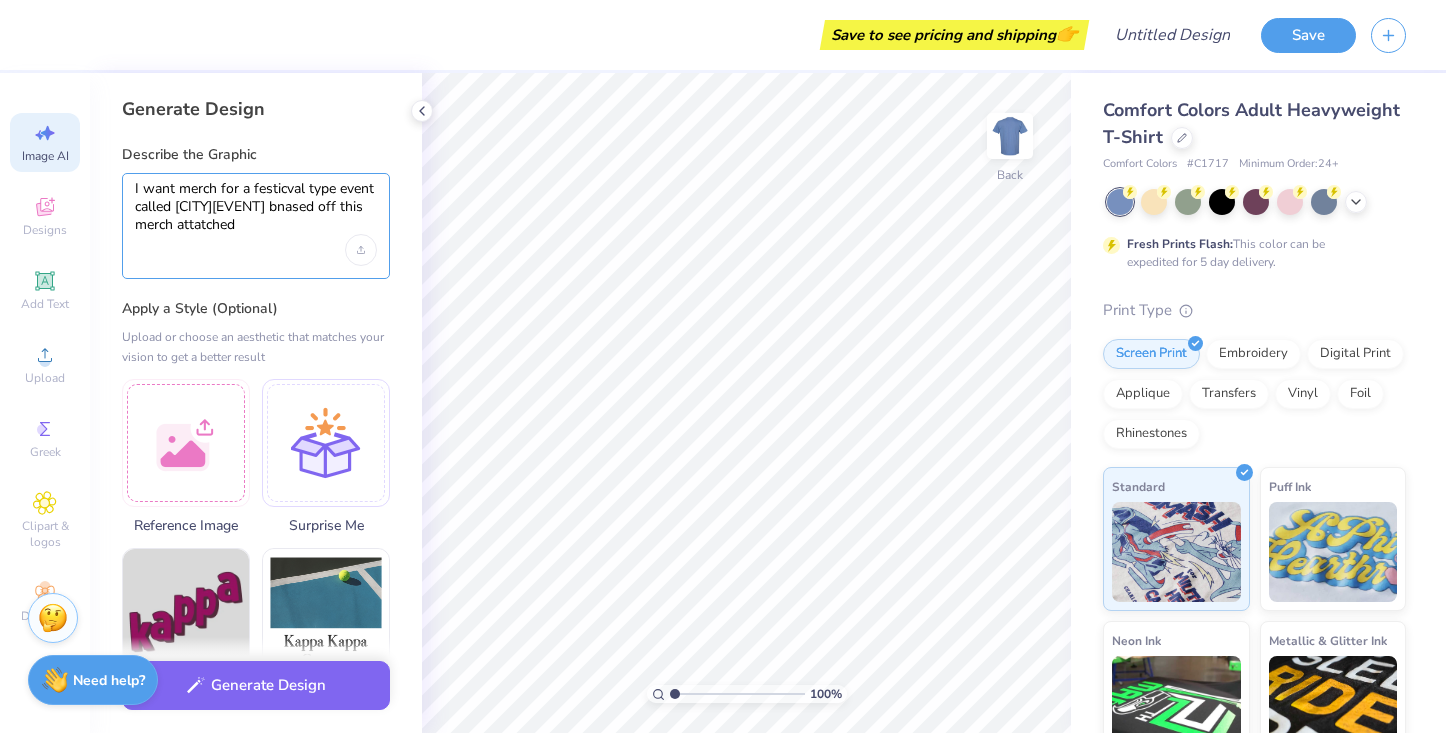 type on "I want merch for a festicval type event called [CITY][EVENT] bnased off this merch attatched" 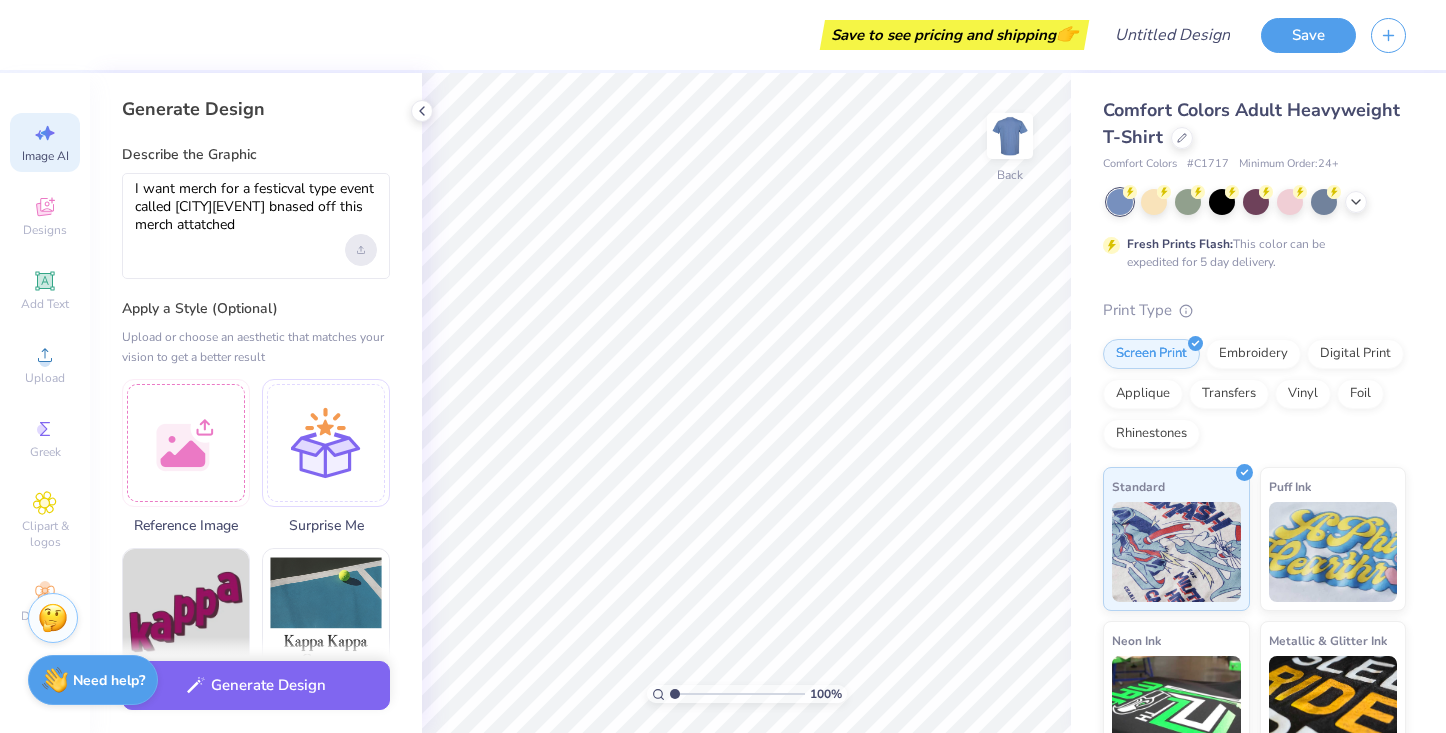 click at bounding box center (361, 250) 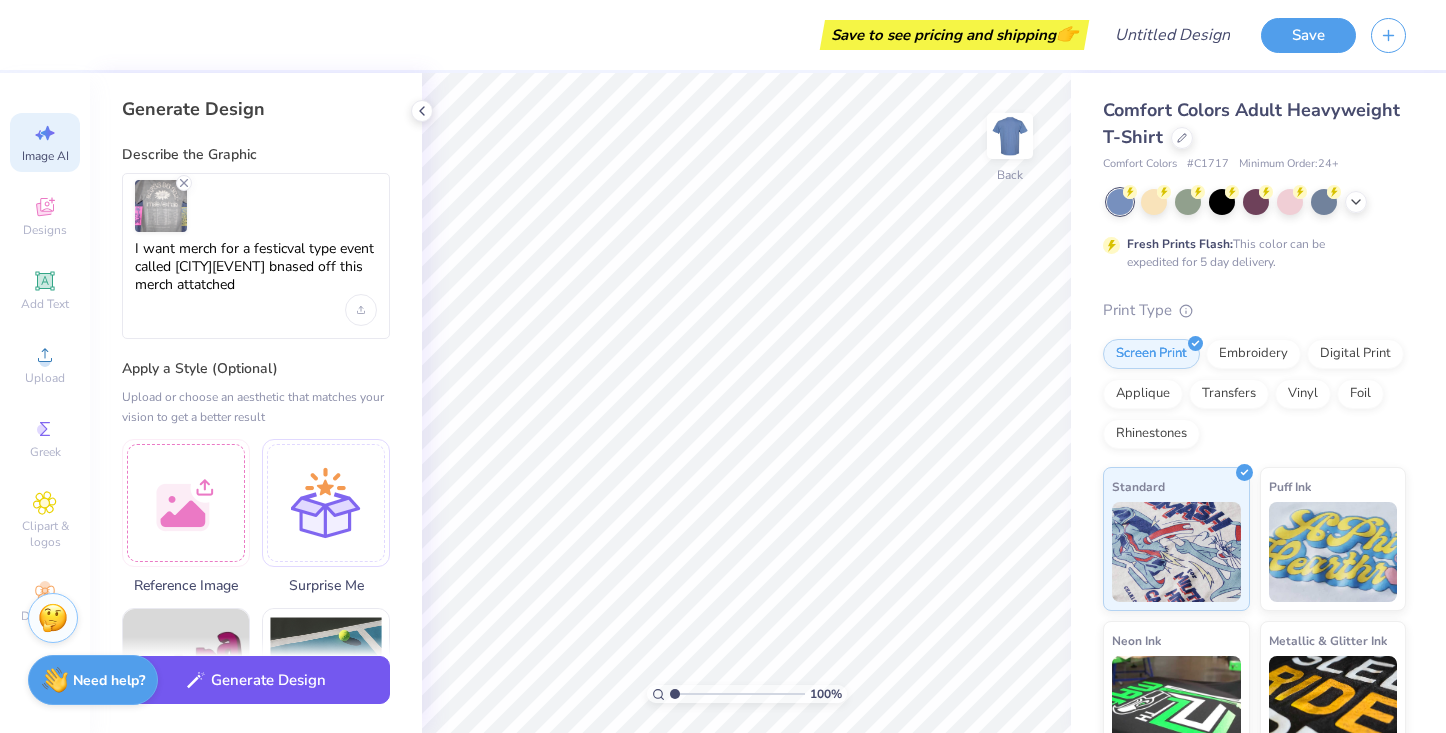 click on "Generate Design" at bounding box center [256, 680] 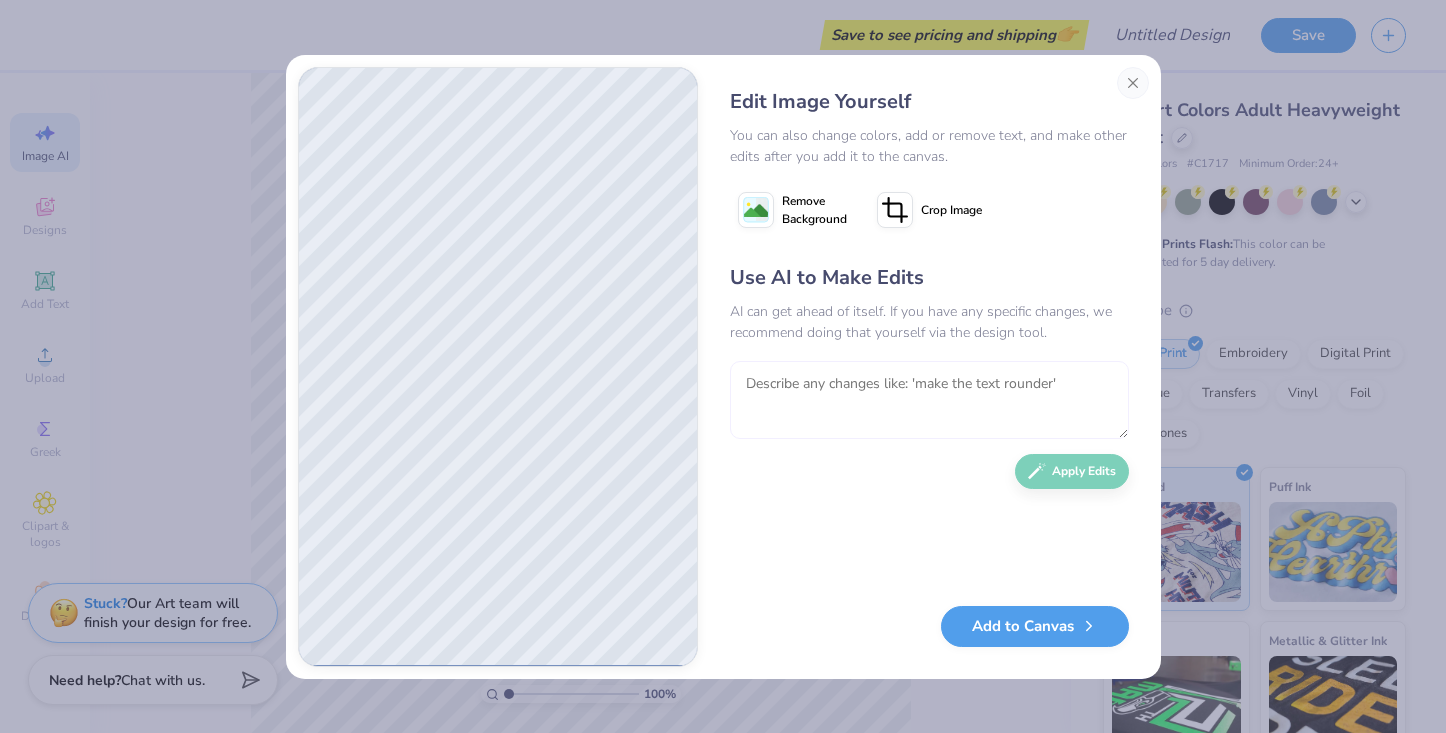 click at bounding box center (929, 400) 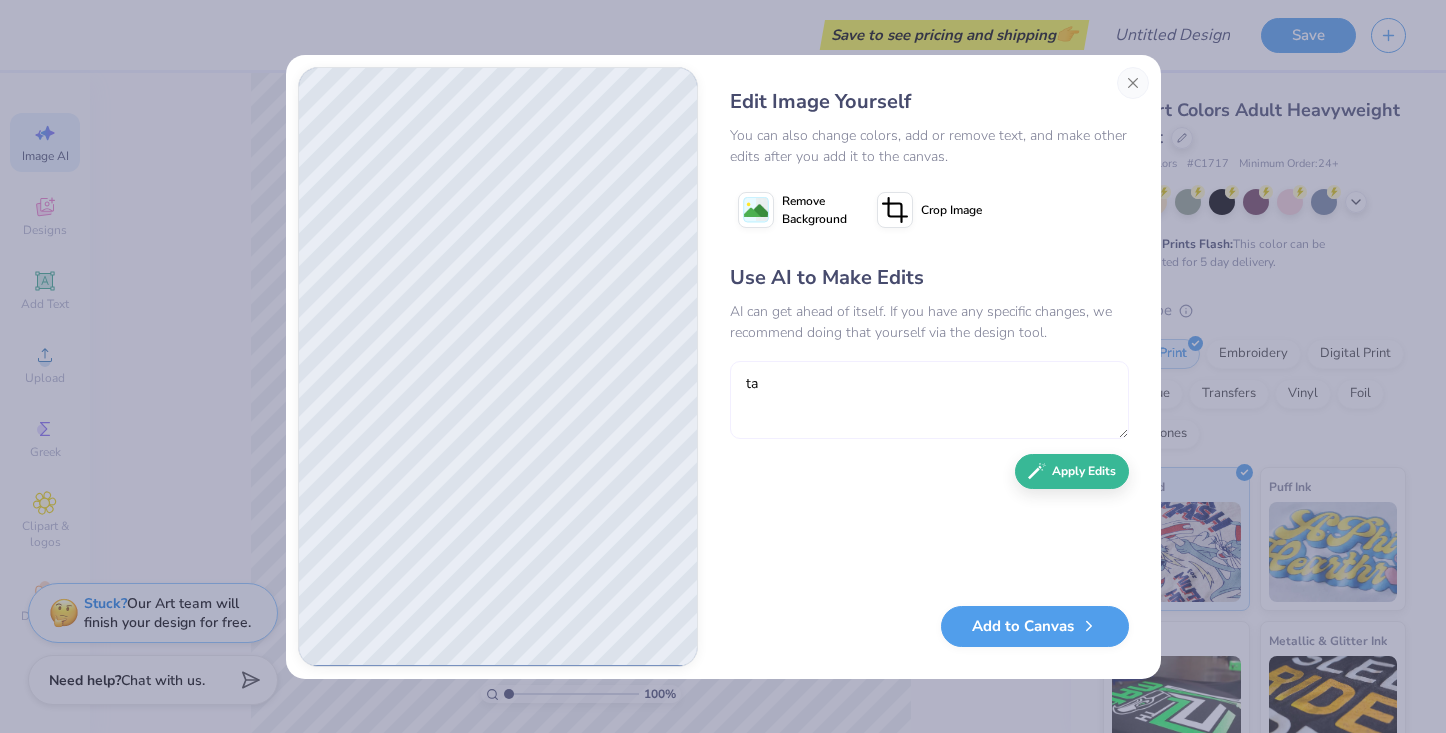 type on "t" 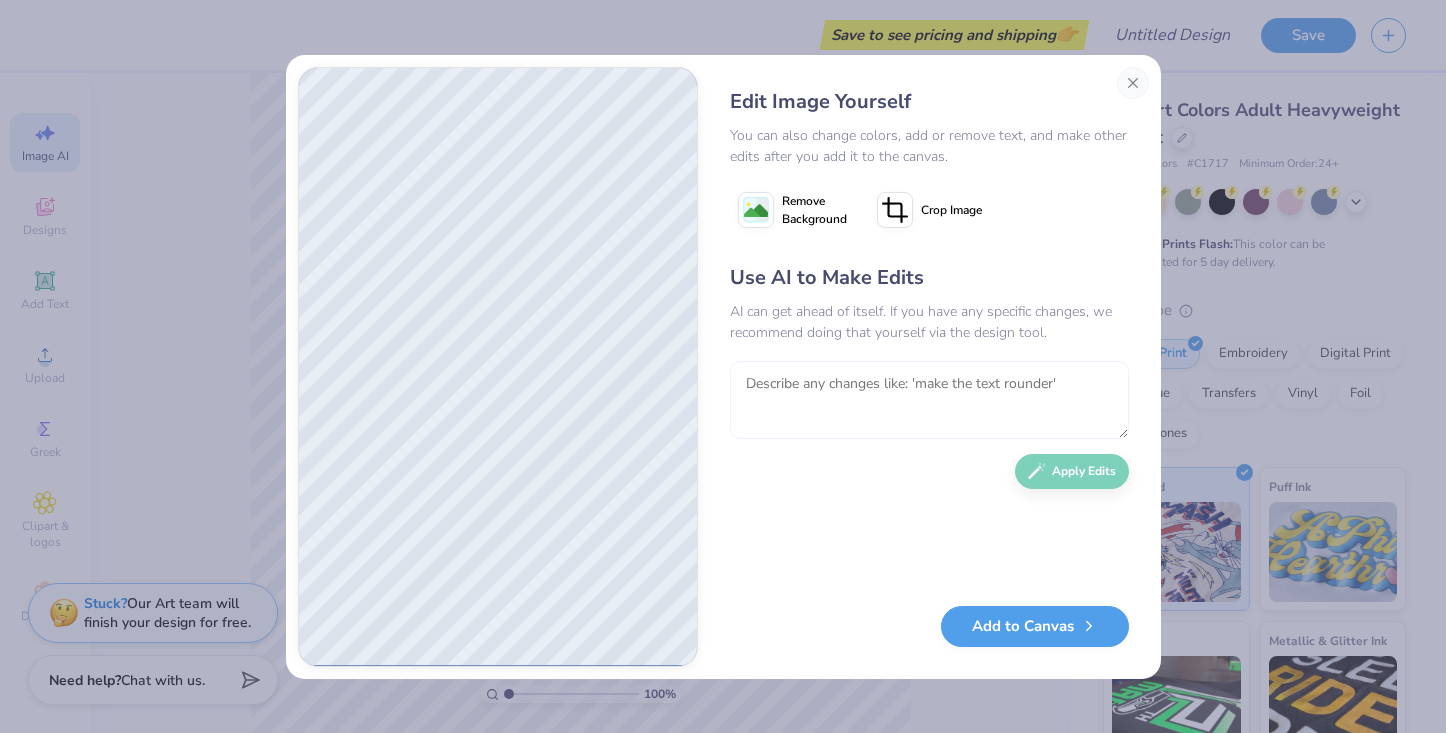 click at bounding box center [929, 400] 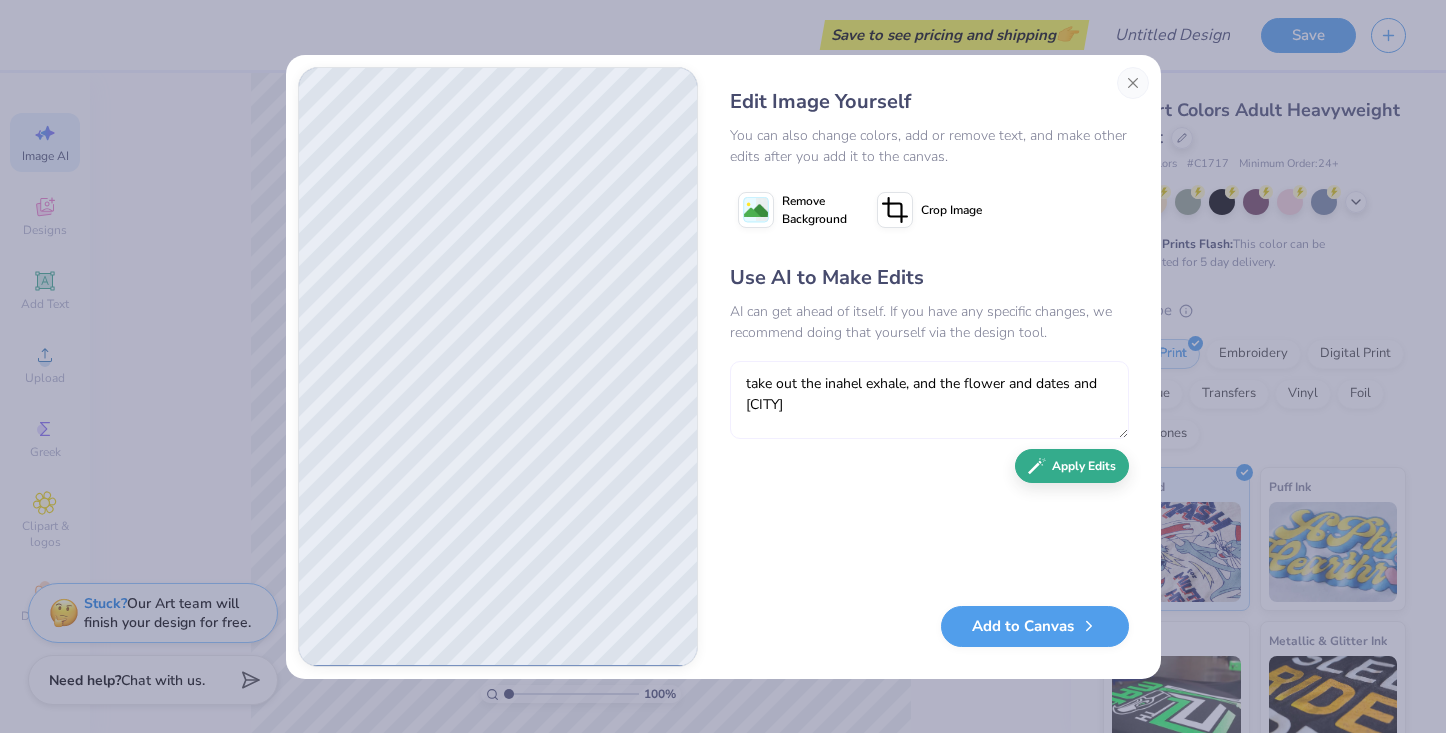 type on "take out the inahel exhale, and the flower and dates and [CITY]" 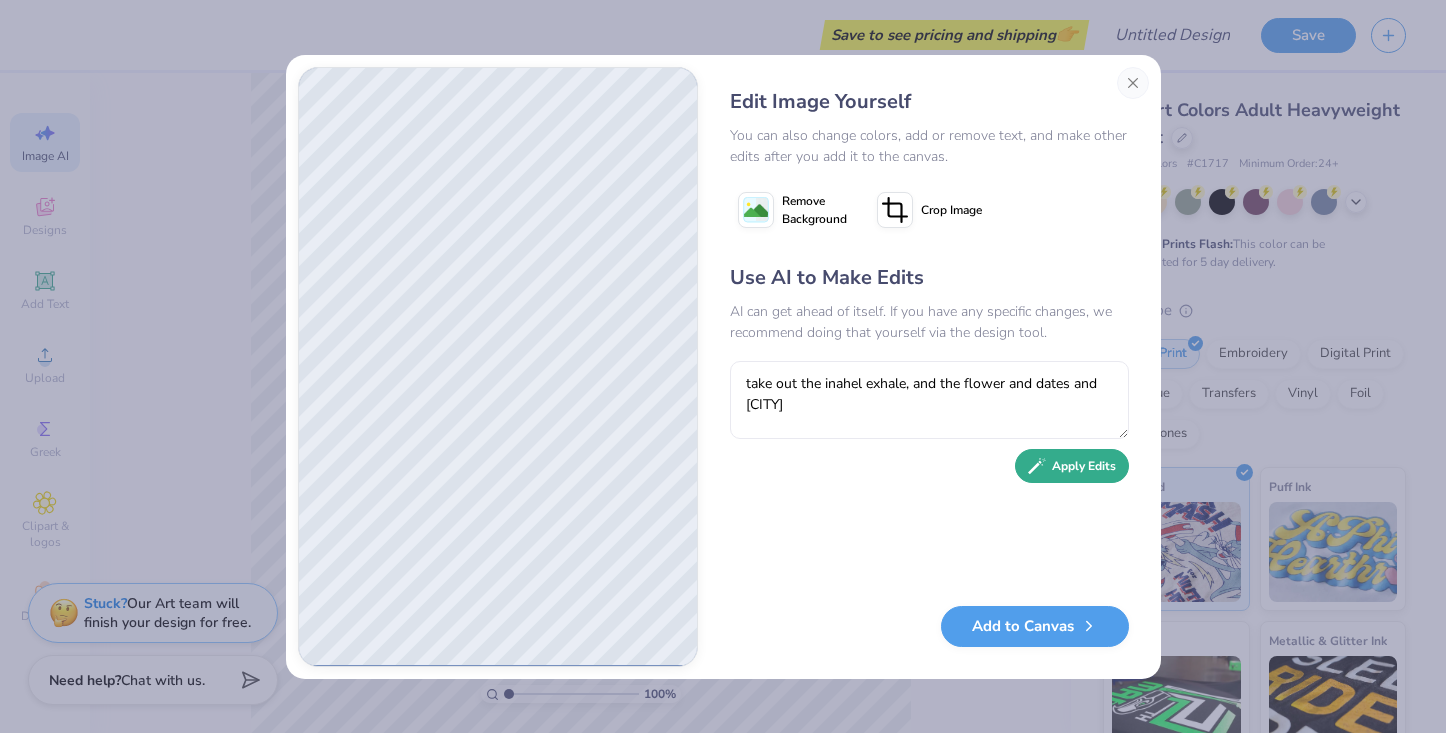 click on "Apply Edits" at bounding box center [1072, 466] 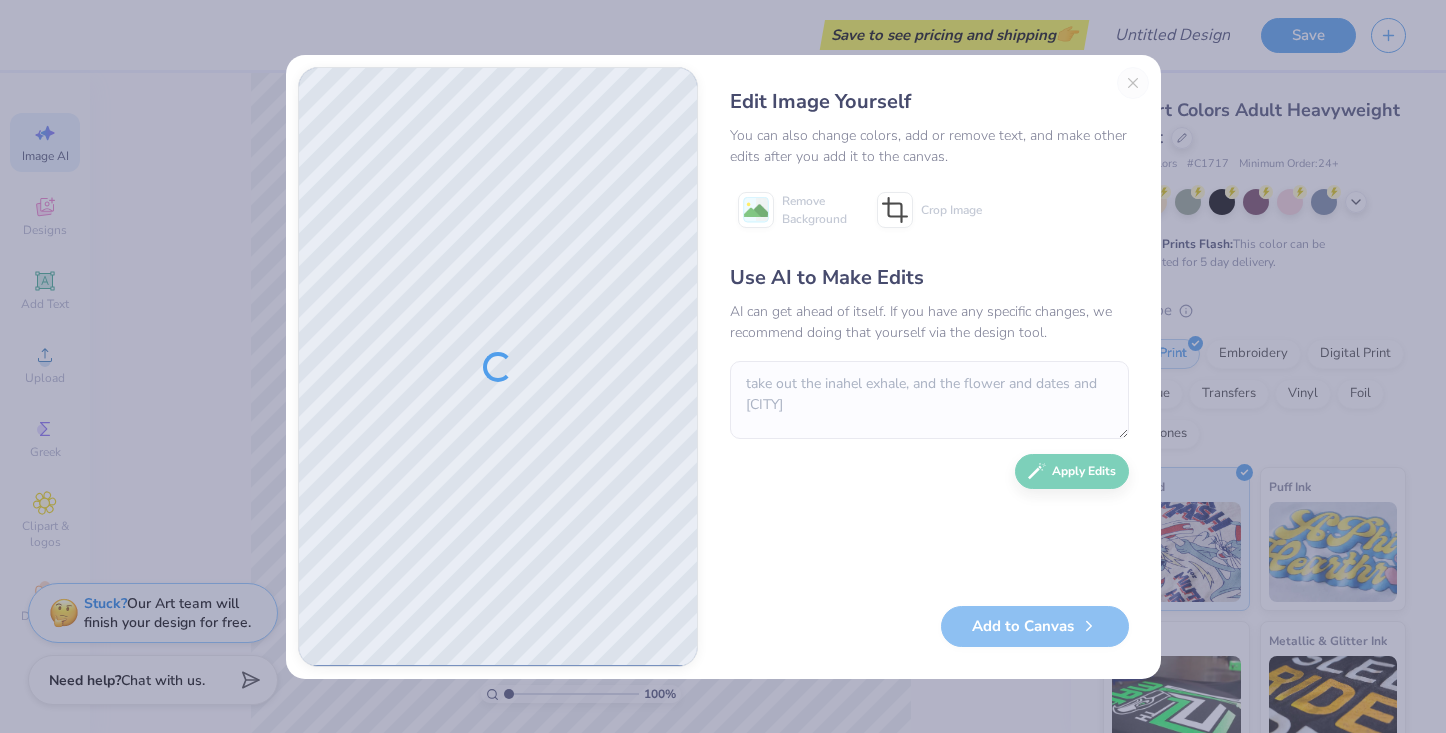type 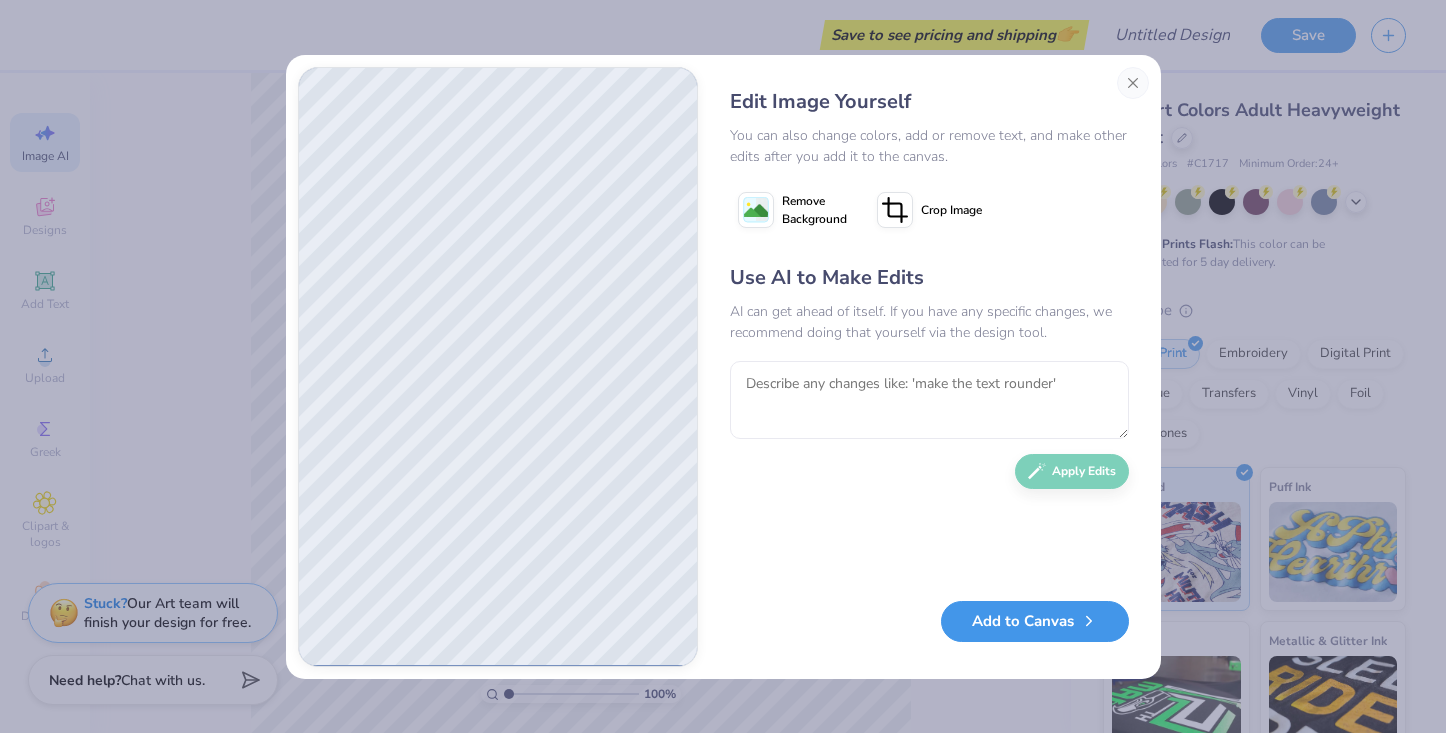 click on "Add to Canvas" at bounding box center [1035, 621] 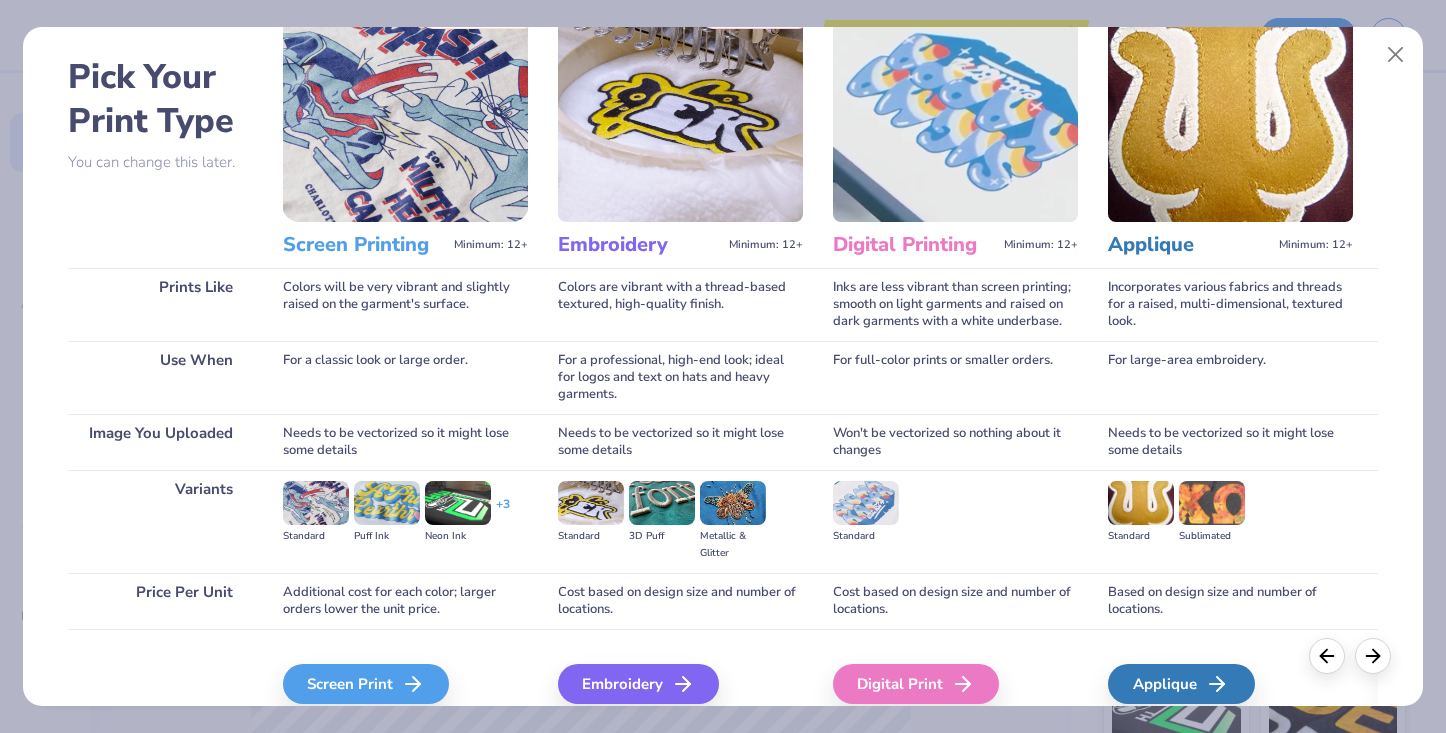 scroll, scrollTop: 77, scrollLeft: 0, axis: vertical 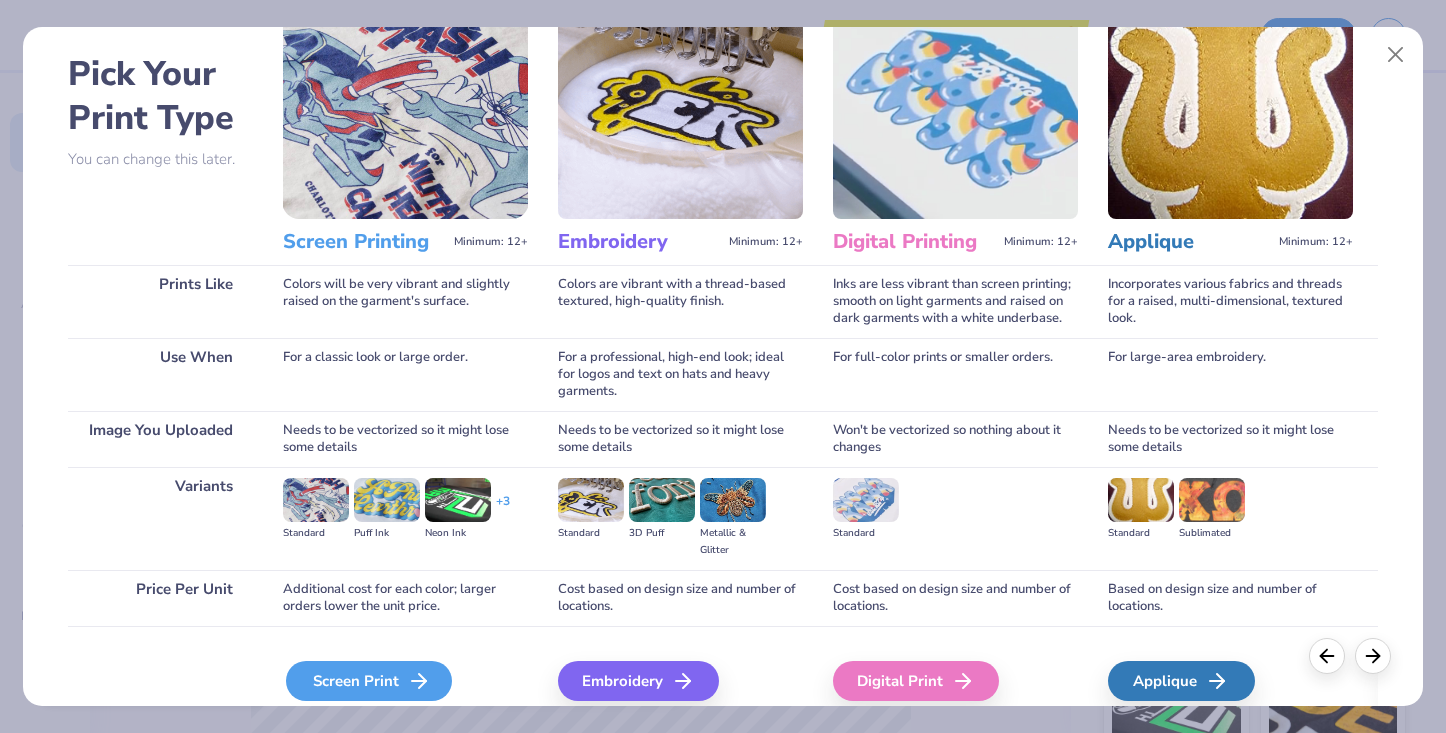 click on "Screen Print" at bounding box center (369, 681) 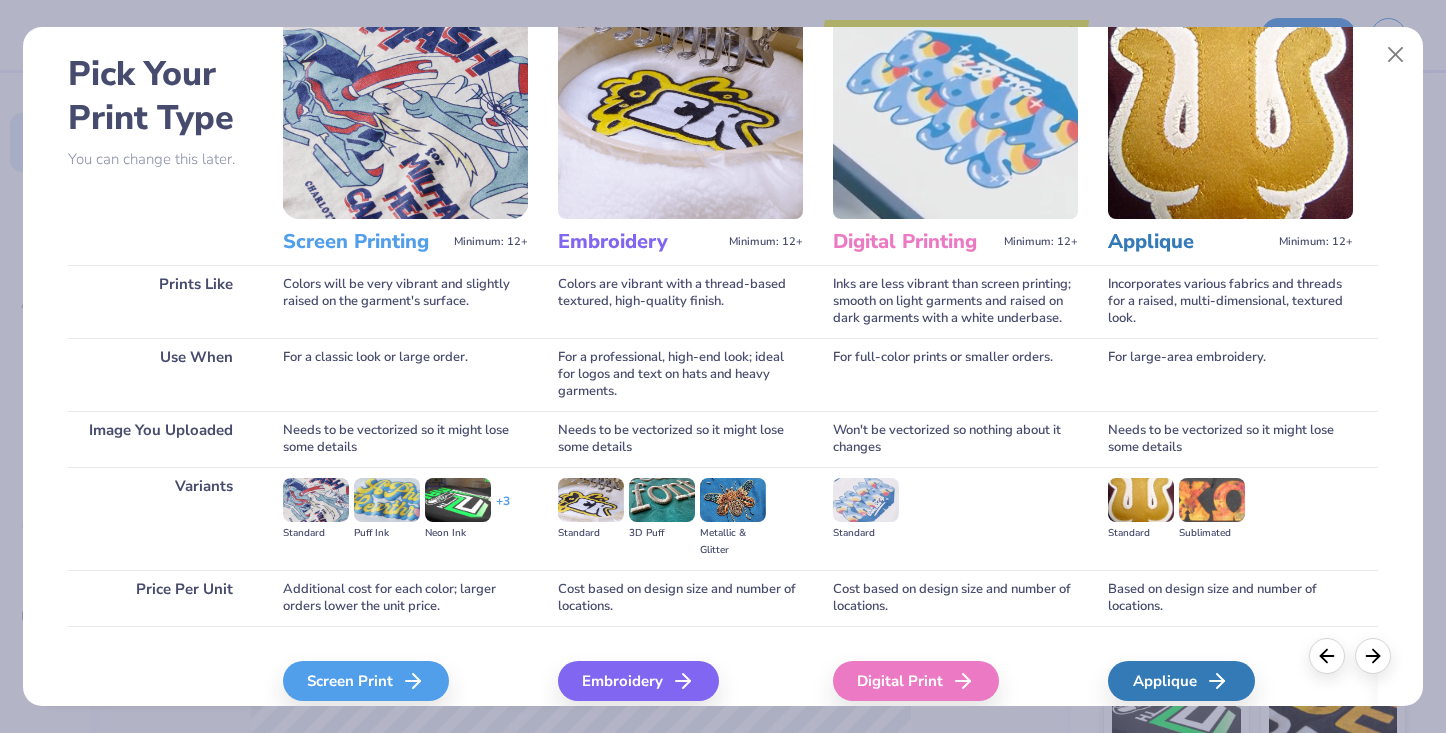 scroll, scrollTop: 164, scrollLeft: 0, axis: vertical 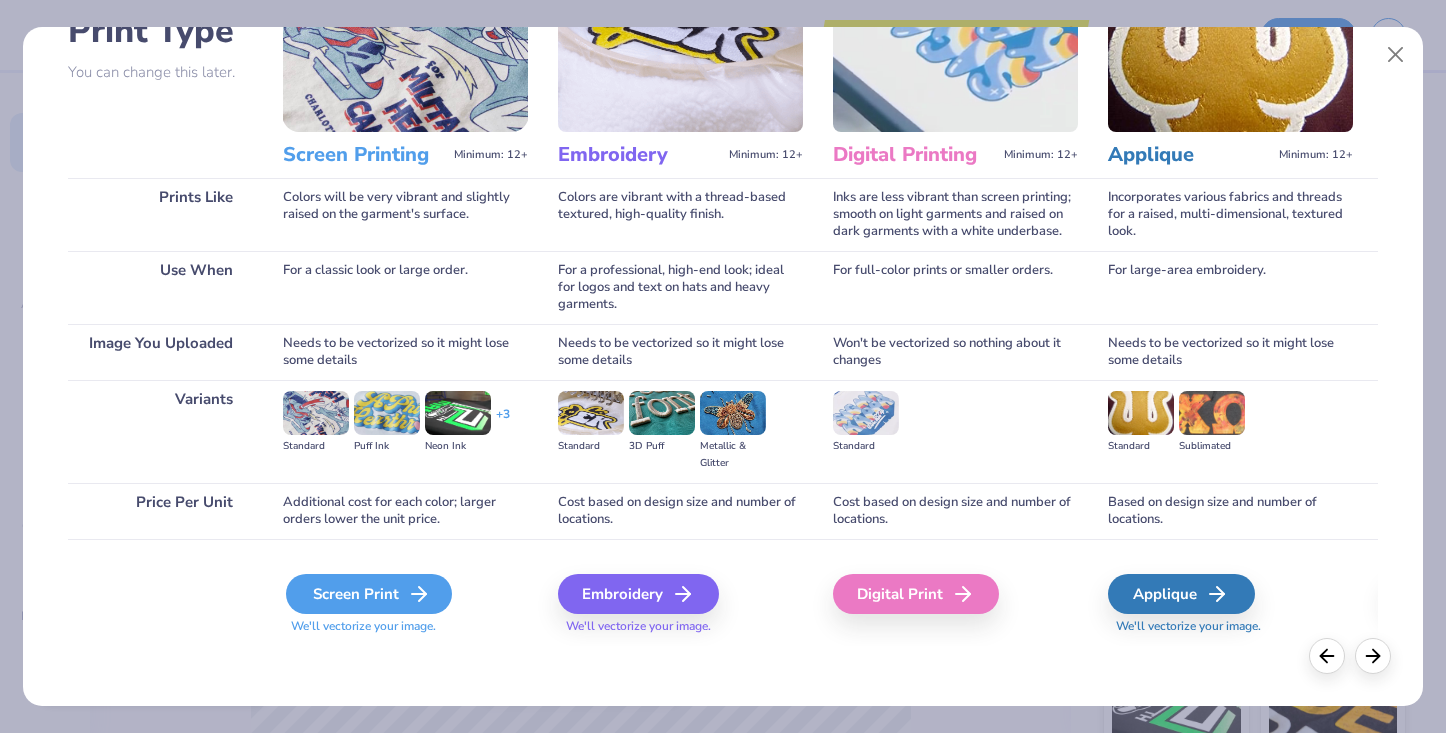click on "Screen Print" at bounding box center [369, 594] 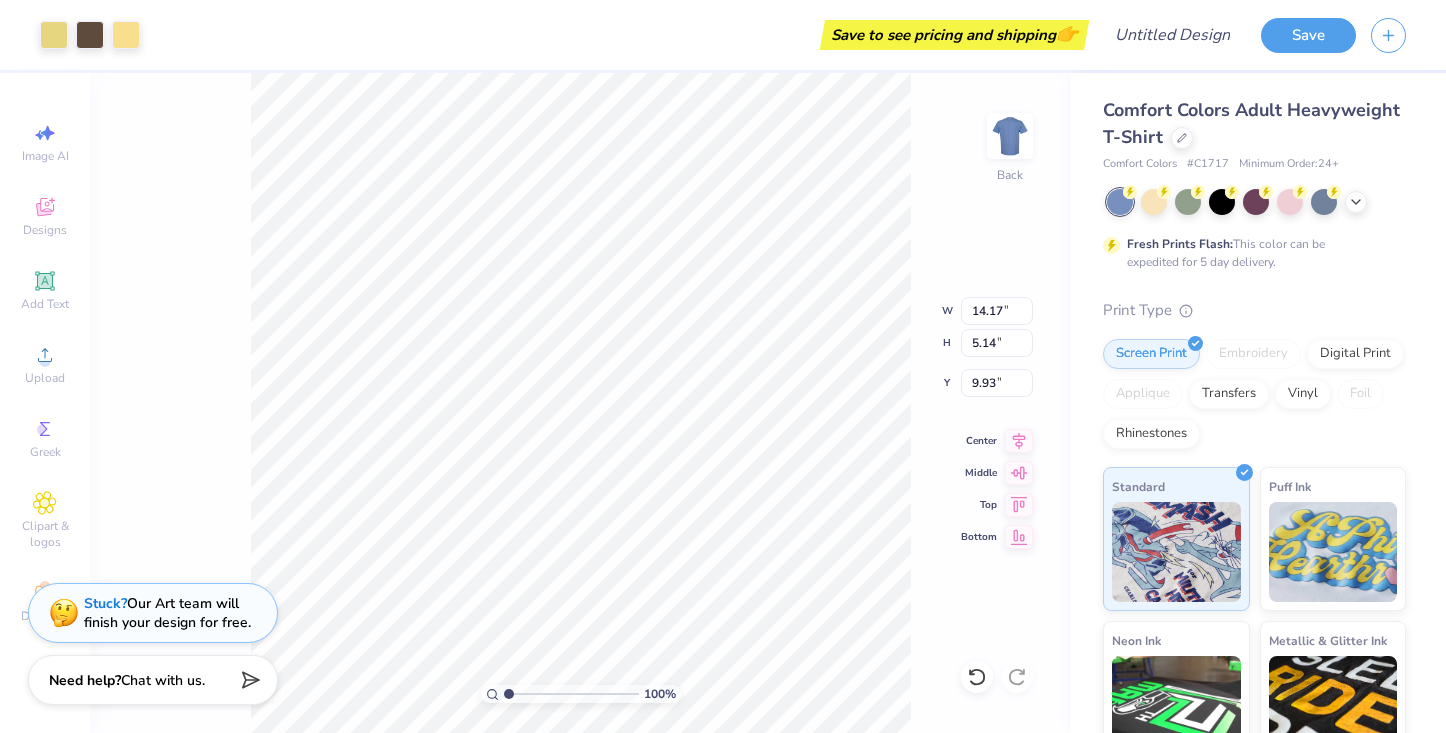 type on "2.73" 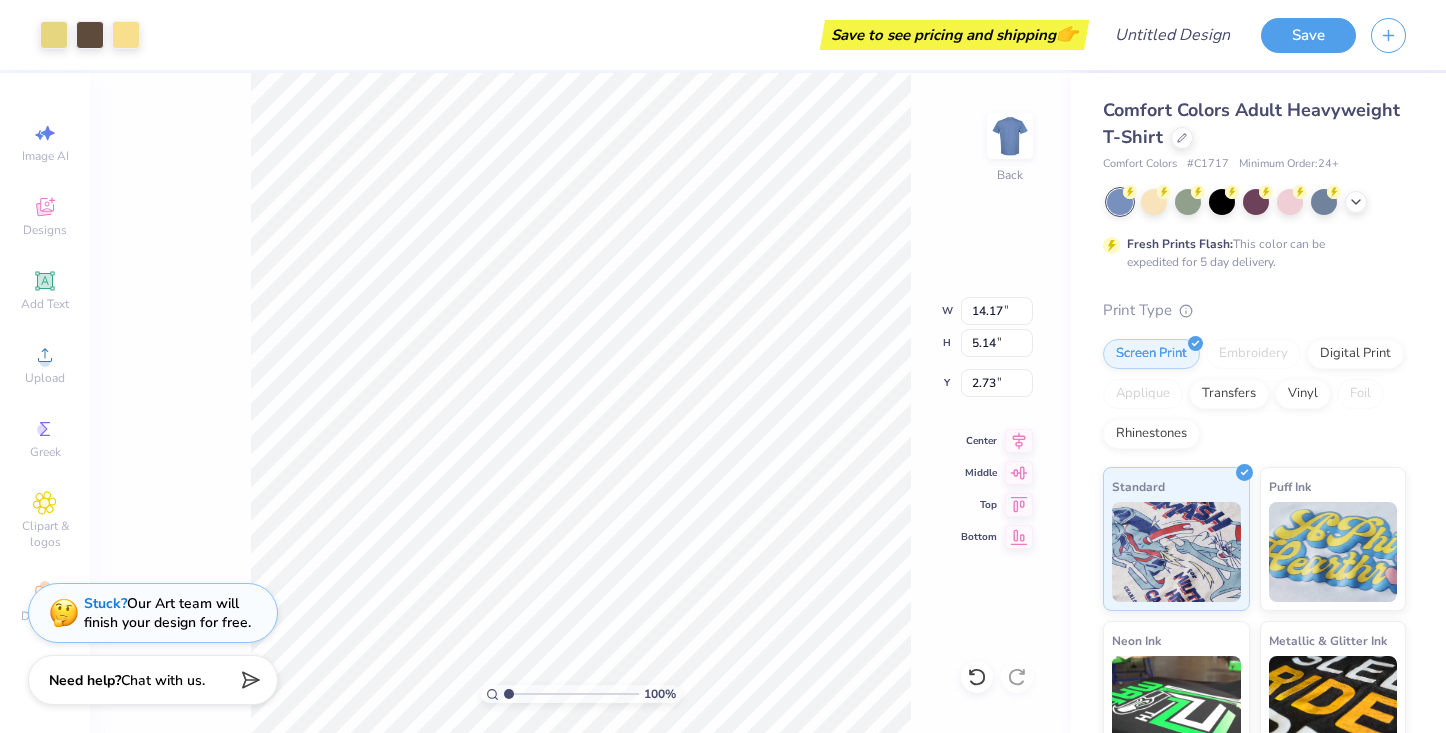 type on "10.61" 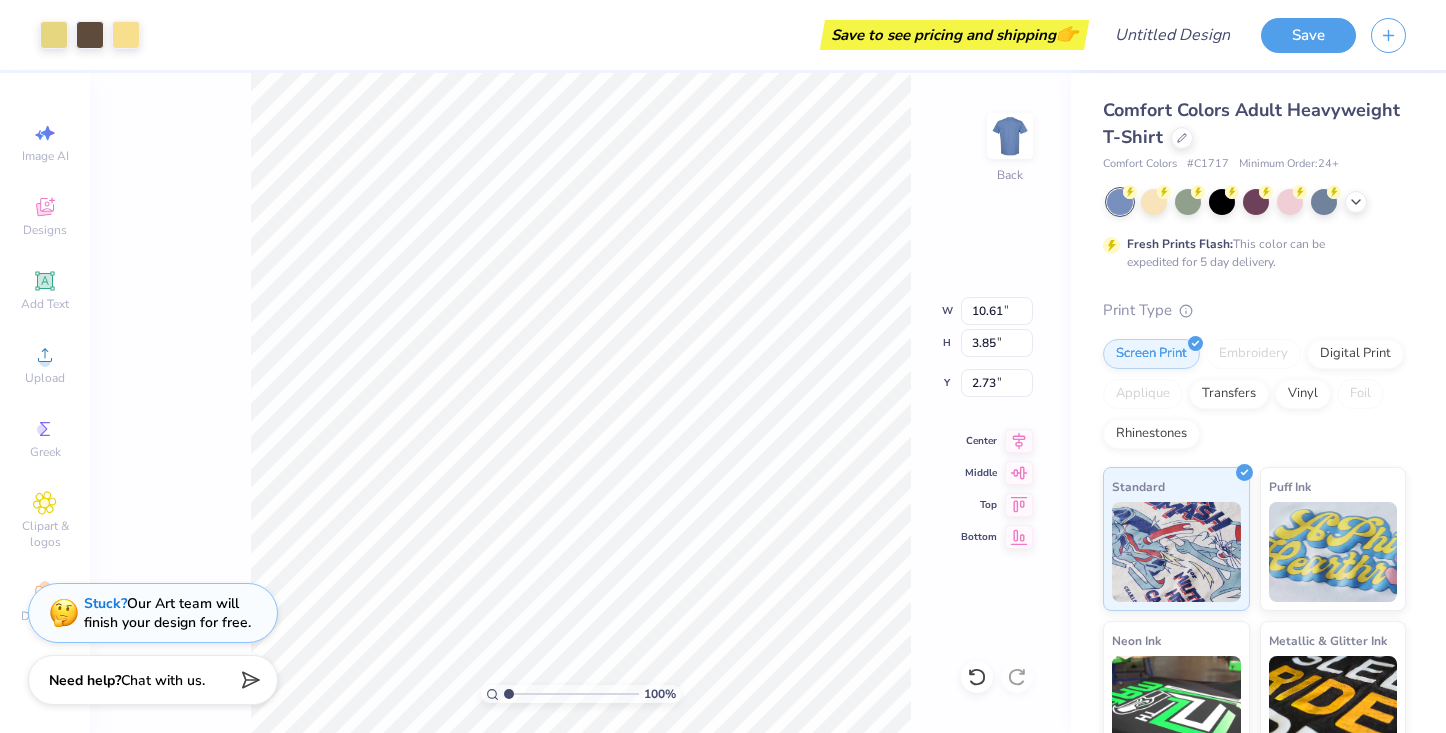 type on "14.17" 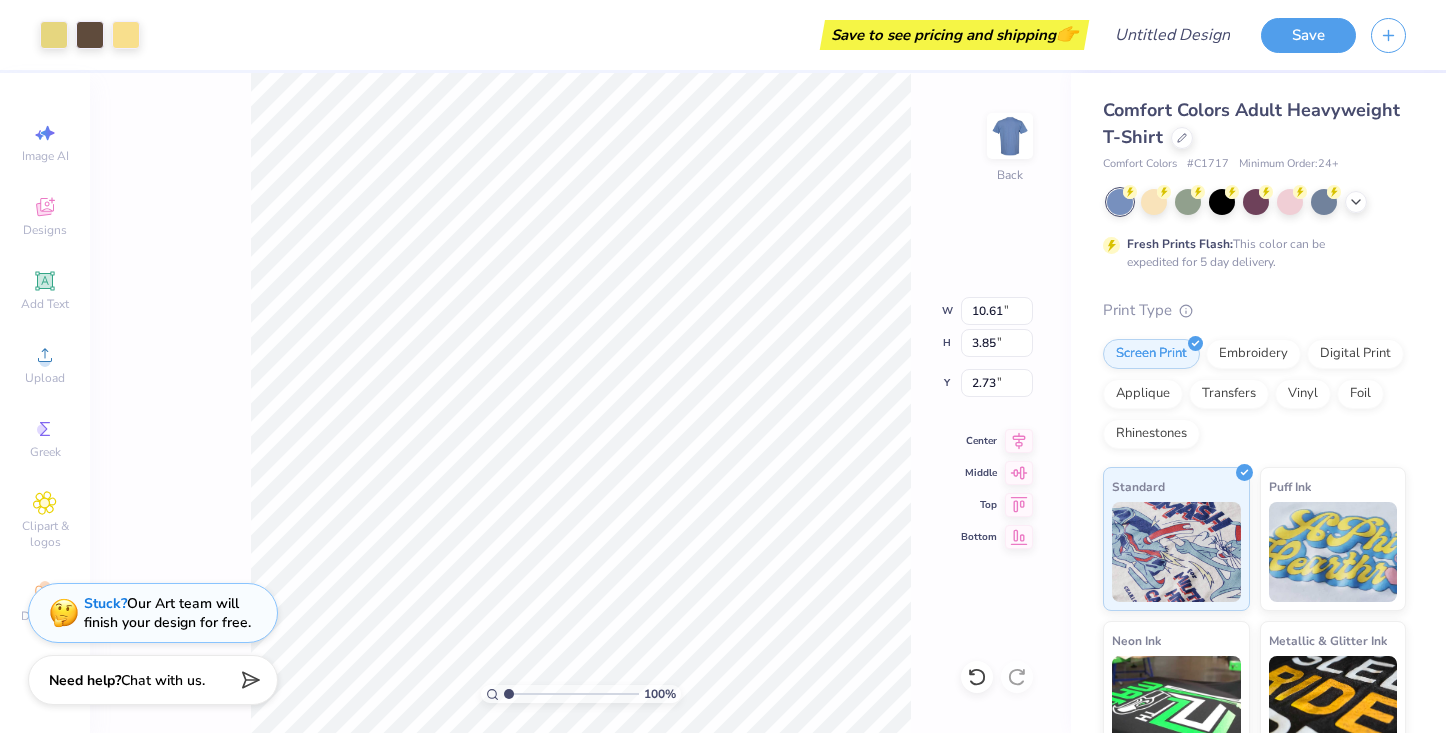 type on "4.14" 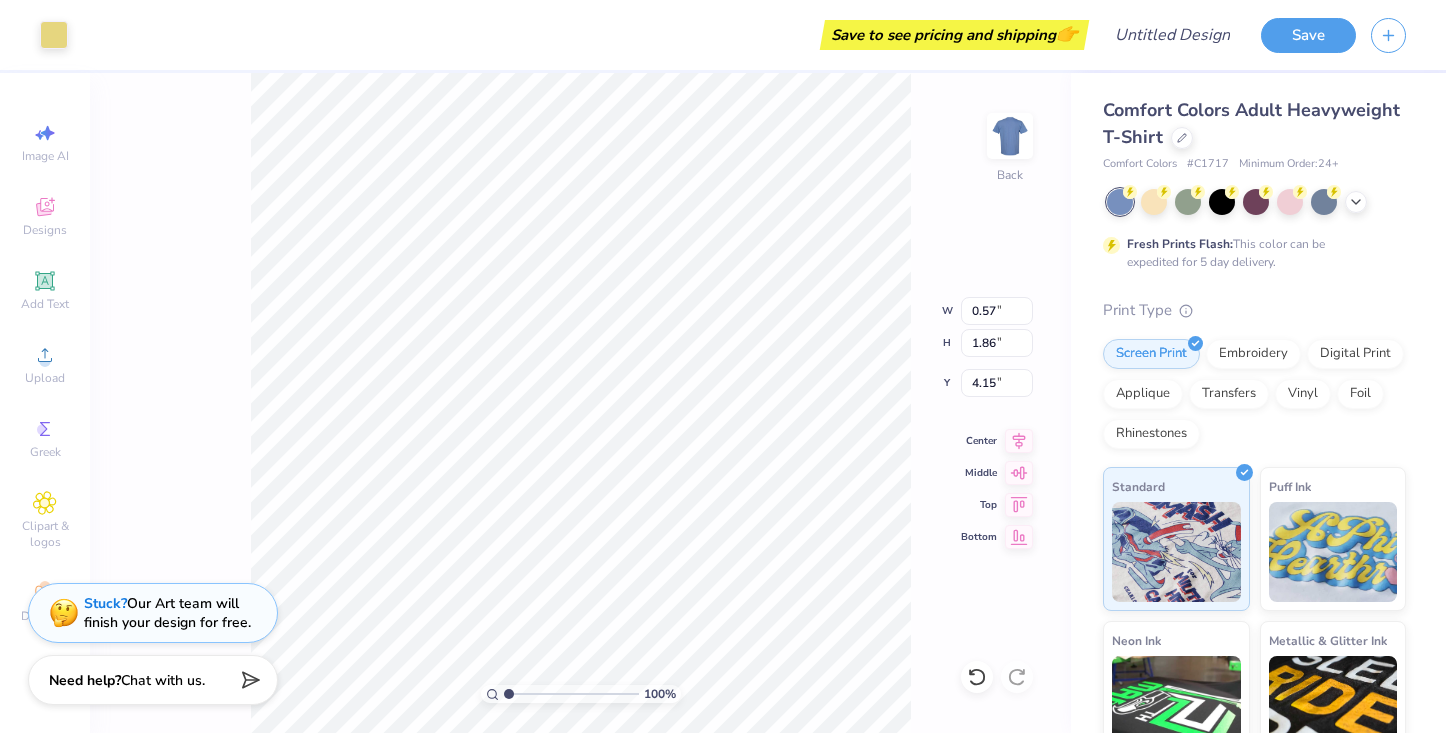 type on "0.57" 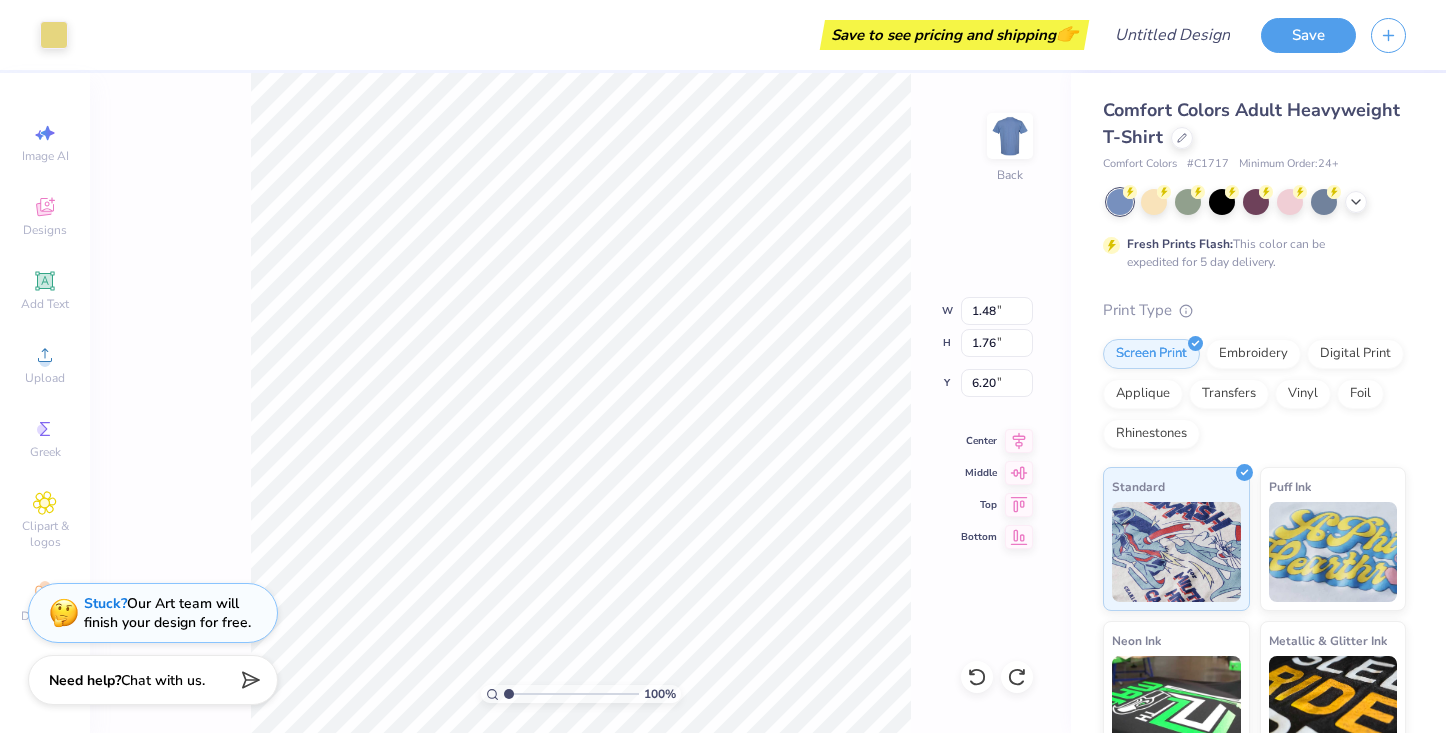type on "4.48" 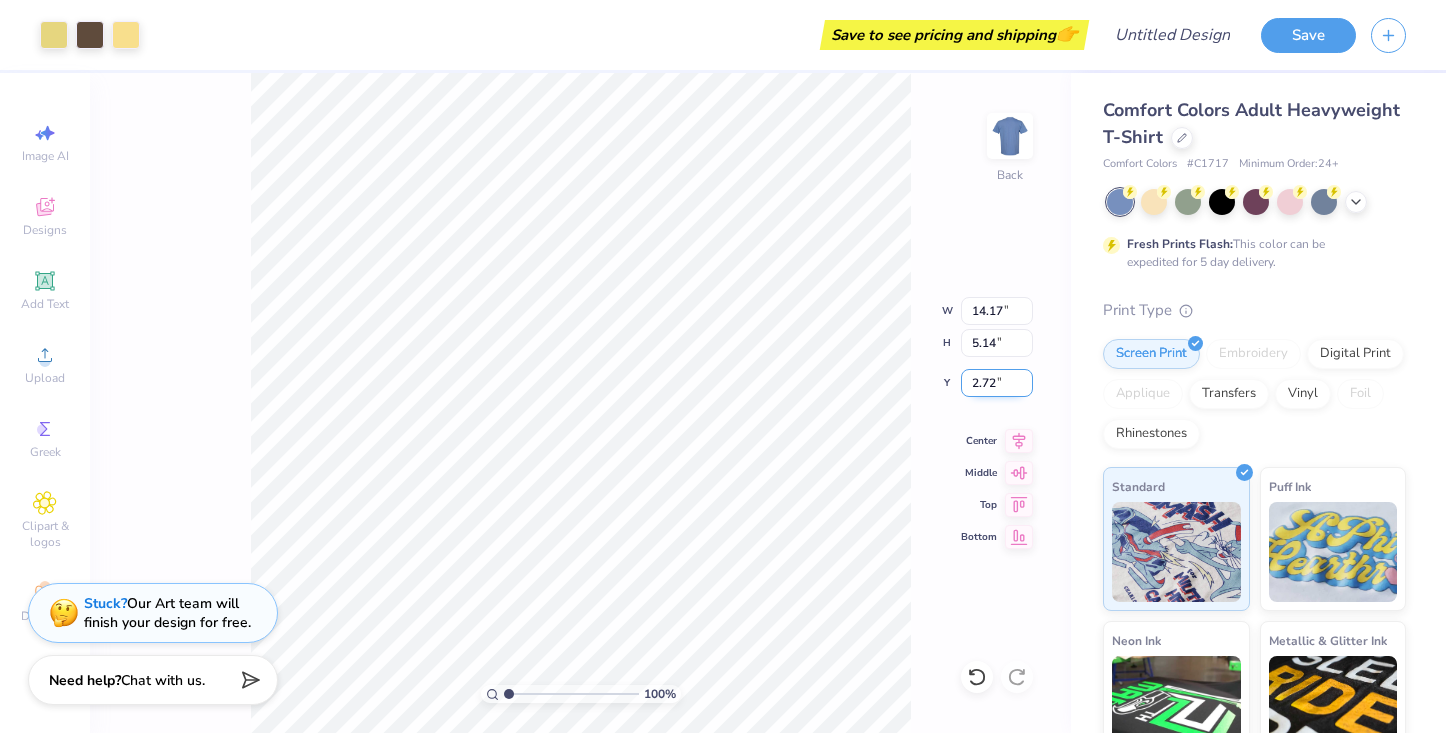 click on "2.72" at bounding box center (997, 383) 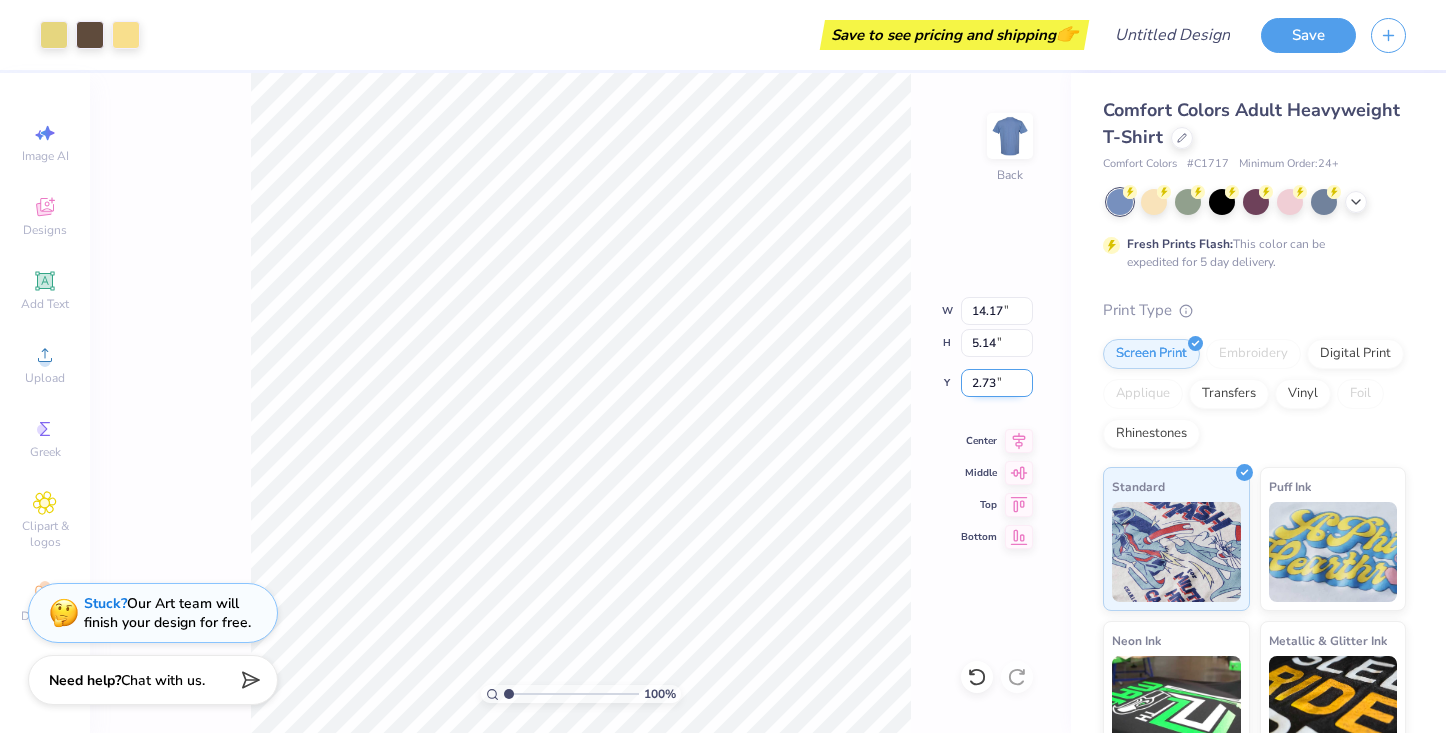 click on "2.73" at bounding box center (997, 383) 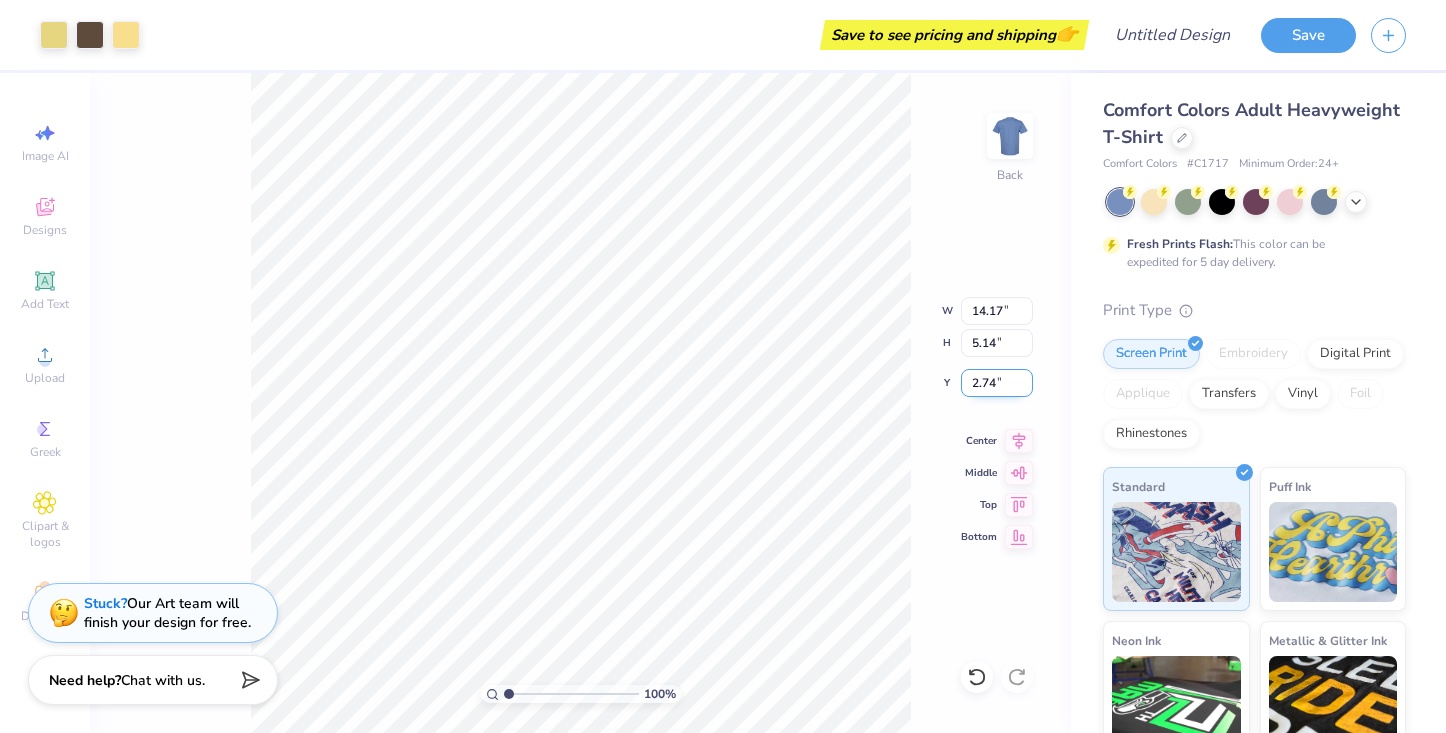 click on "2.74" at bounding box center [997, 383] 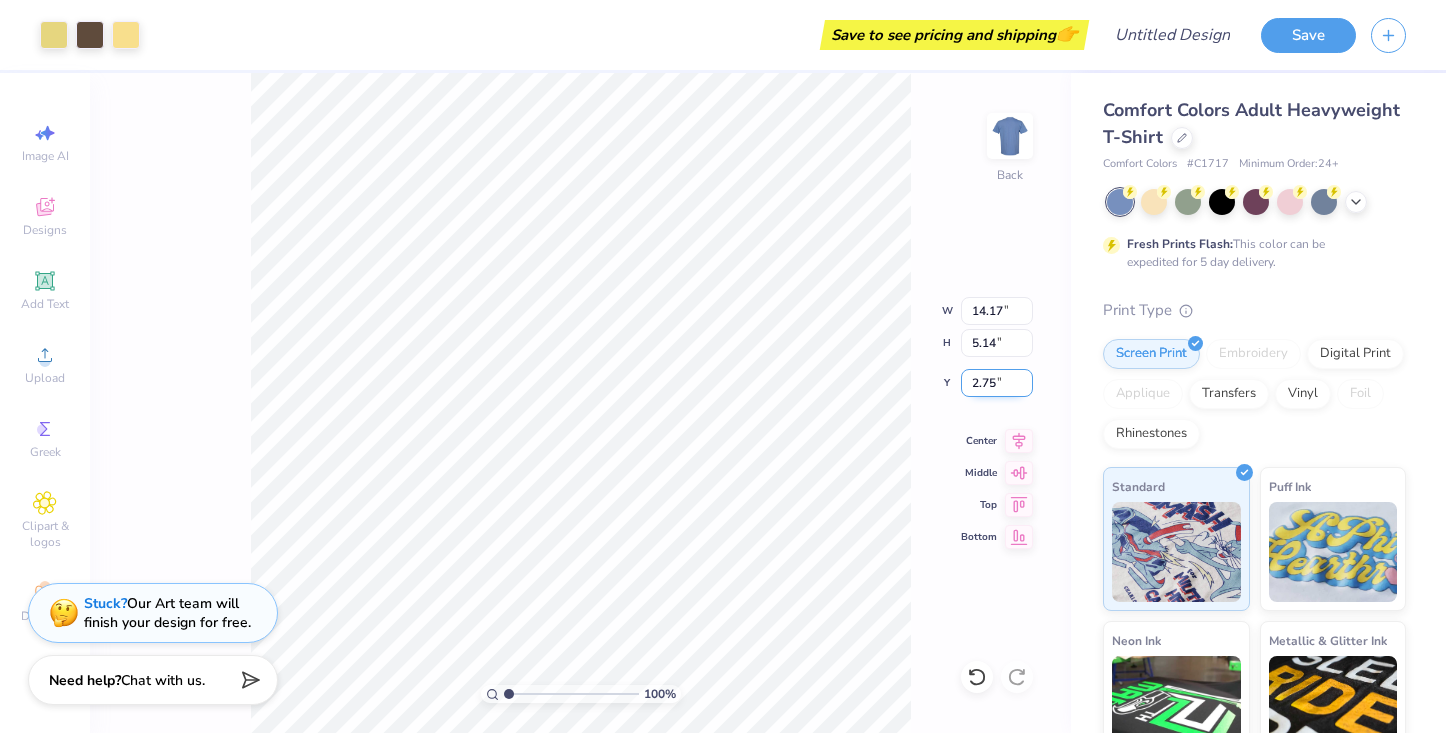 click on "2.75" at bounding box center (997, 383) 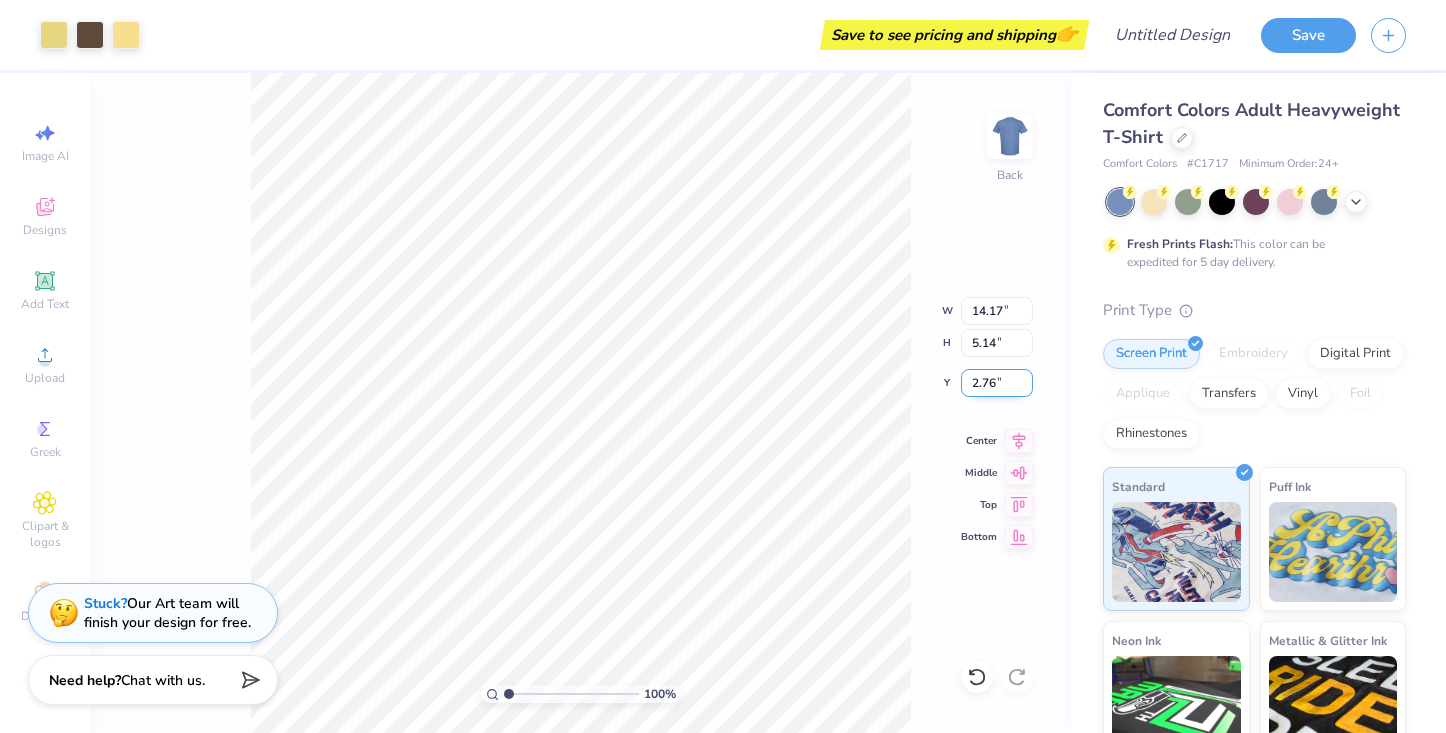 click on "2.76" at bounding box center [997, 383] 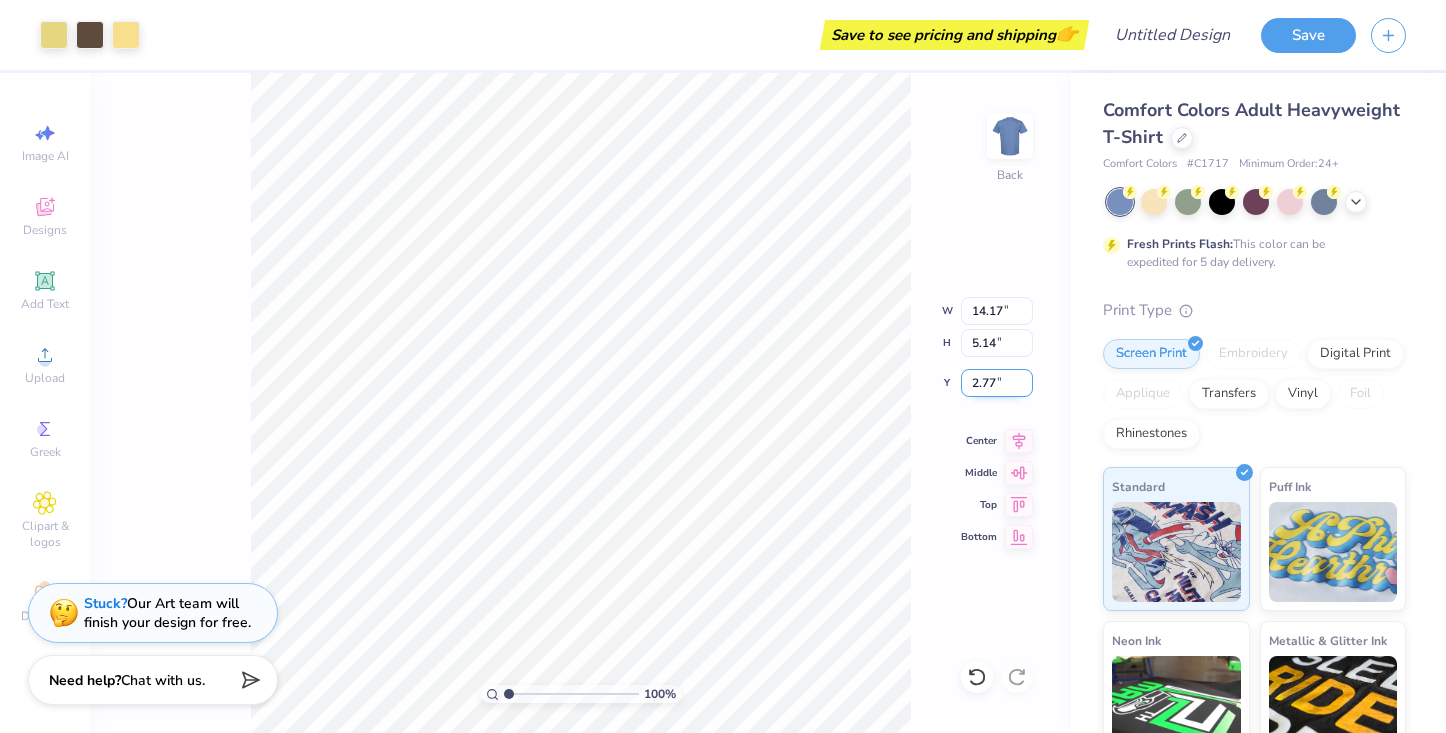 click on "2.77" at bounding box center (997, 383) 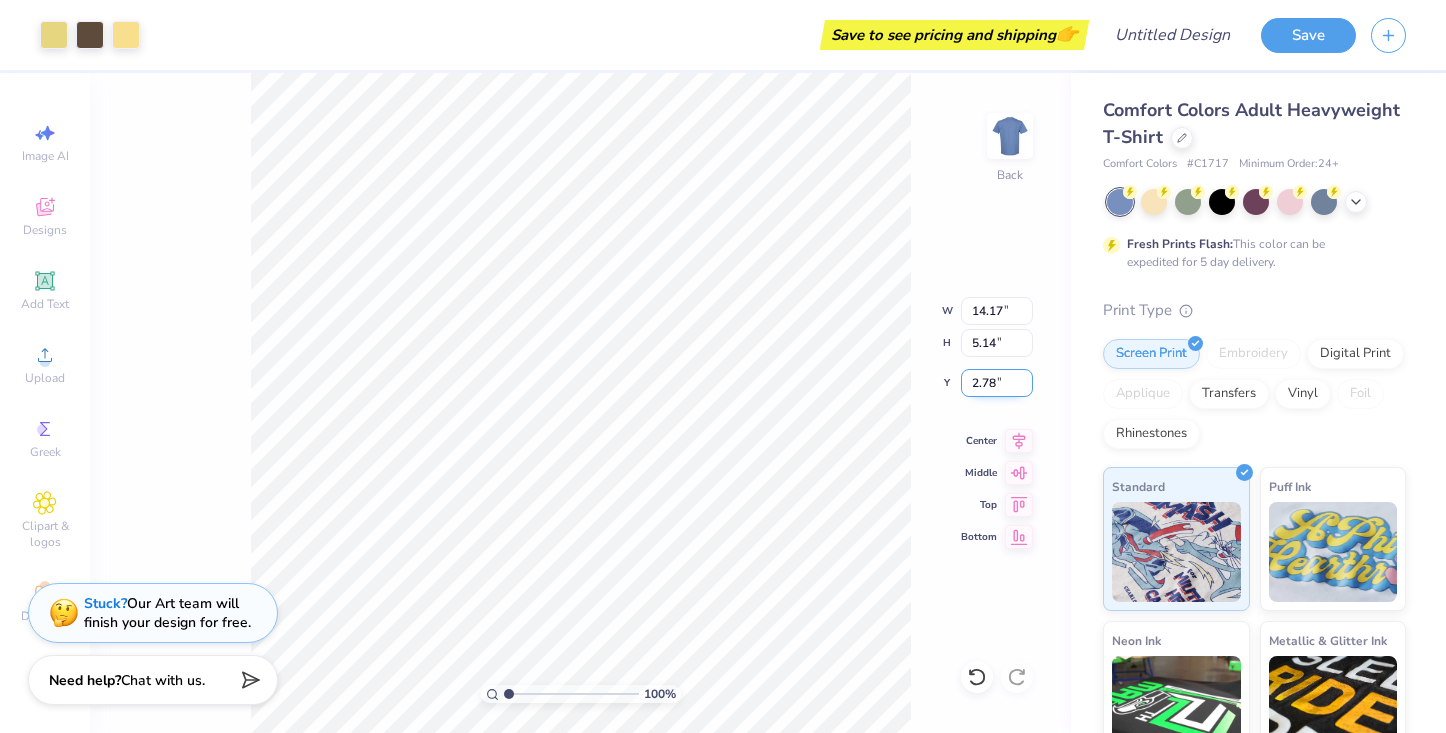 click on "2.78" at bounding box center (997, 383) 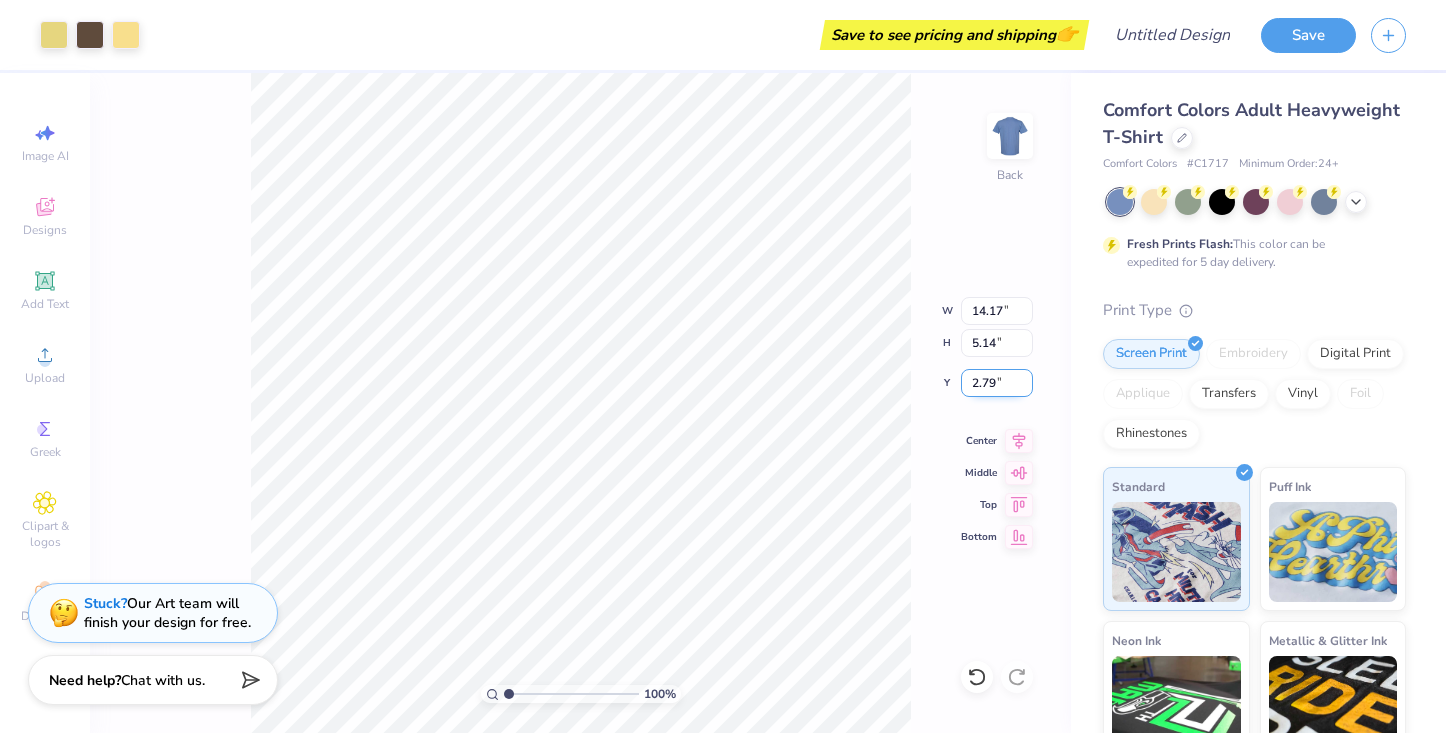 click on "2.79" at bounding box center [997, 383] 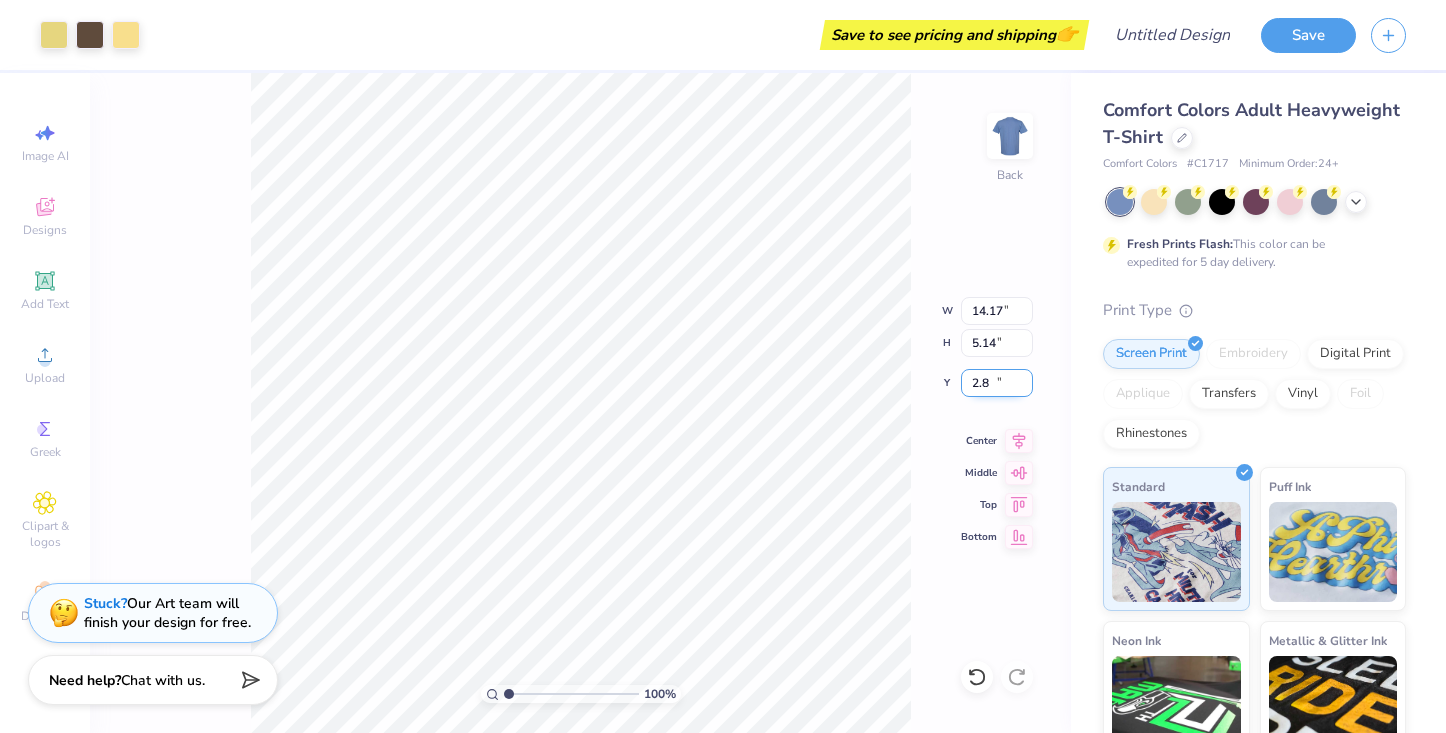 click on "2.8" at bounding box center (997, 383) 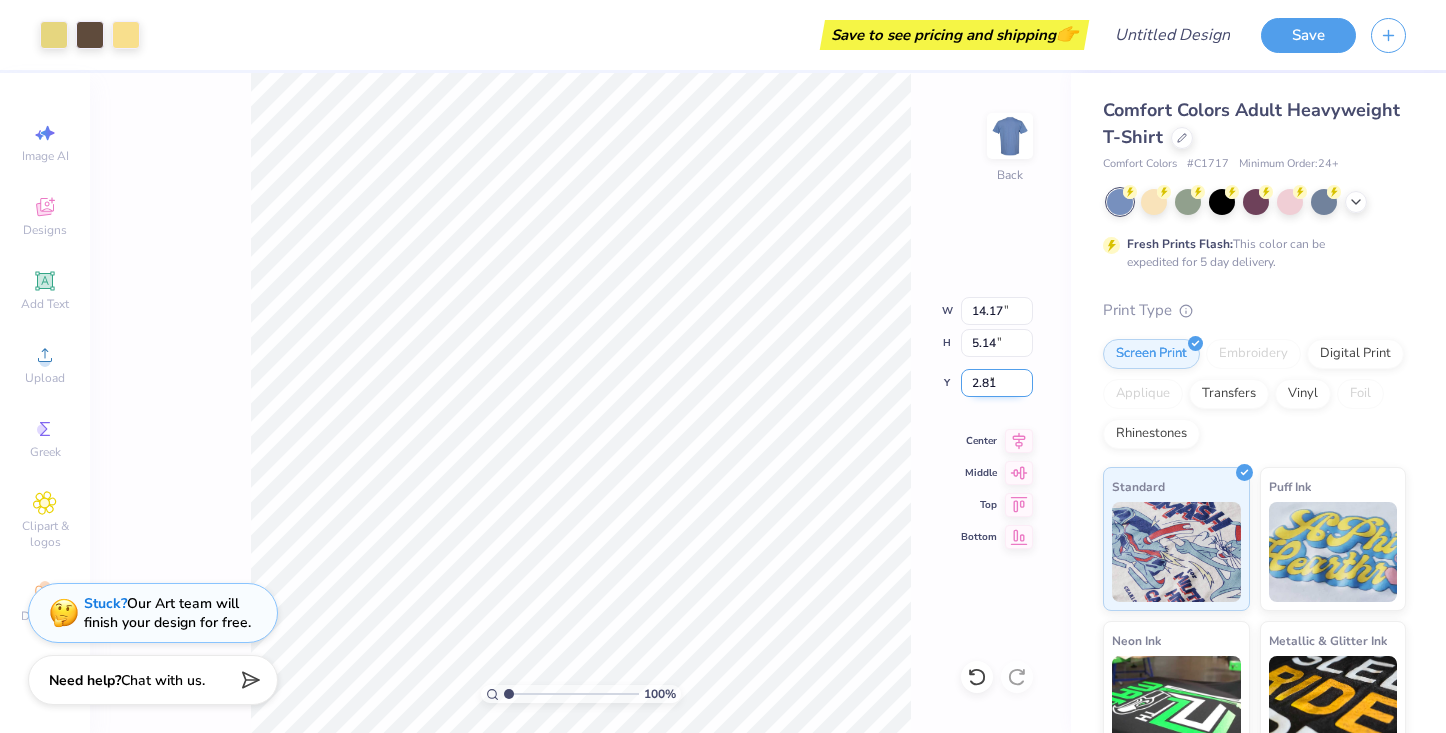 click on "2.81" at bounding box center (997, 383) 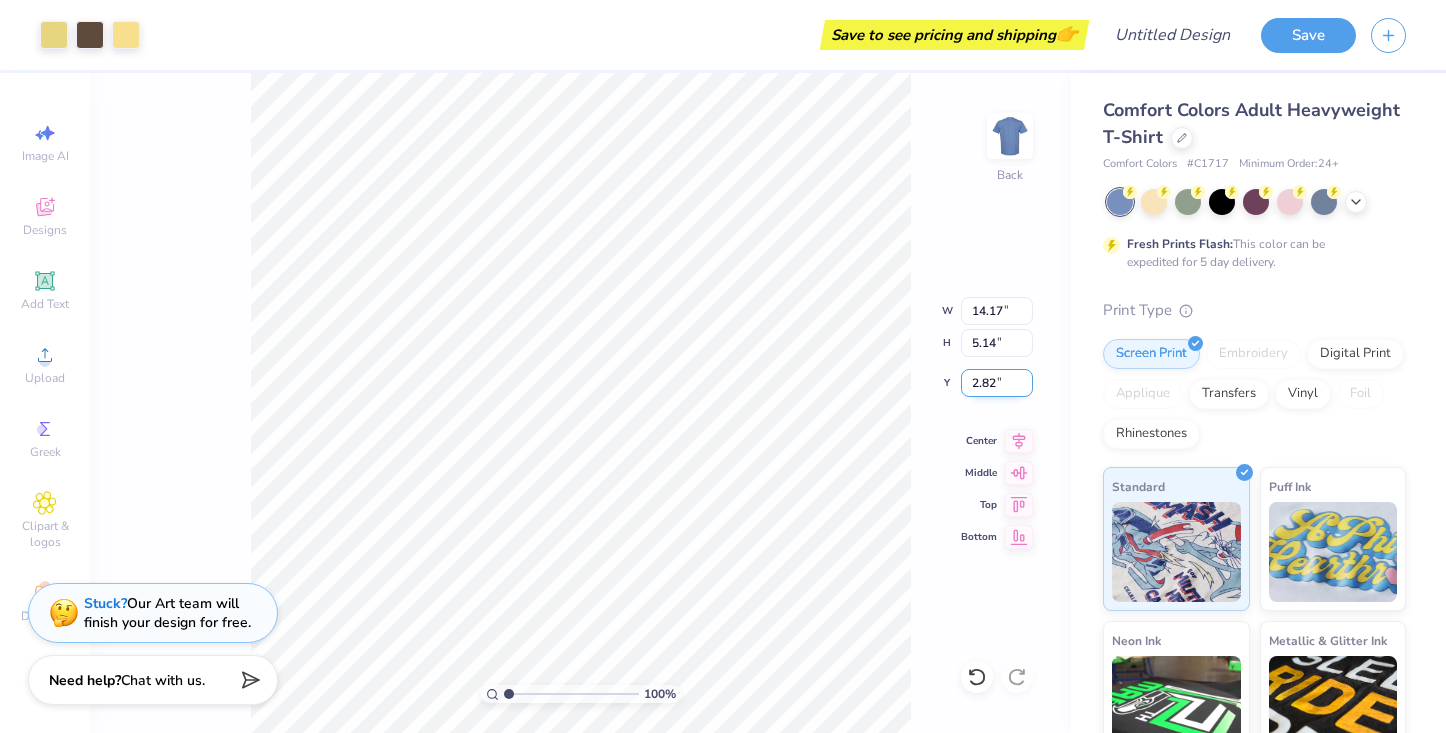 click on "2.82" at bounding box center (997, 383) 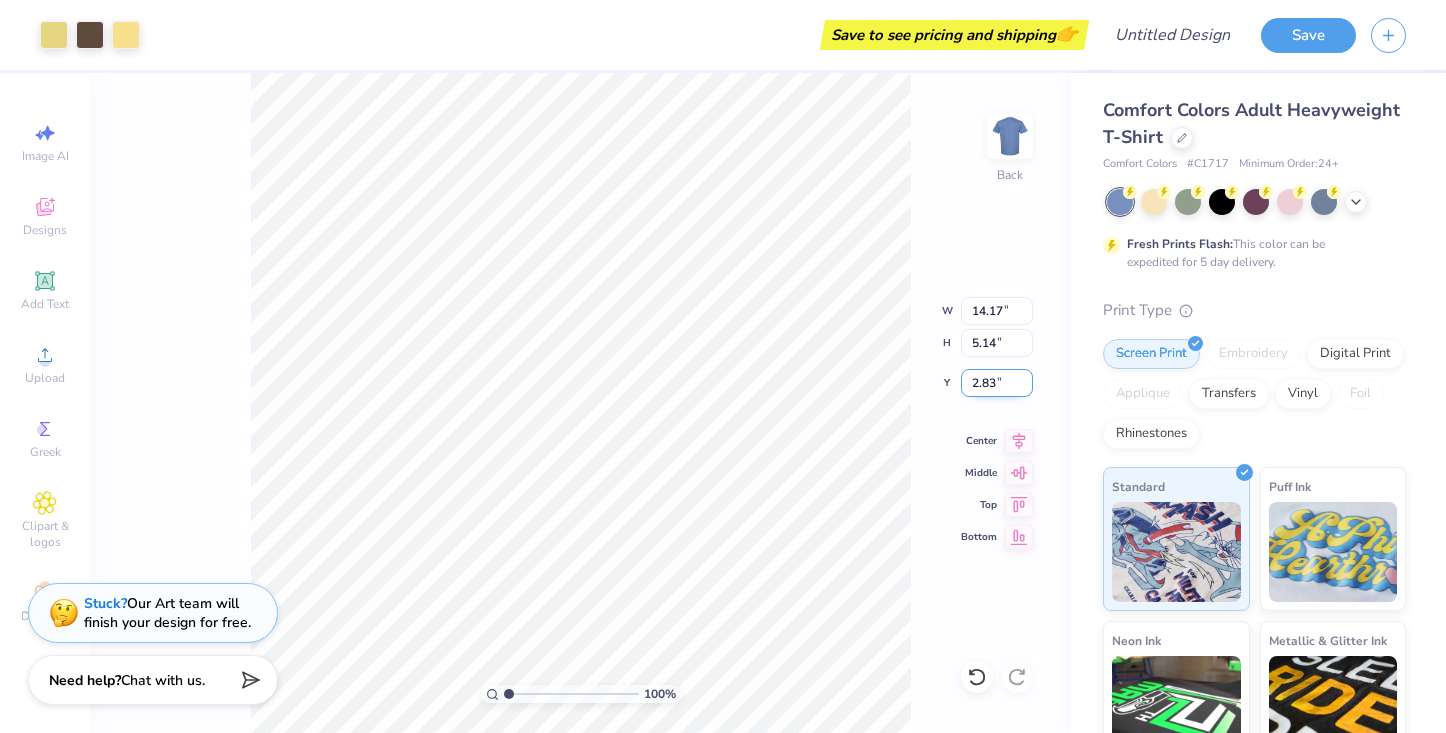 click on "2.83" at bounding box center (997, 383) 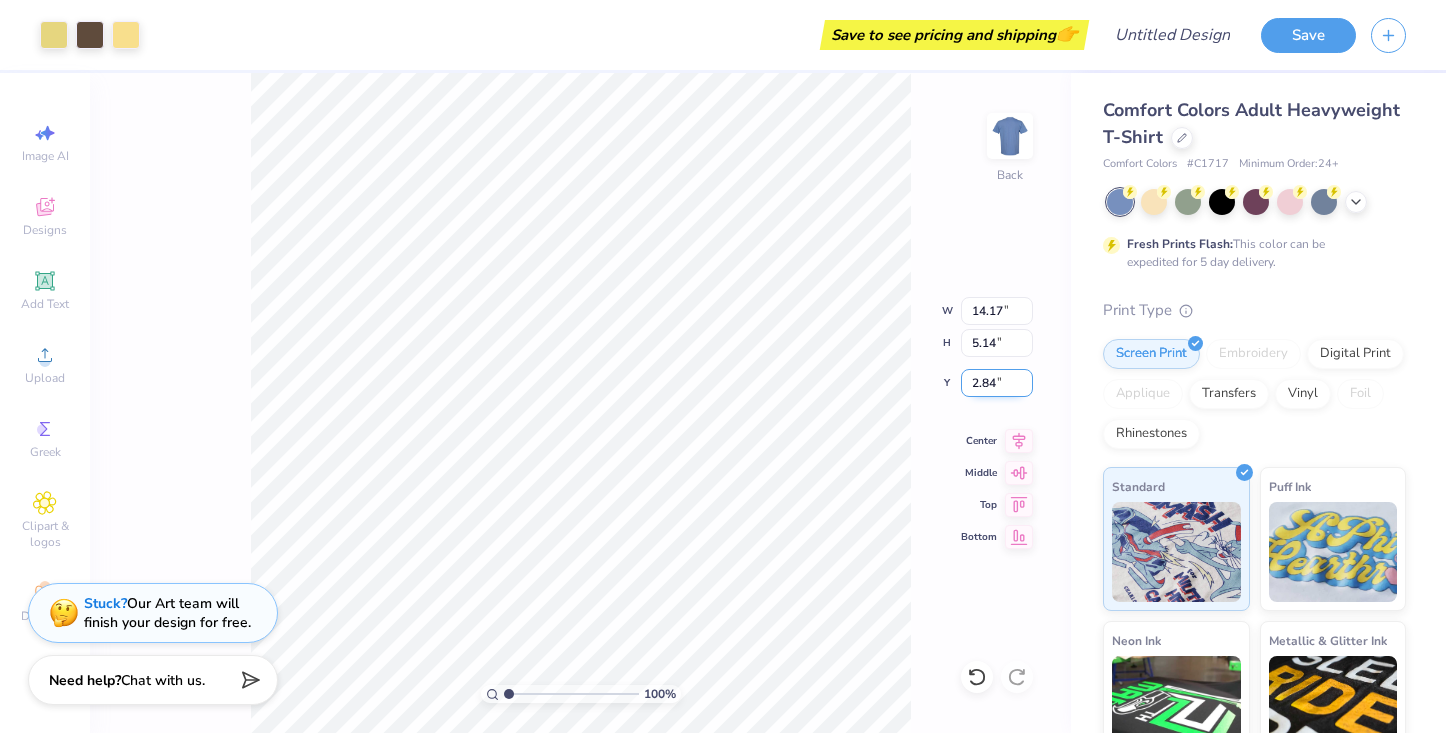 click on "2.84" at bounding box center [997, 383] 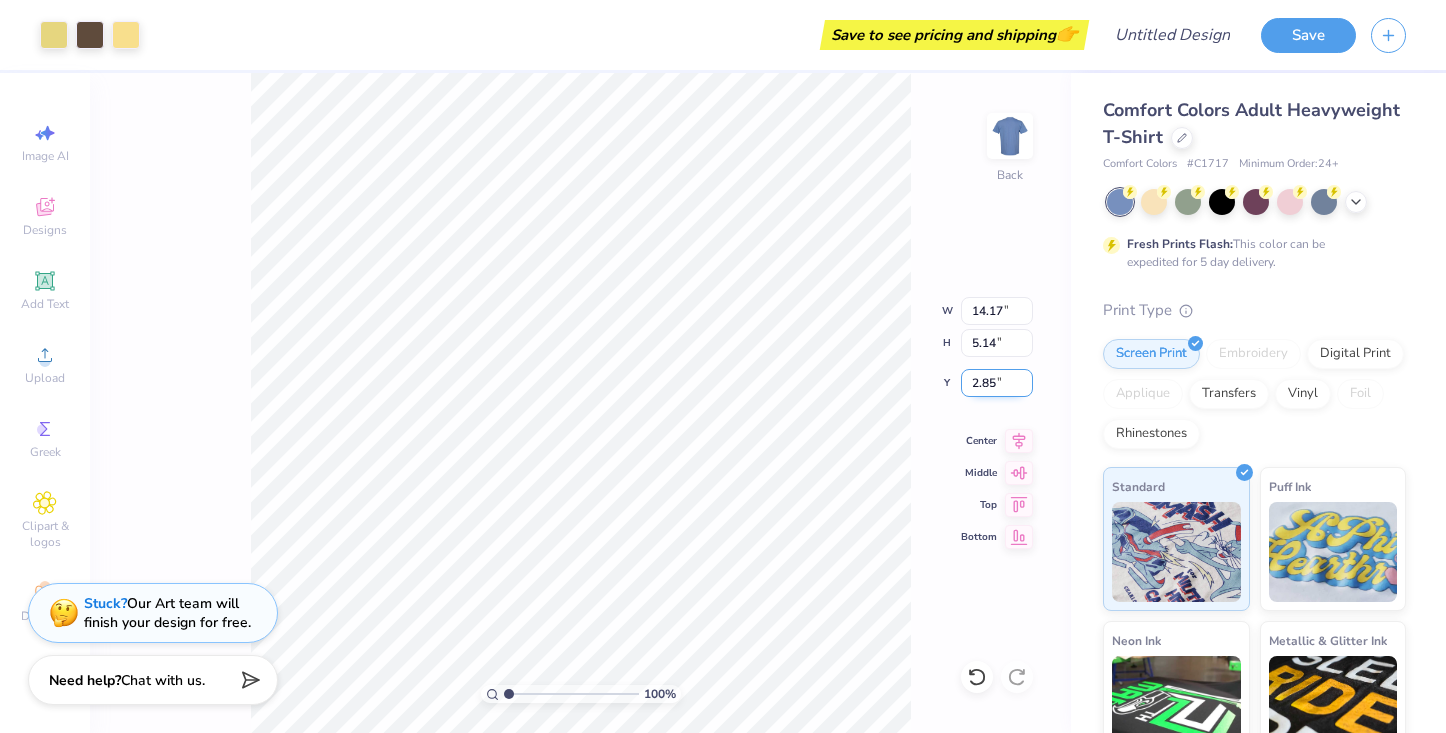 click on "2.85" at bounding box center [997, 383] 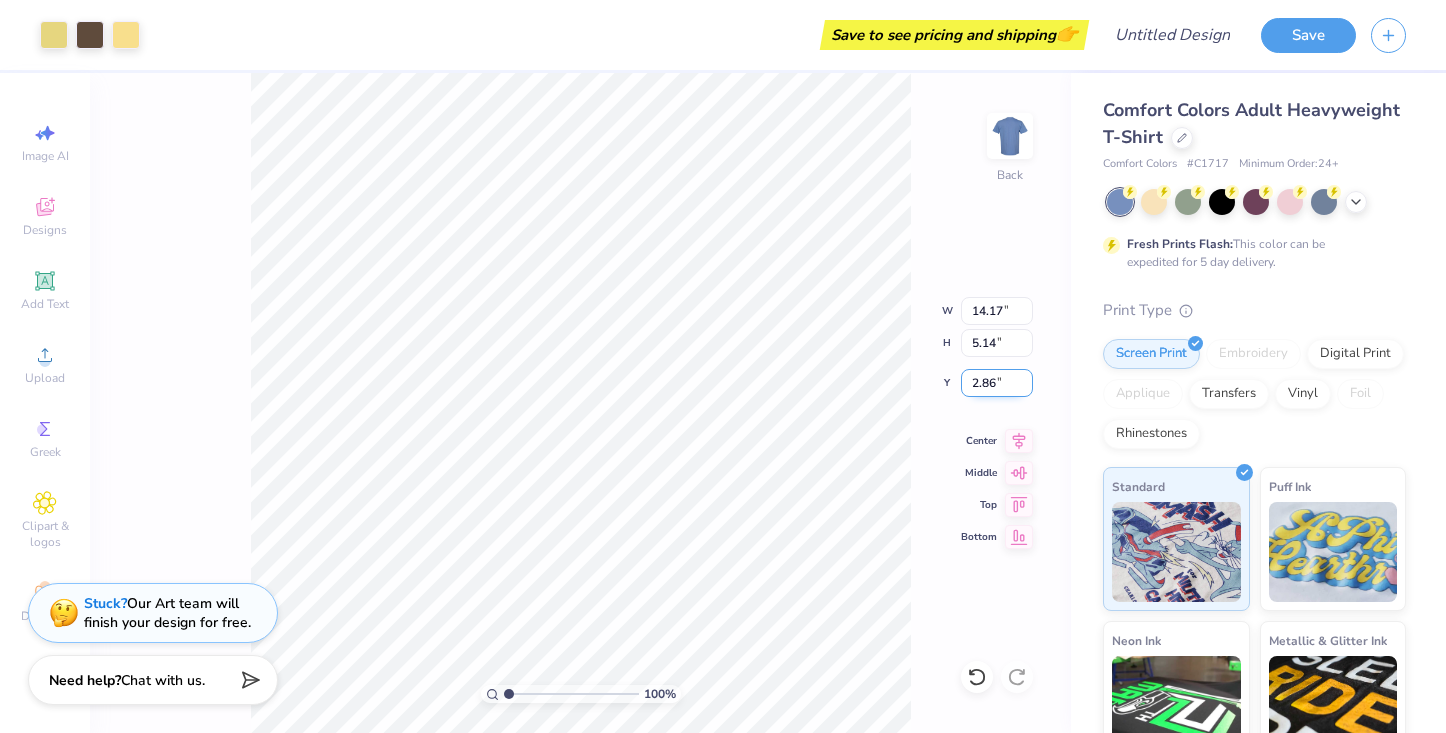 click on "2.86" at bounding box center [997, 383] 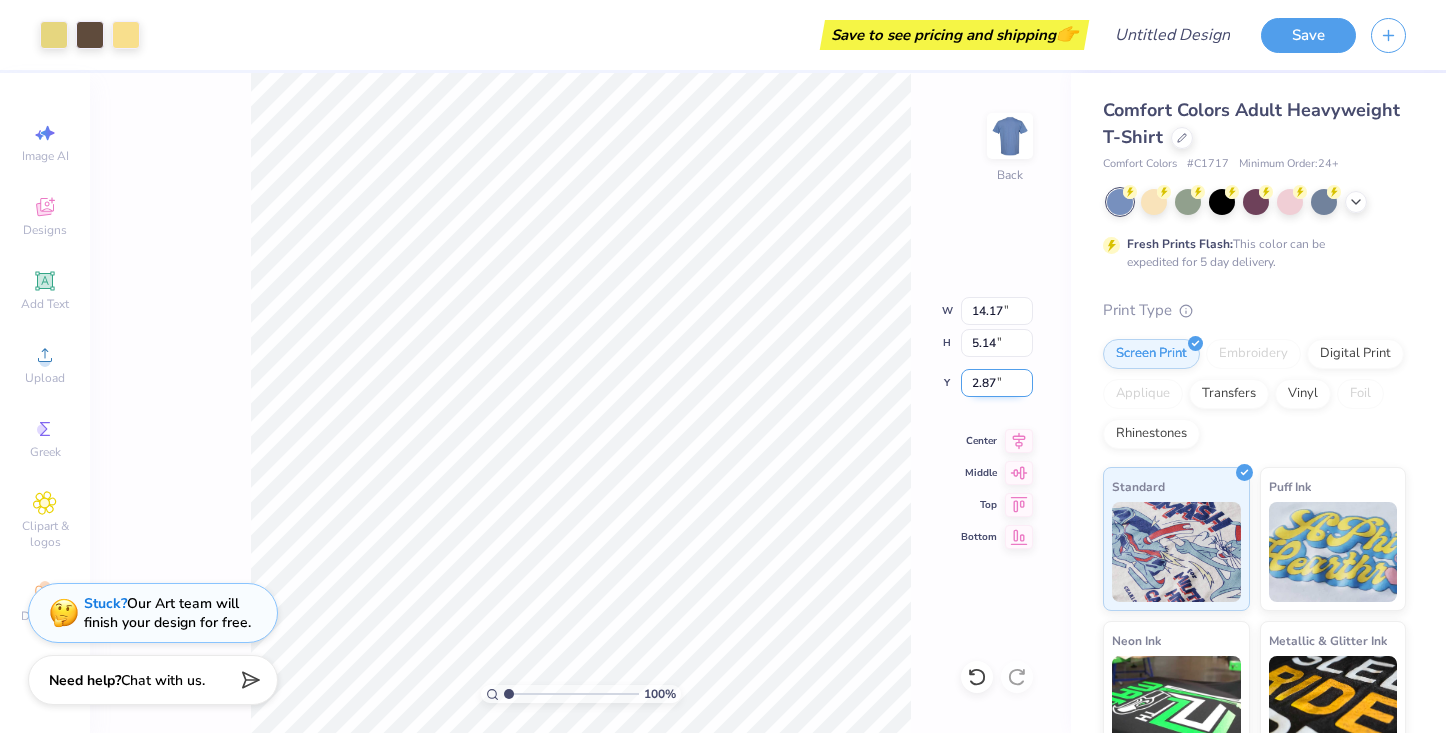 click on "2.87" at bounding box center [997, 383] 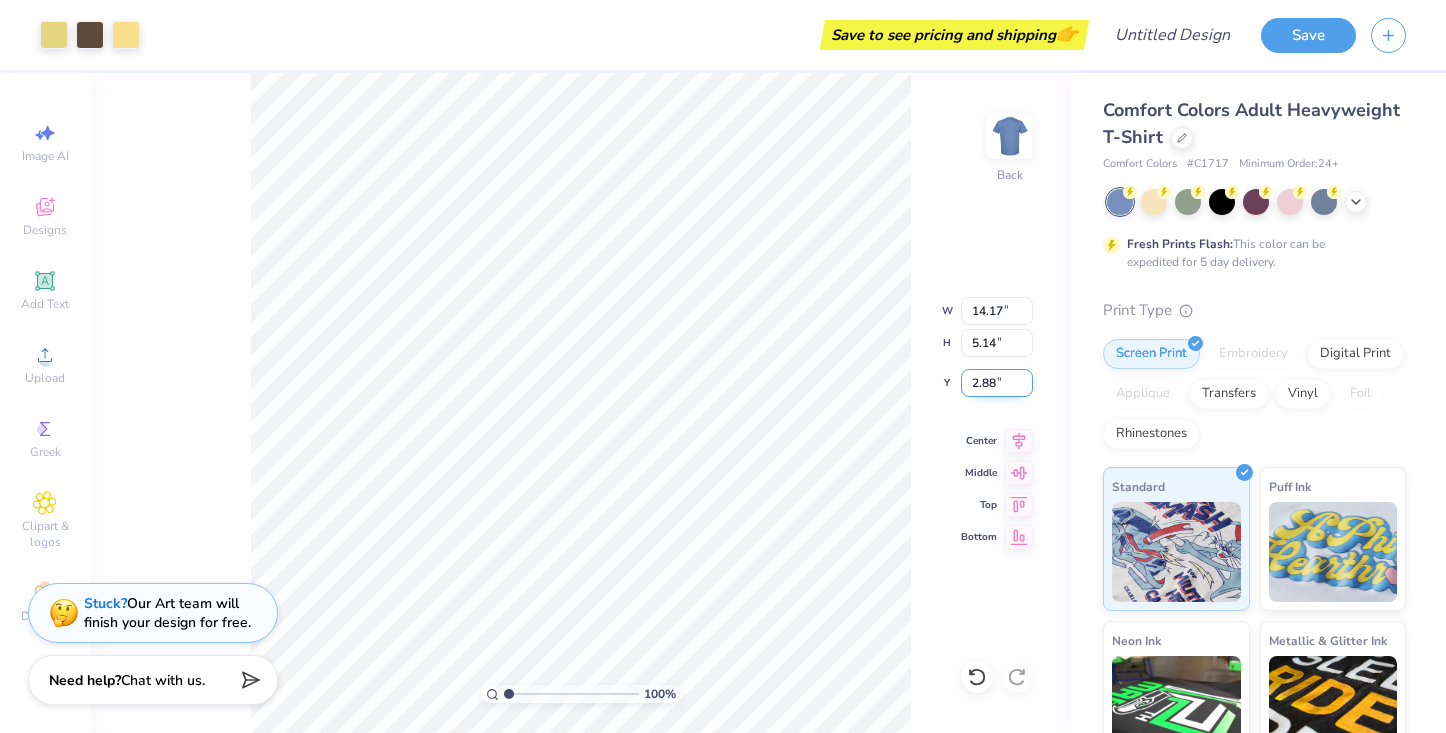 click on "2.88" at bounding box center [997, 383] 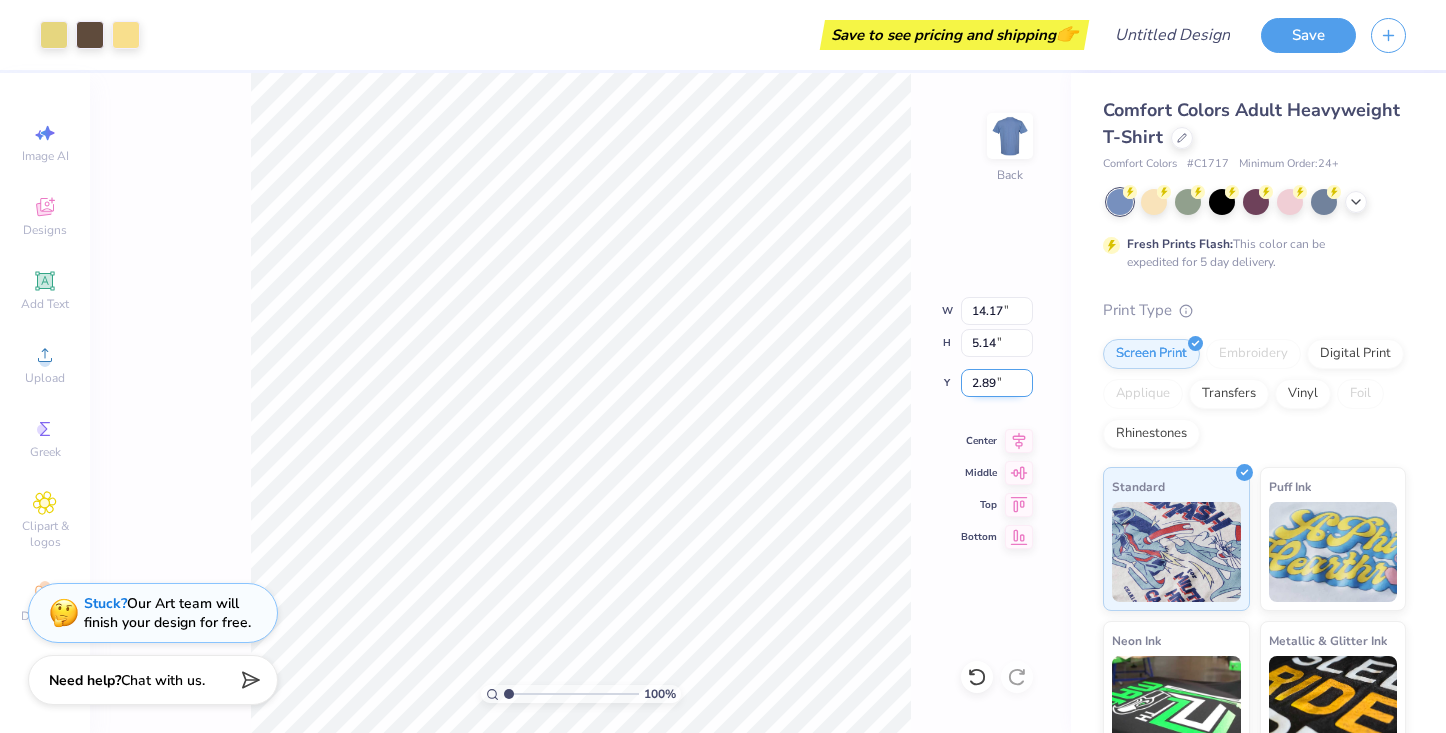 click on "2.89" at bounding box center [997, 383] 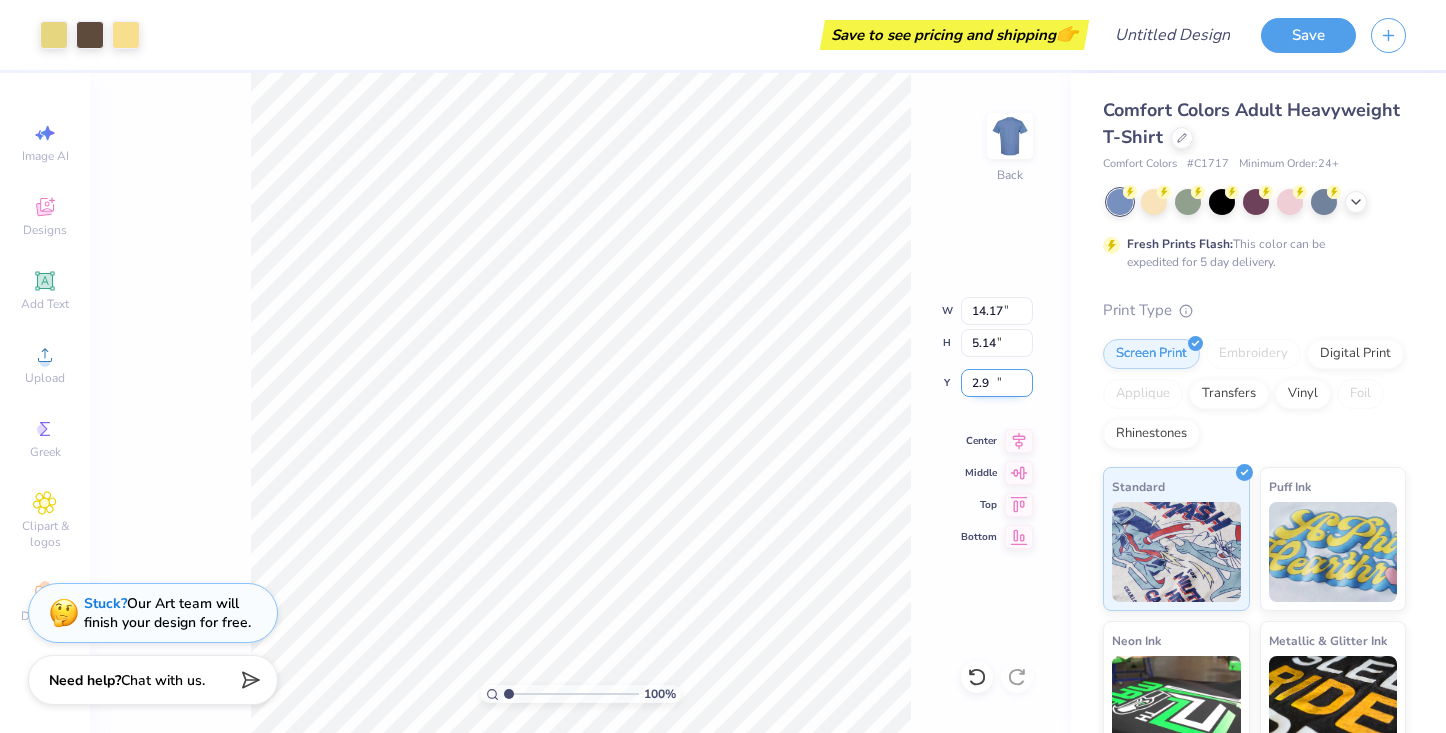 click on "2.9" at bounding box center [997, 383] 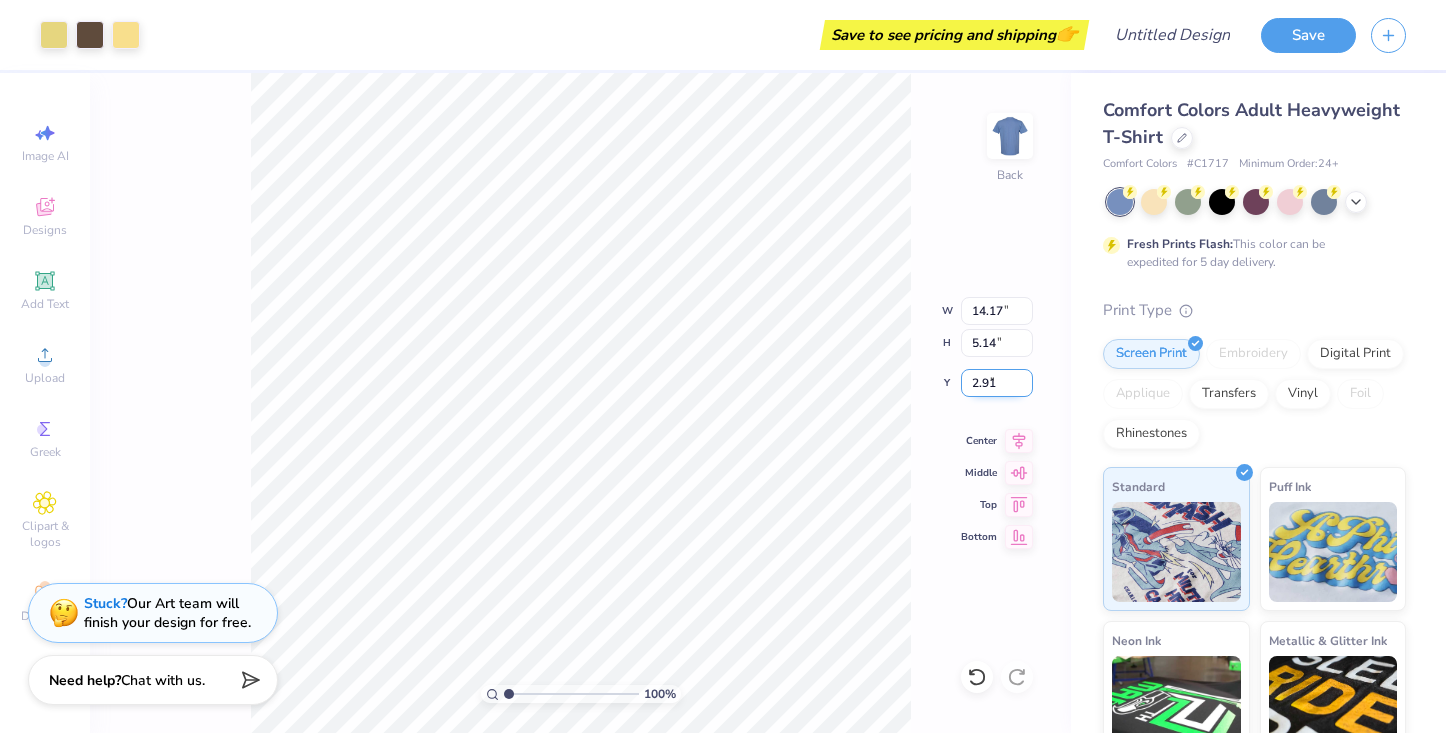 click on "2.91" at bounding box center (997, 383) 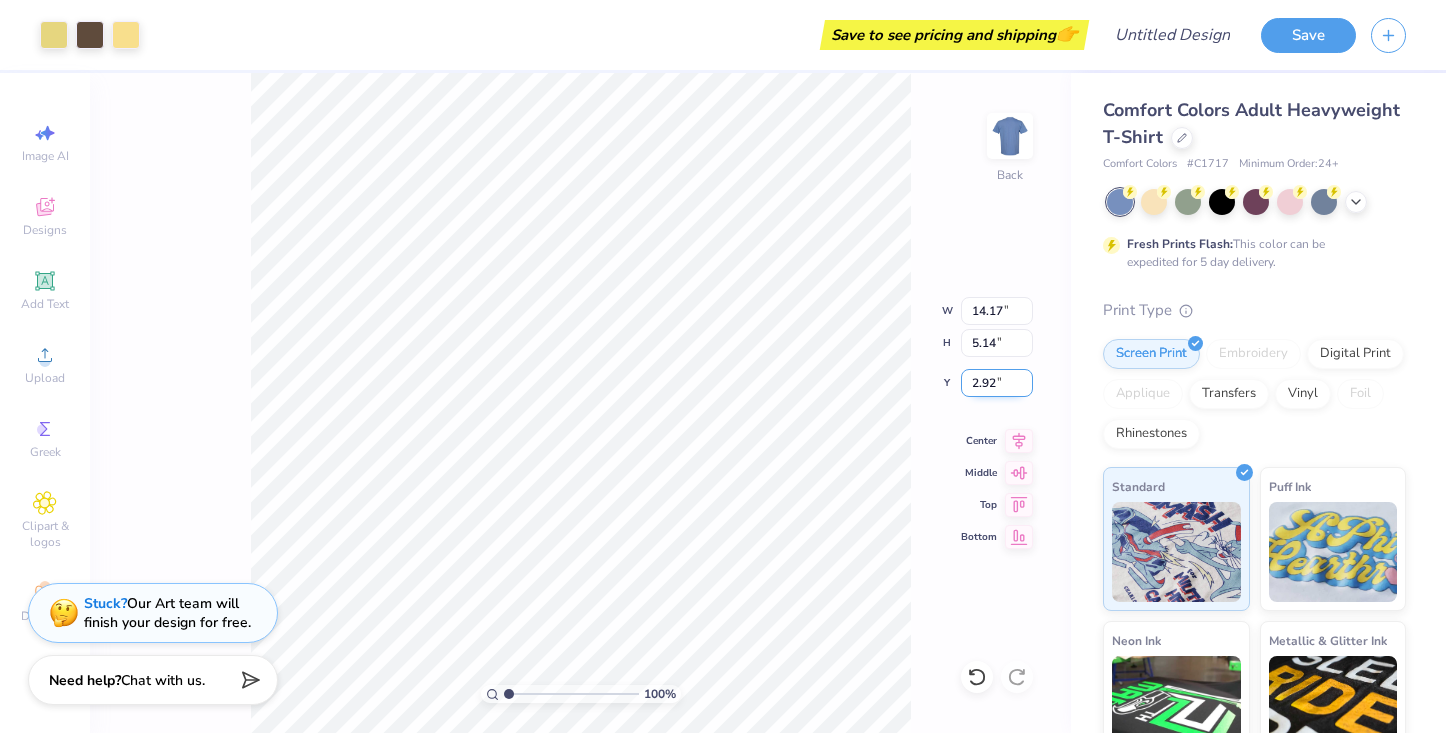 click on "2.92" at bounding box center (997, 383) 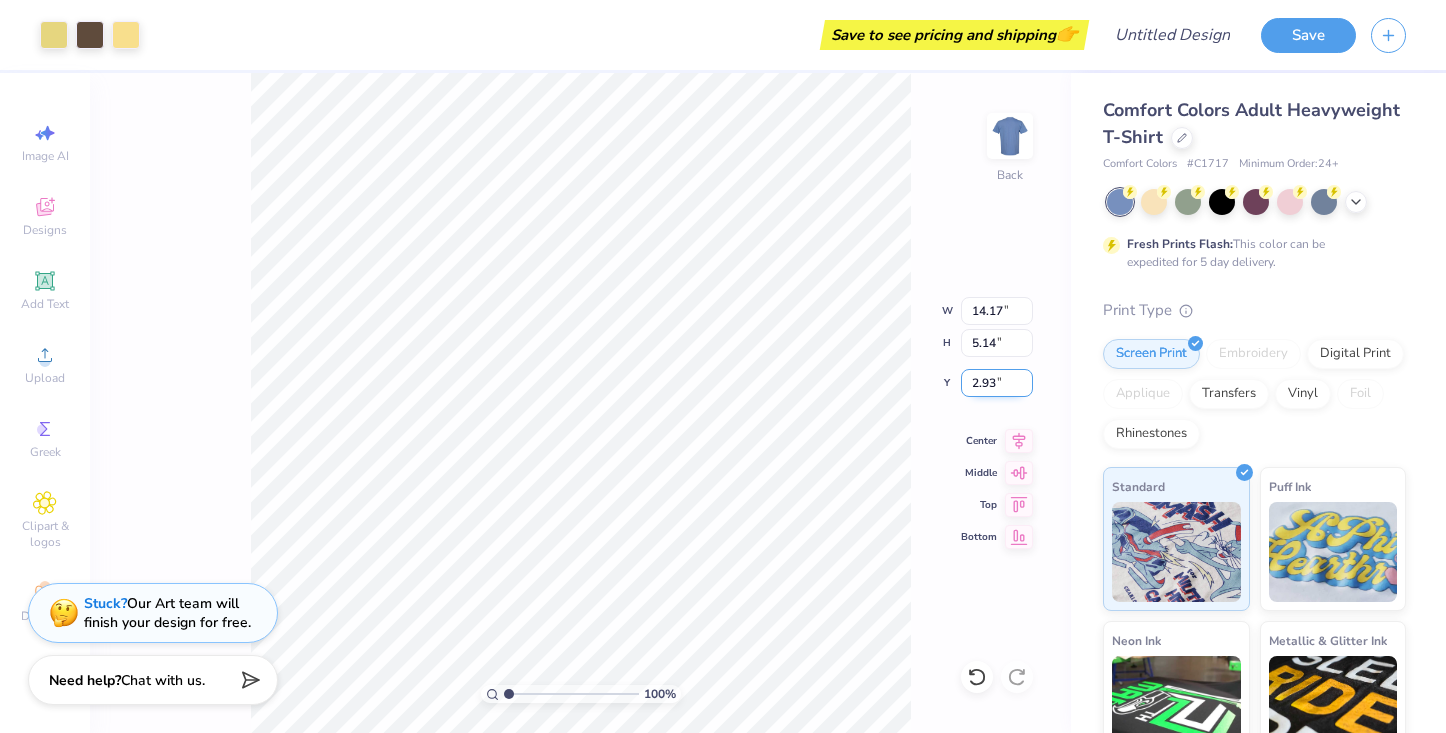 click on "2.93" at bounding box center (997, 383) 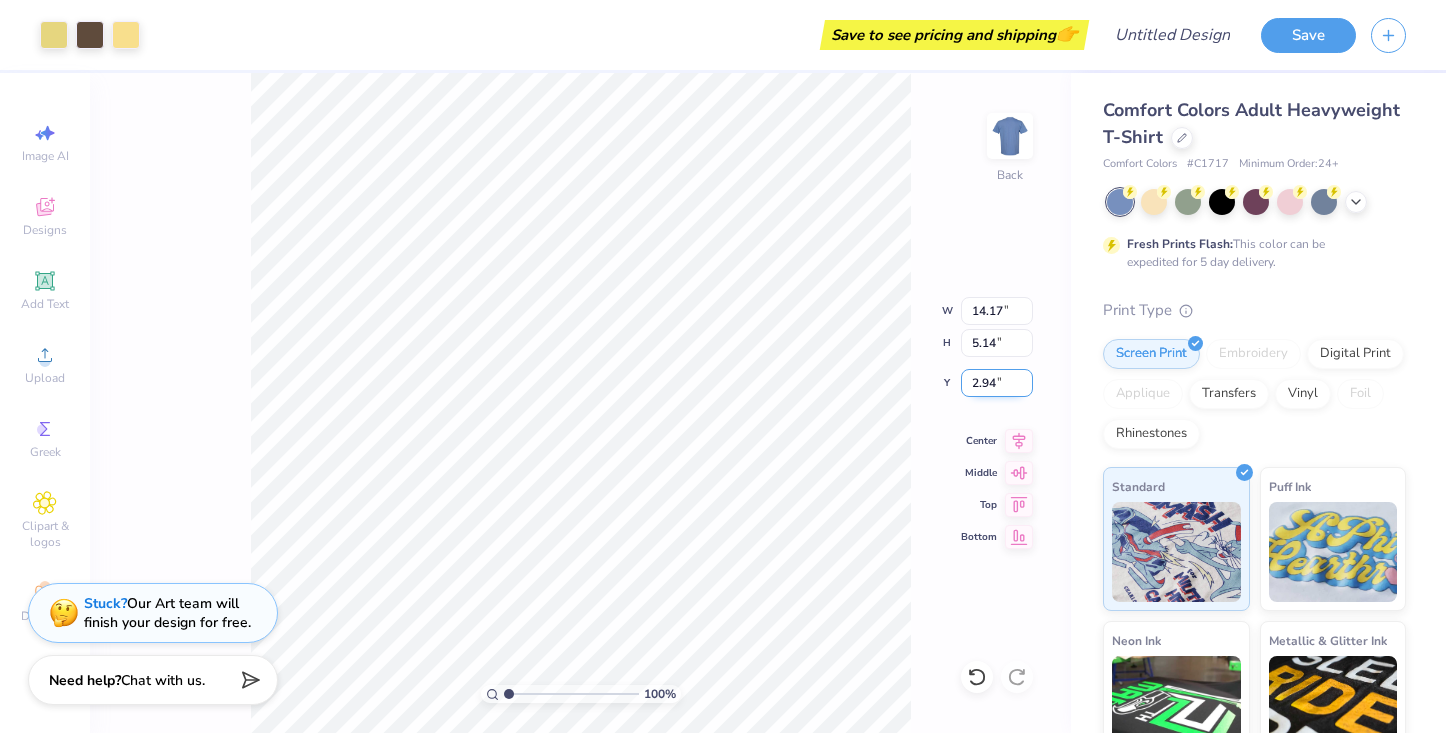 click on "2.94" at bounding box center (997, 383) 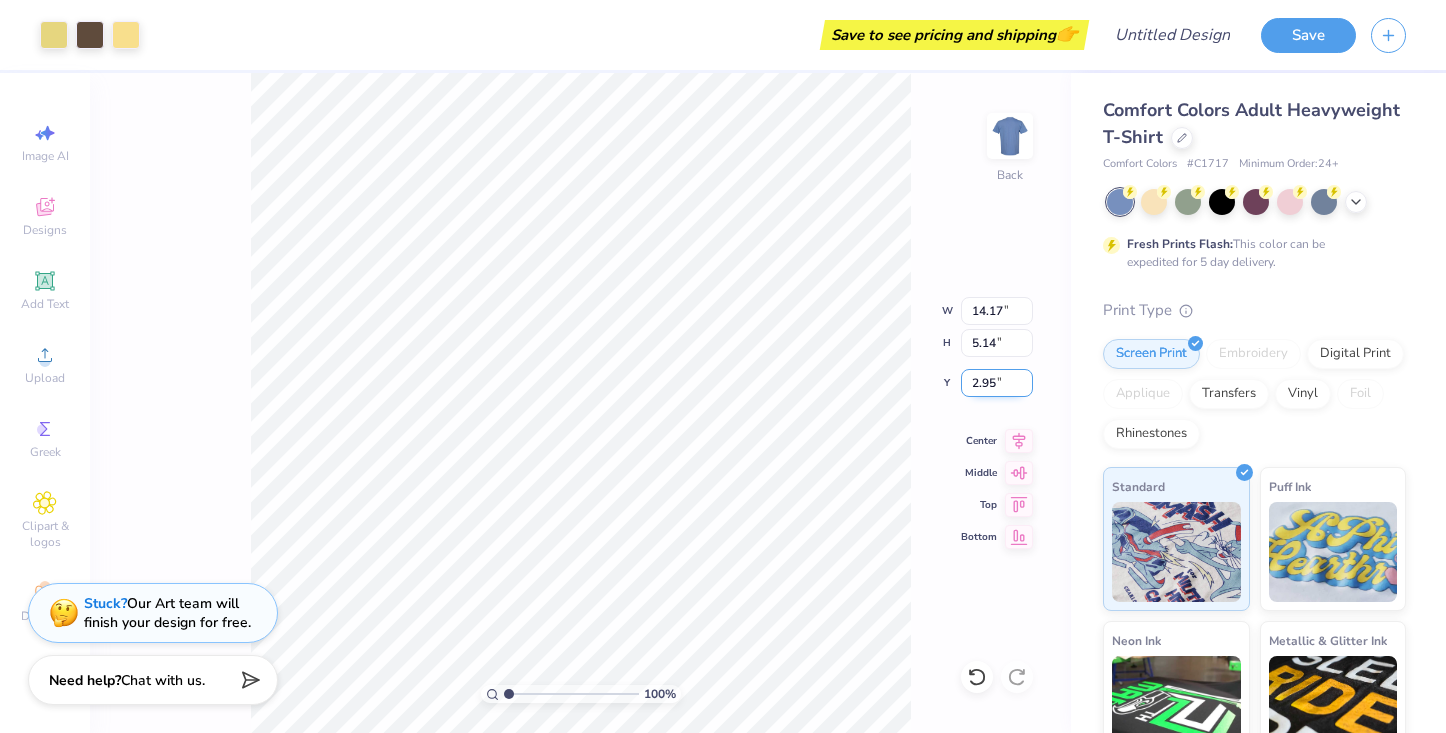 click on "2.95" at bounding box center [997, 383] 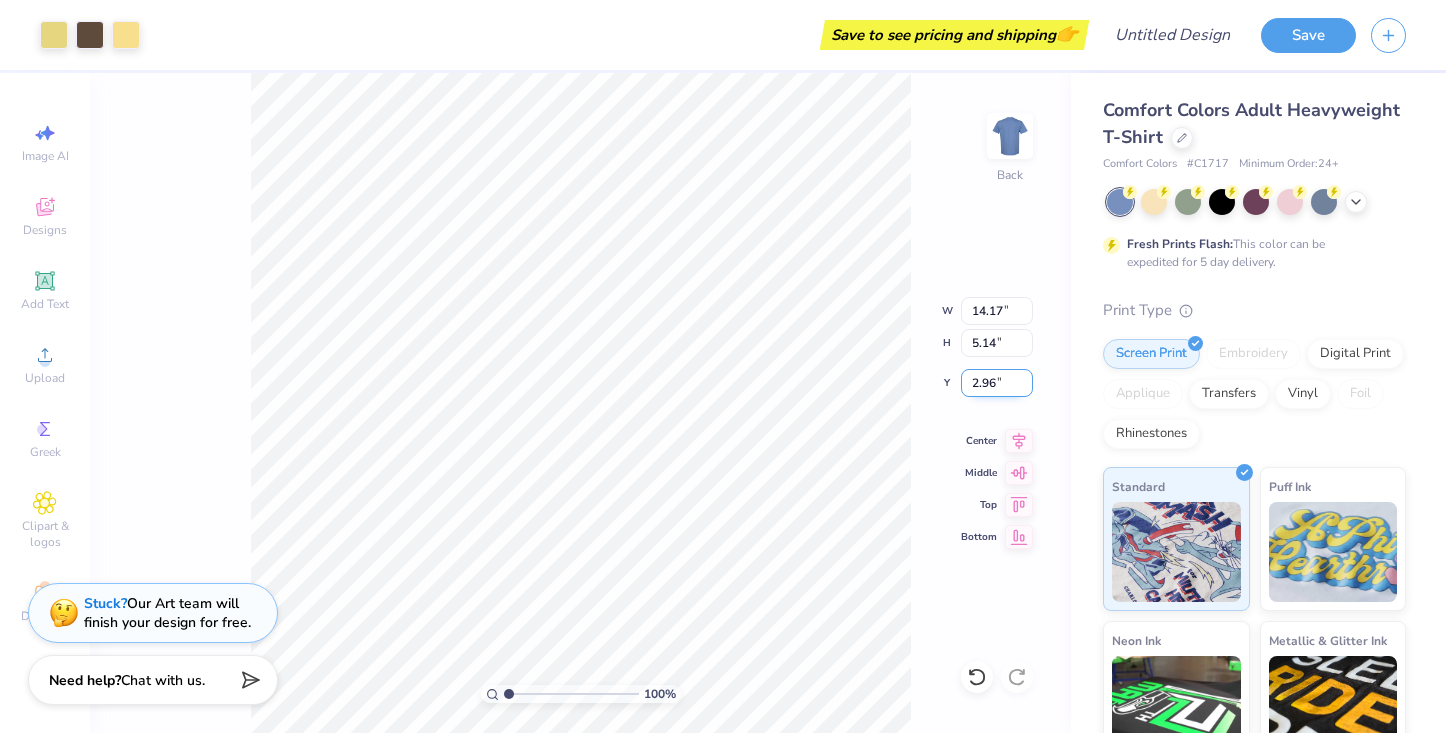 click on "2.96" at bounding box center (997, 383) 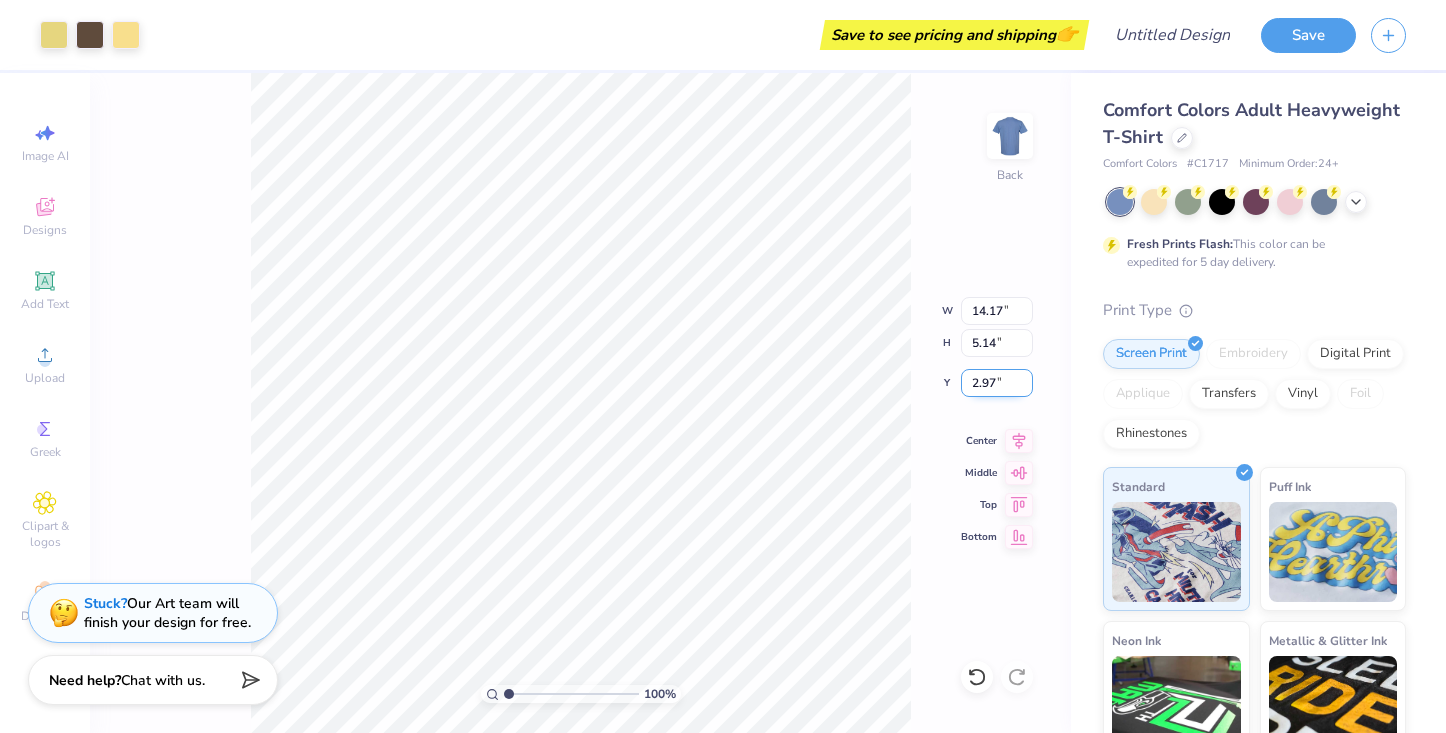 click on "2.97" at bounding box center (997, 383) 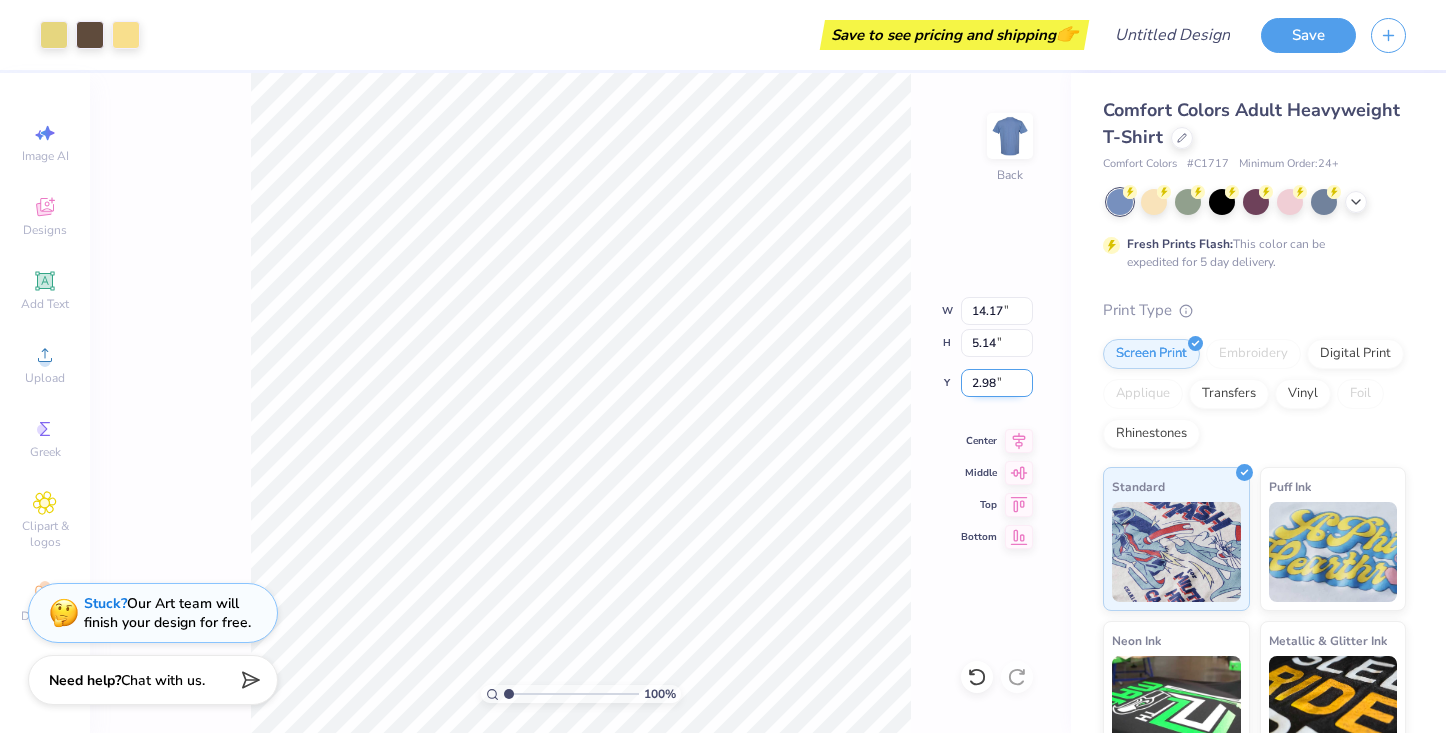 click on "2.98" at bounding box center (997, 383) 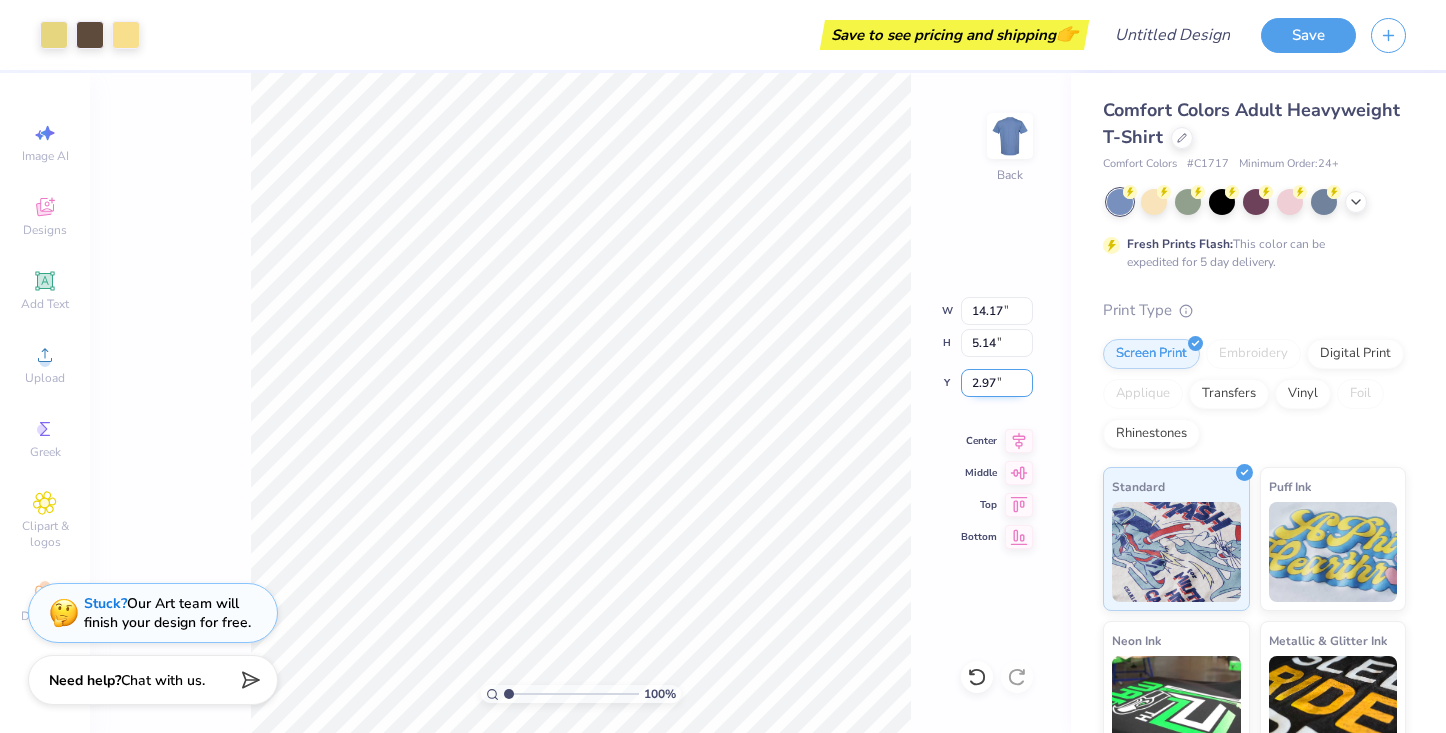 click on "2.97" at bounding box center [997, 383] 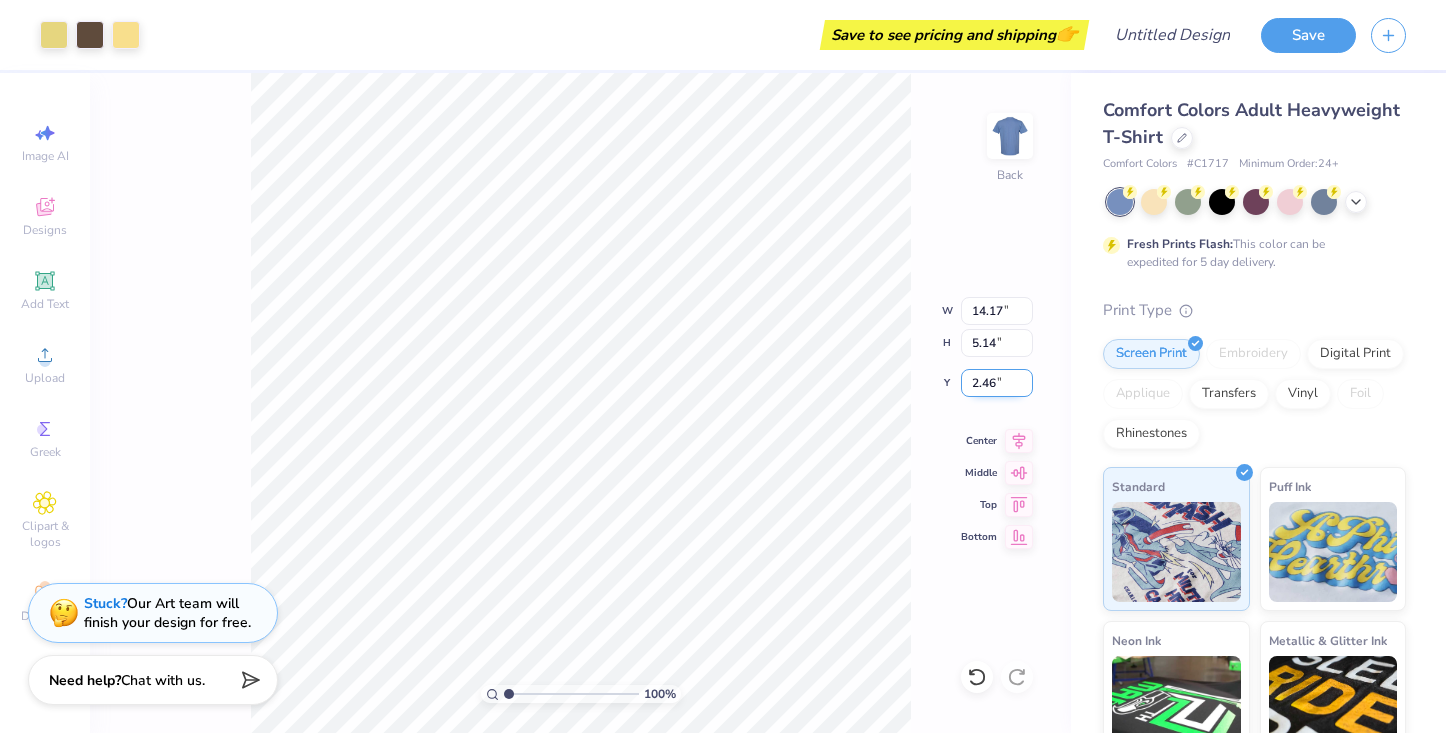 type on "2.46" 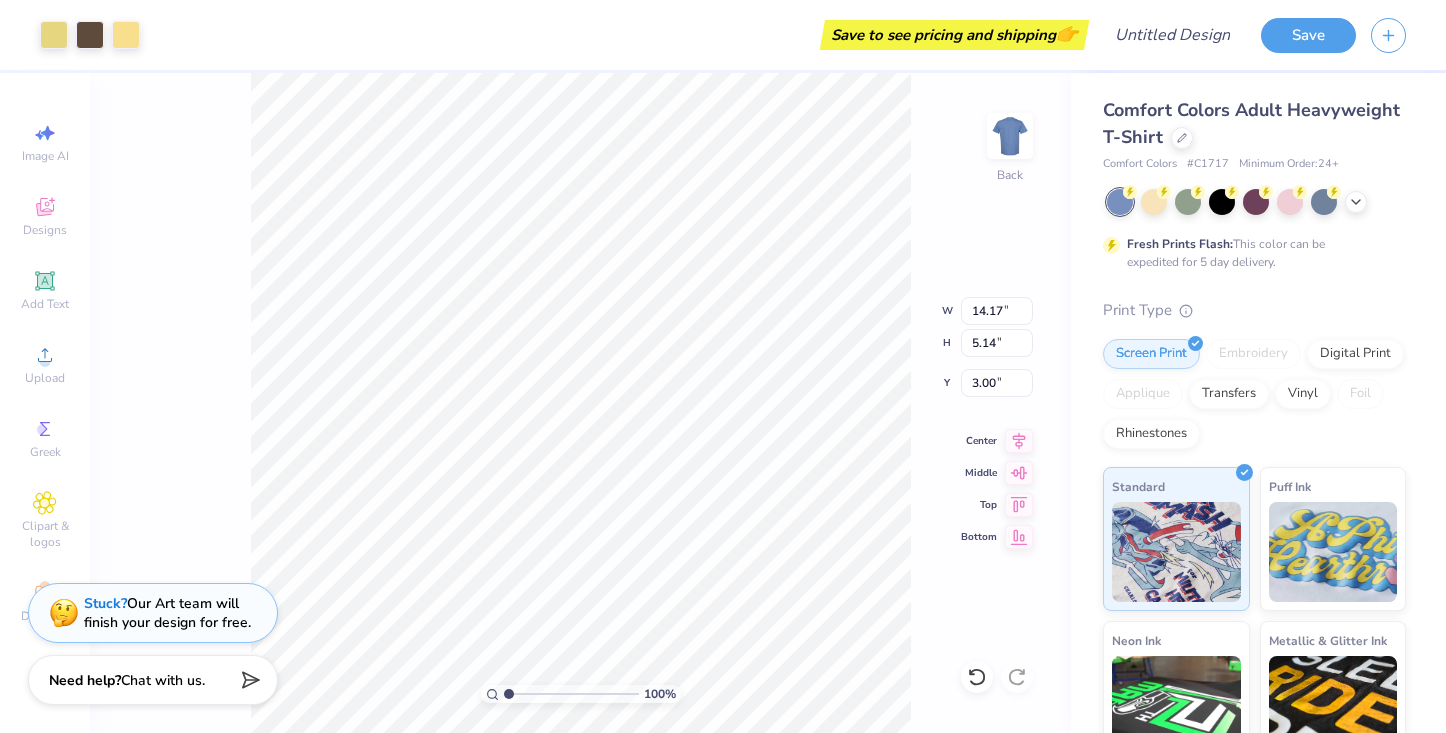 type on "9.93" 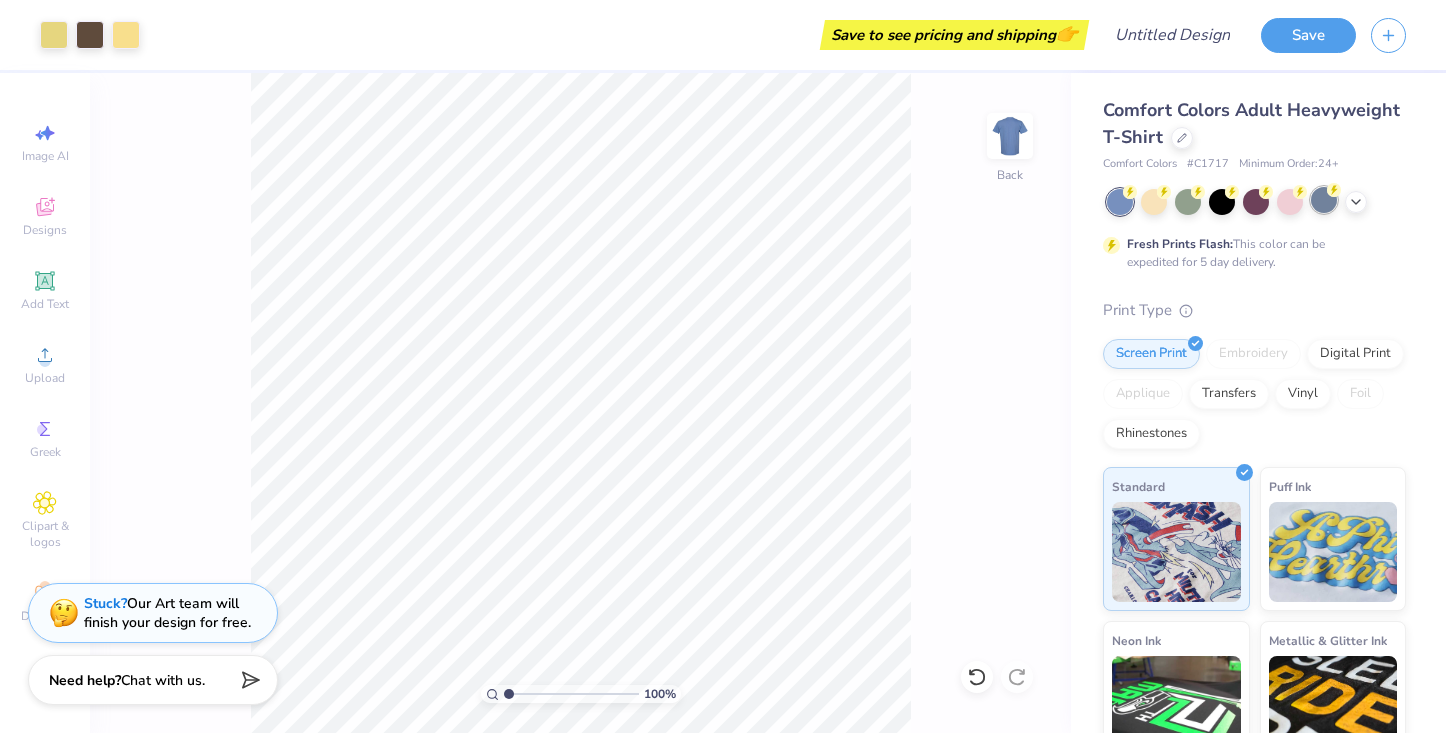 click 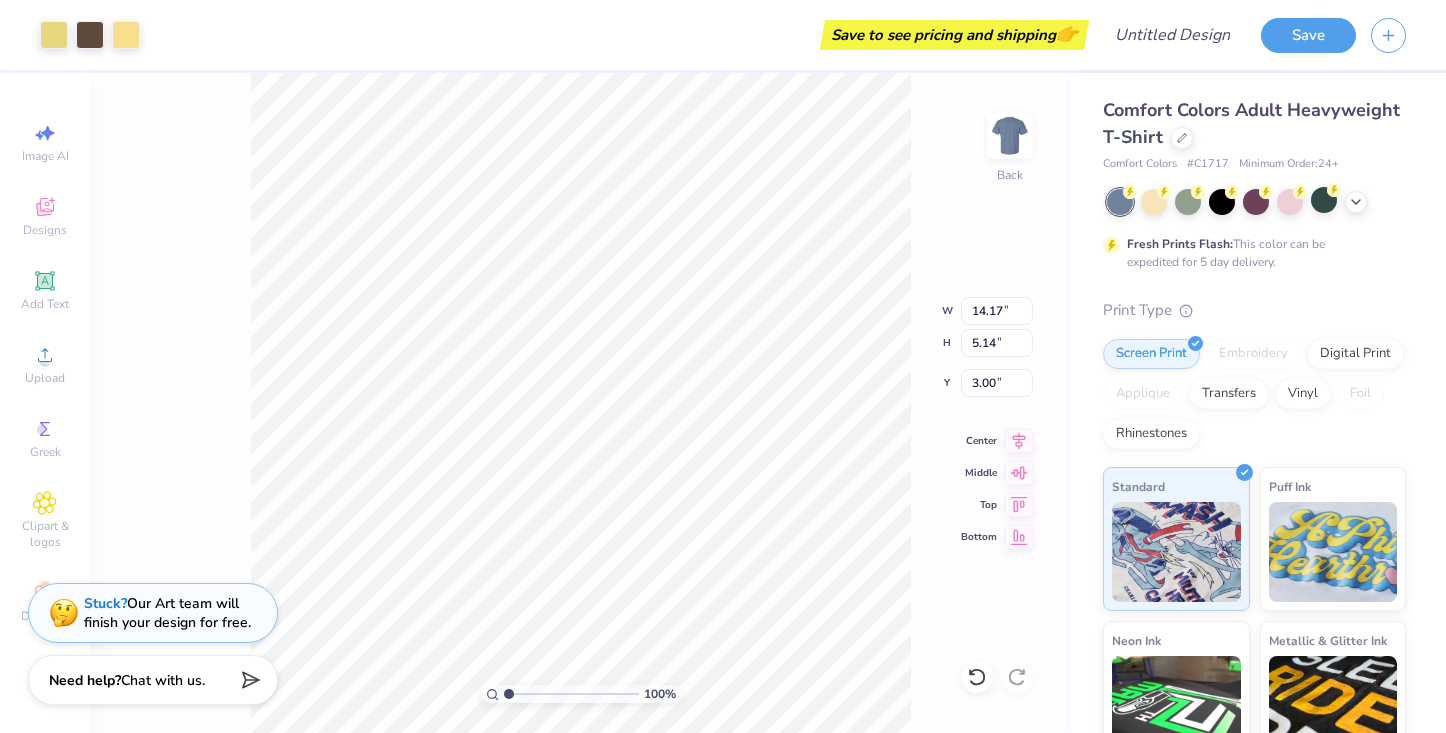 type on "7.62" 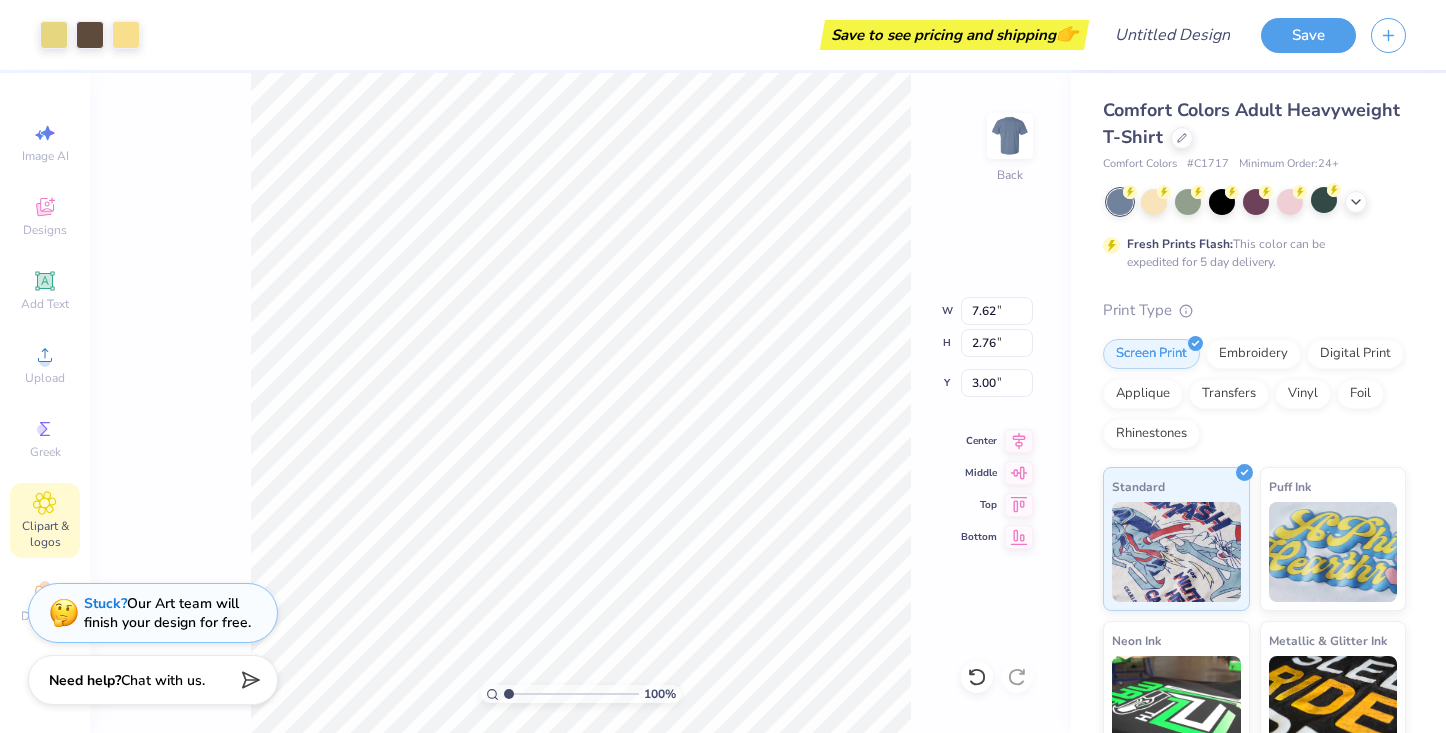 click on "Clipart & logos" at bounding box center (45, 534) 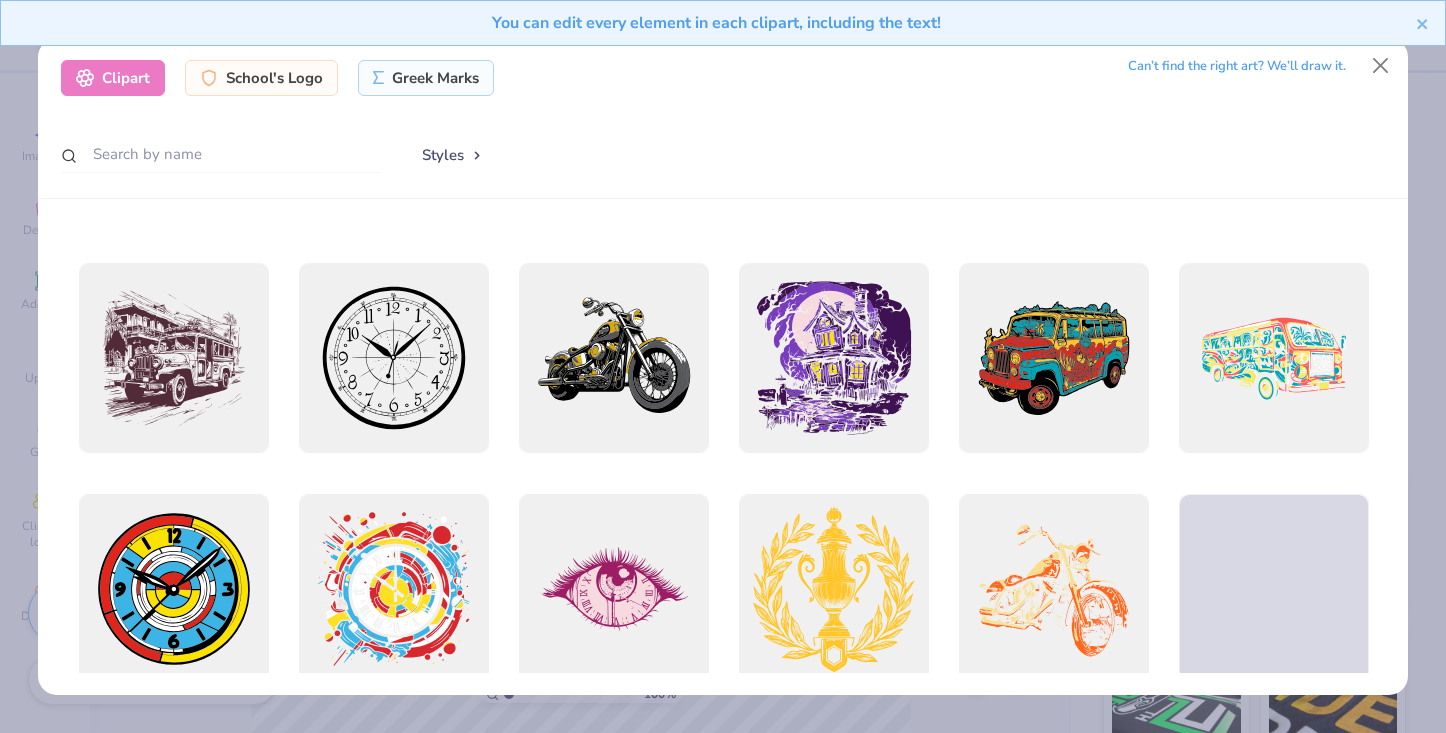 scroll, scrollTop: 467, scrollLeft: 0, axis: vertical 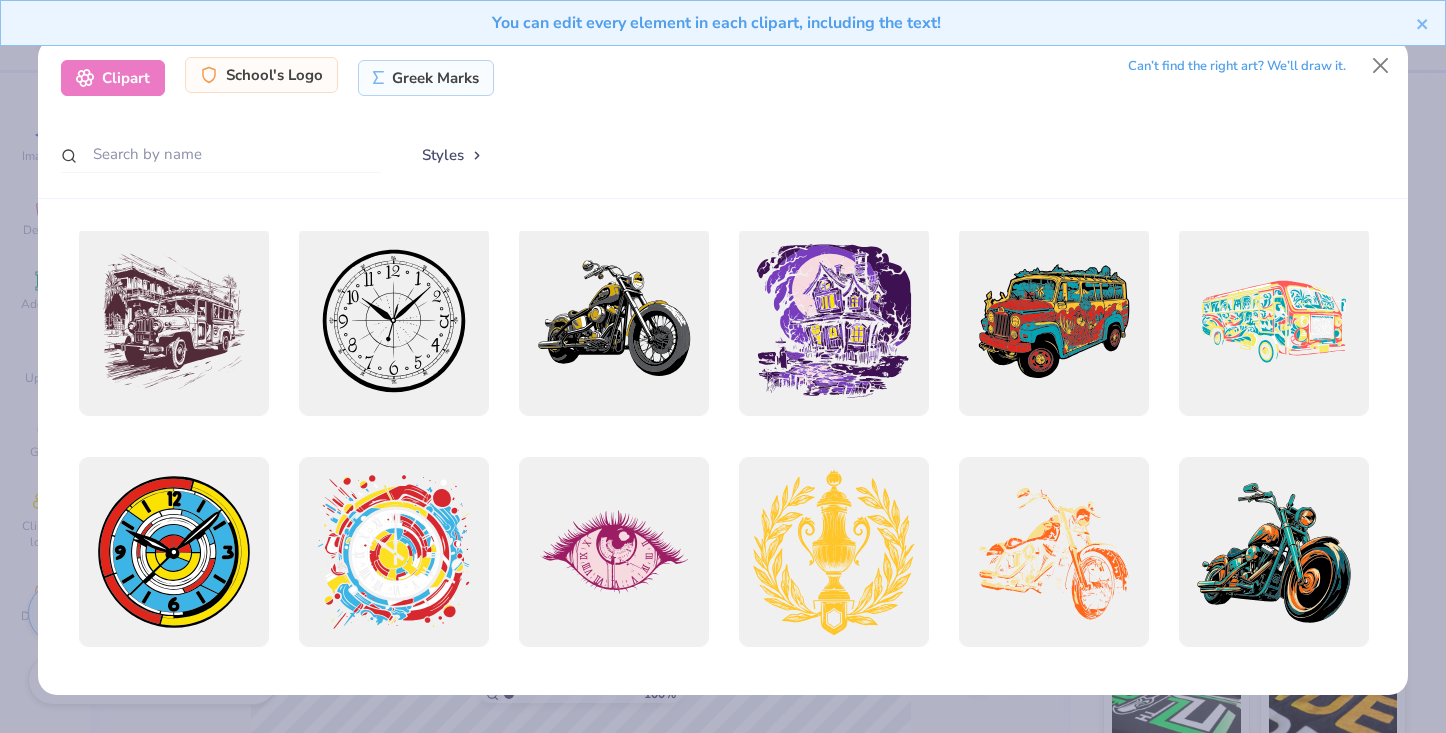 click on "School's Logo" at bounding box center [261, 75] 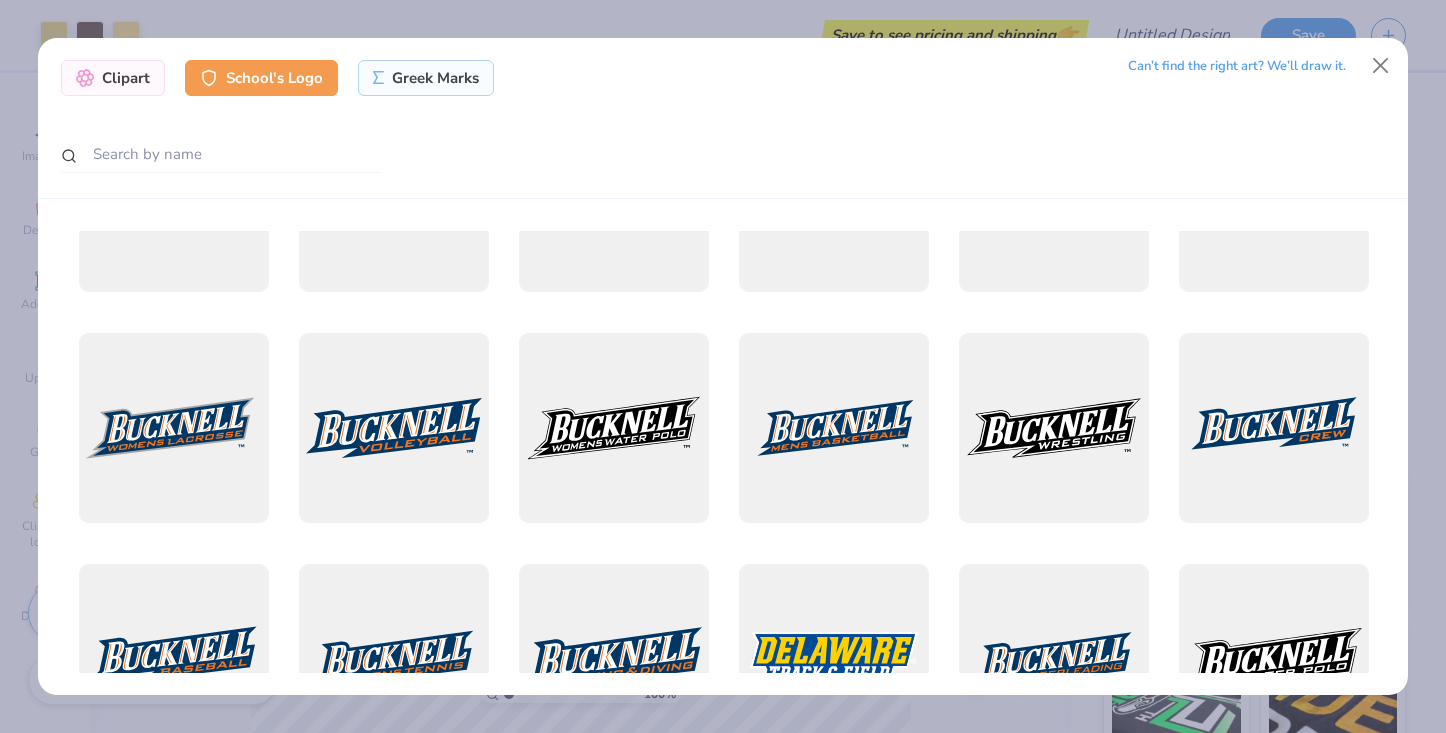 scroll, scrollTop: 0, scrollLeft: 0, axis: both 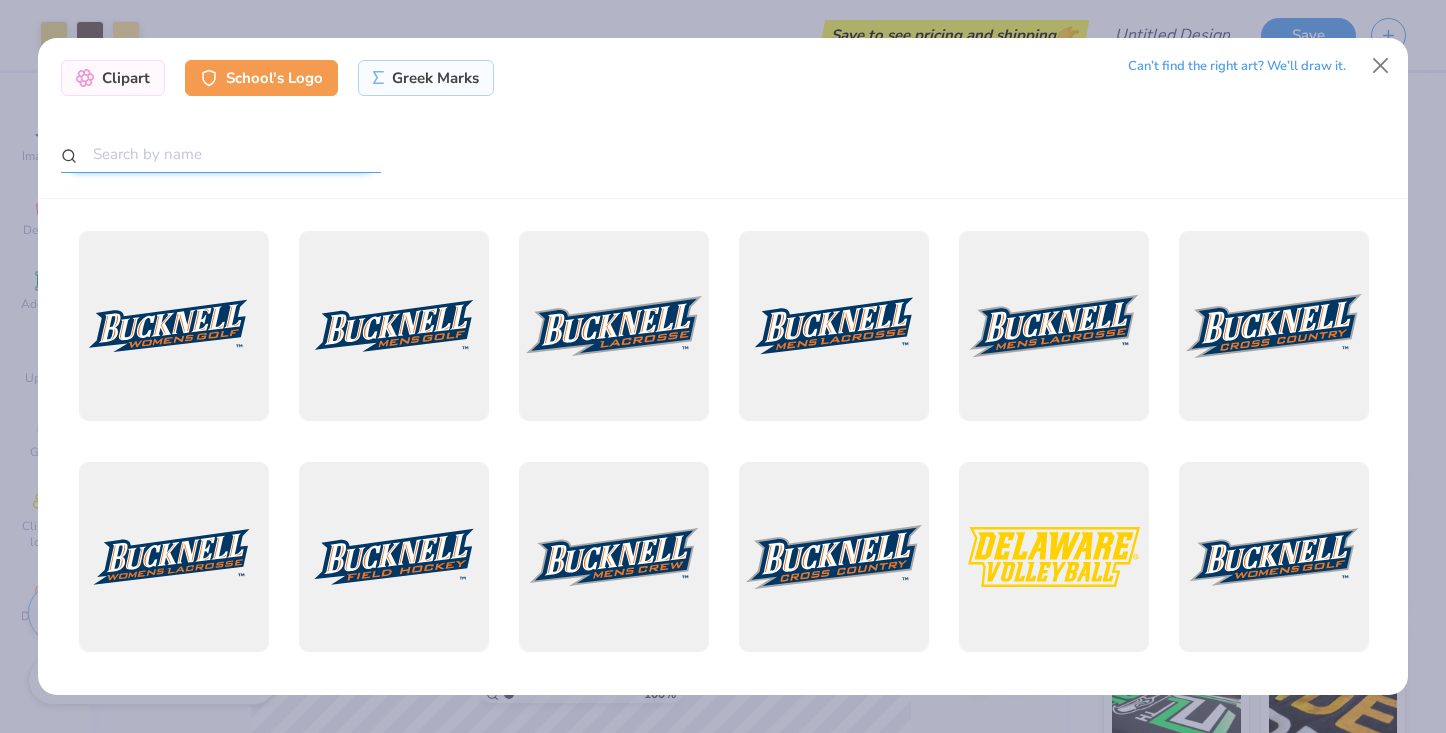 click at bounding box center [221, 154] 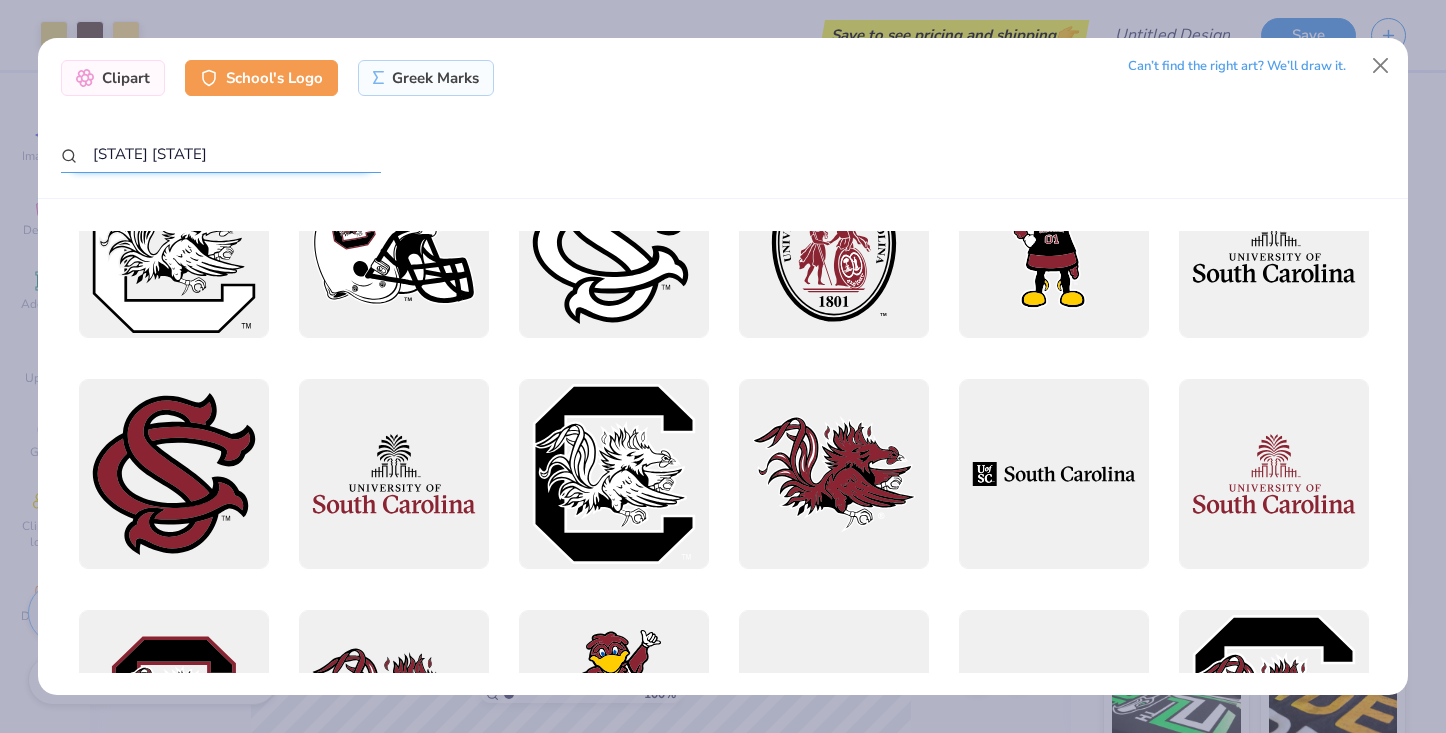 scroll, scrollTop: 0, scrollLeft: 0, axis: both 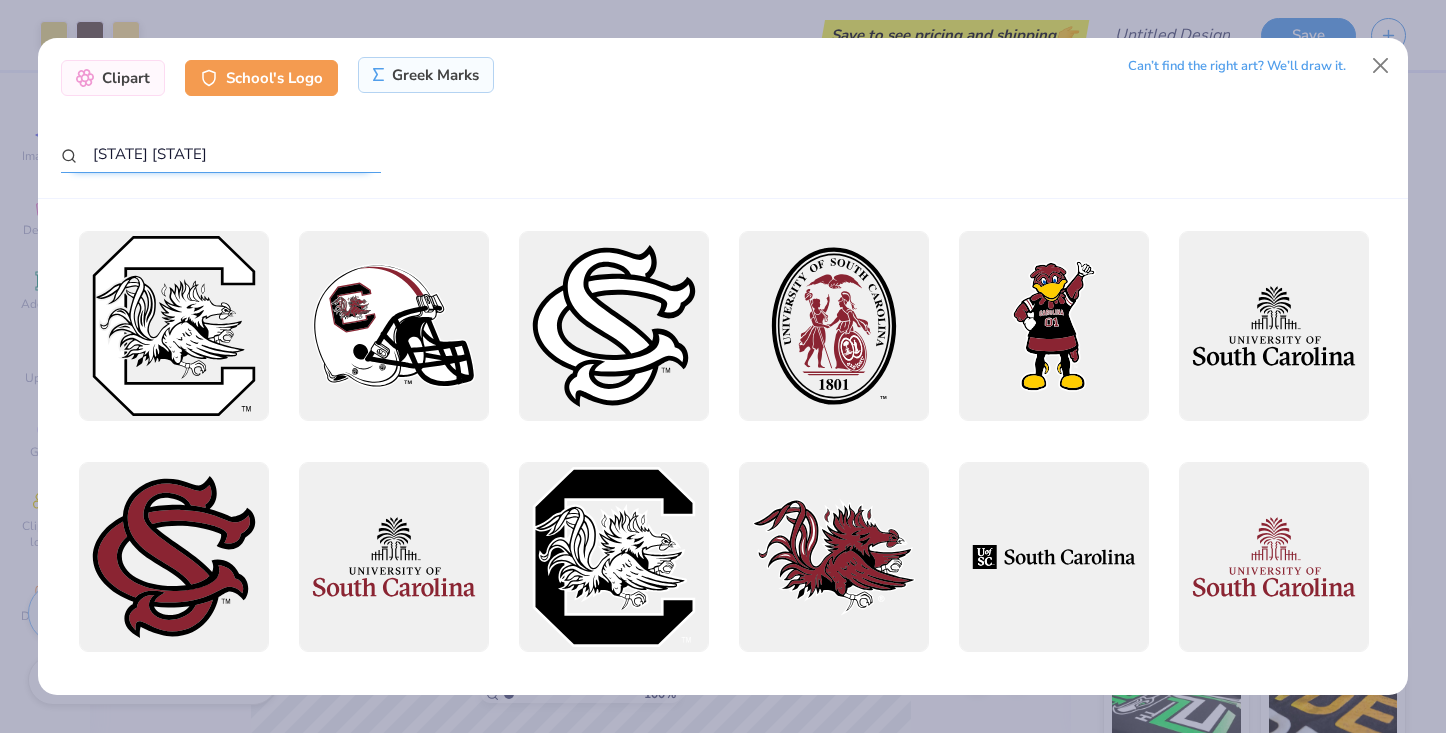 type on "[STATE] [STATE]" 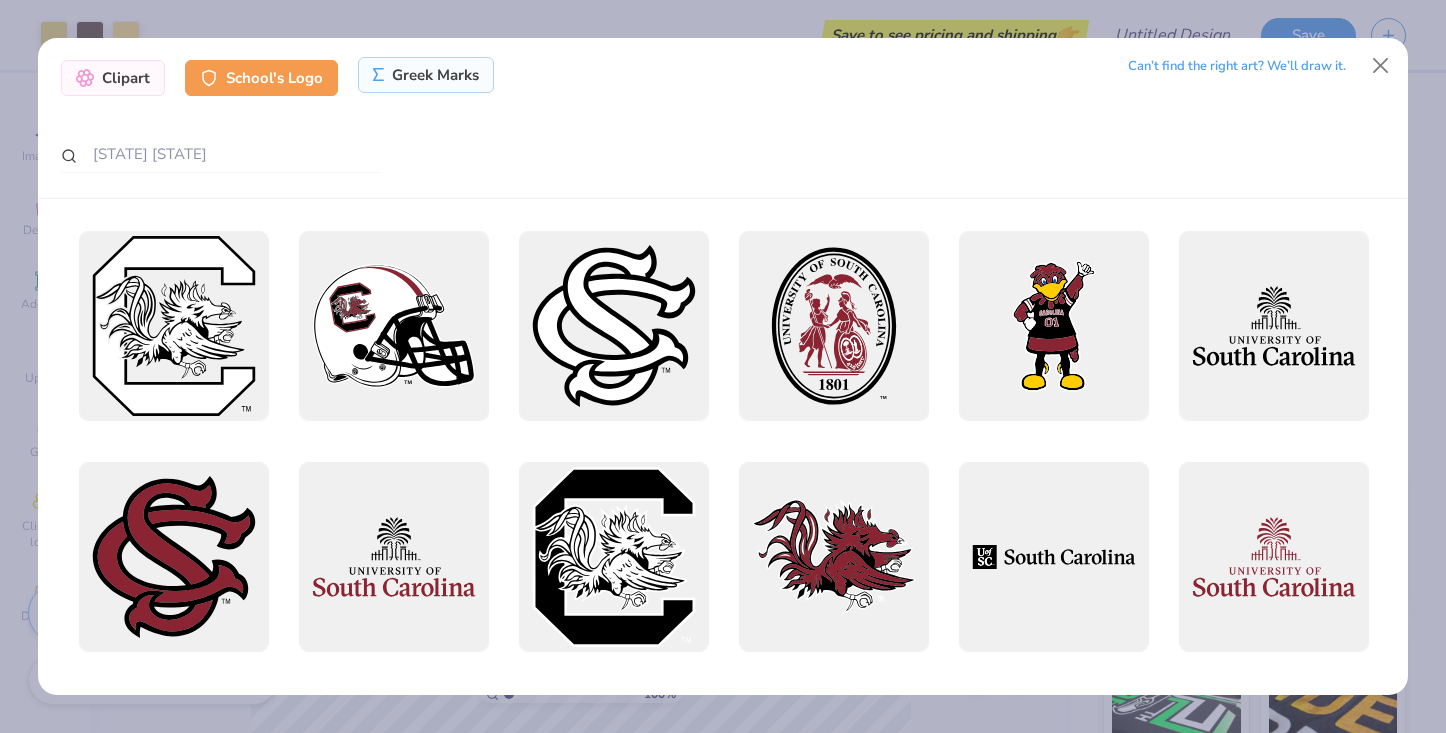 click on "Greek Marks" at bounding box center (426, 75) 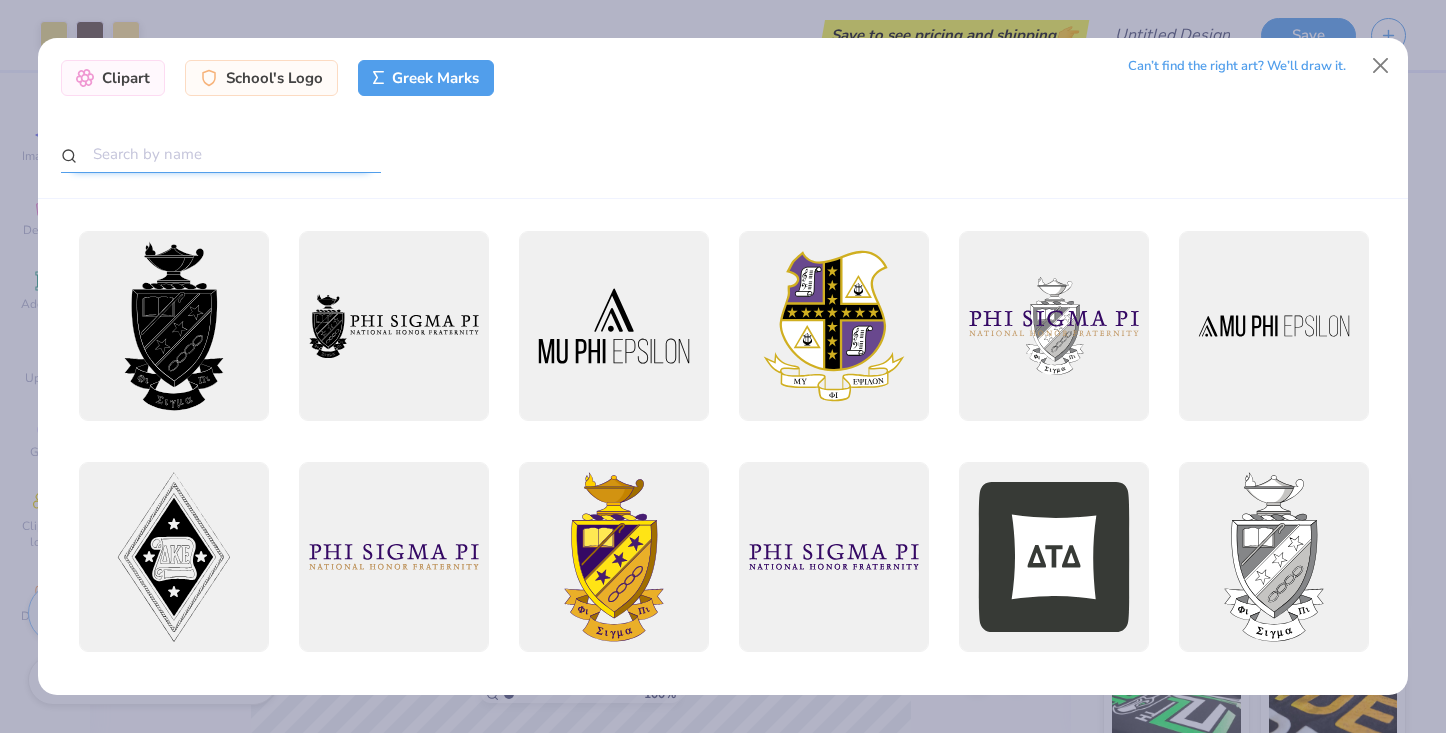 click at bounding box center (221, 154) 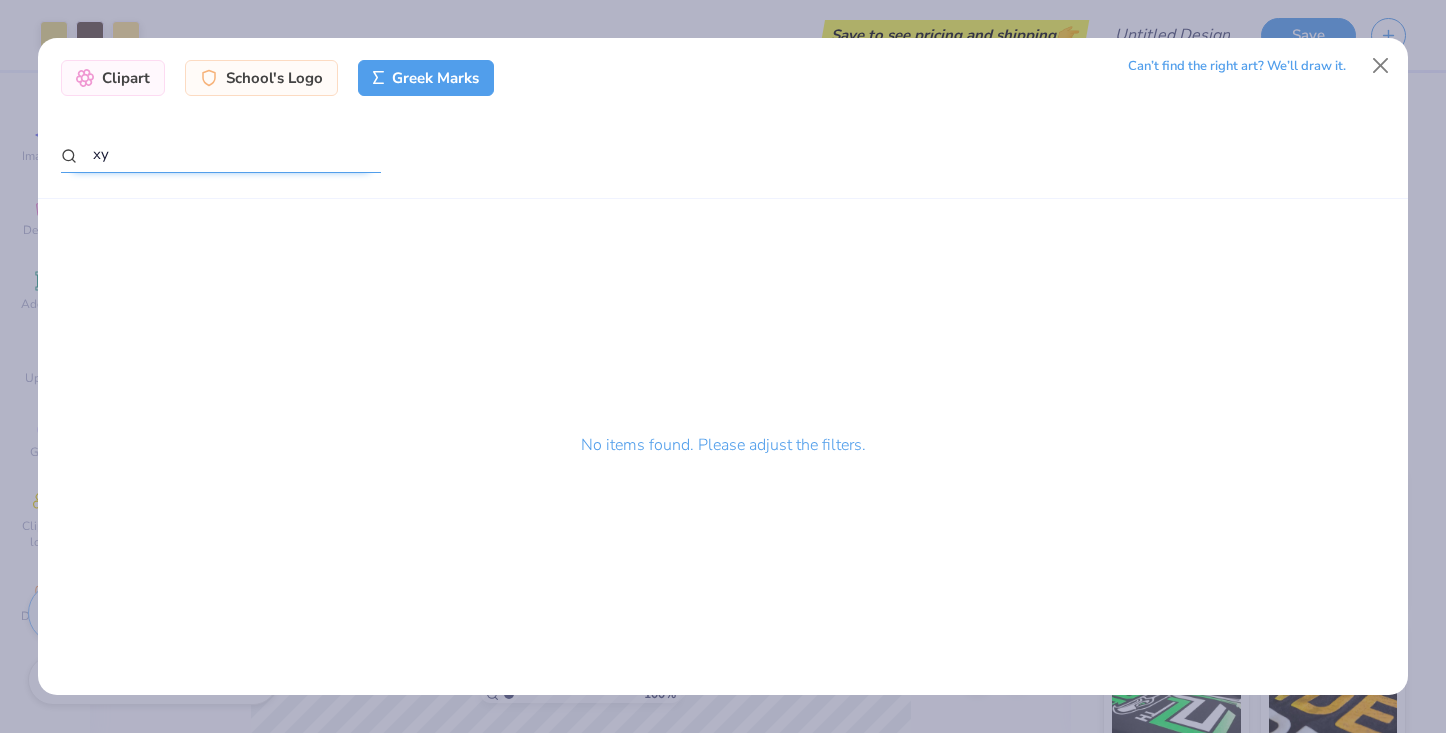 type on "x" 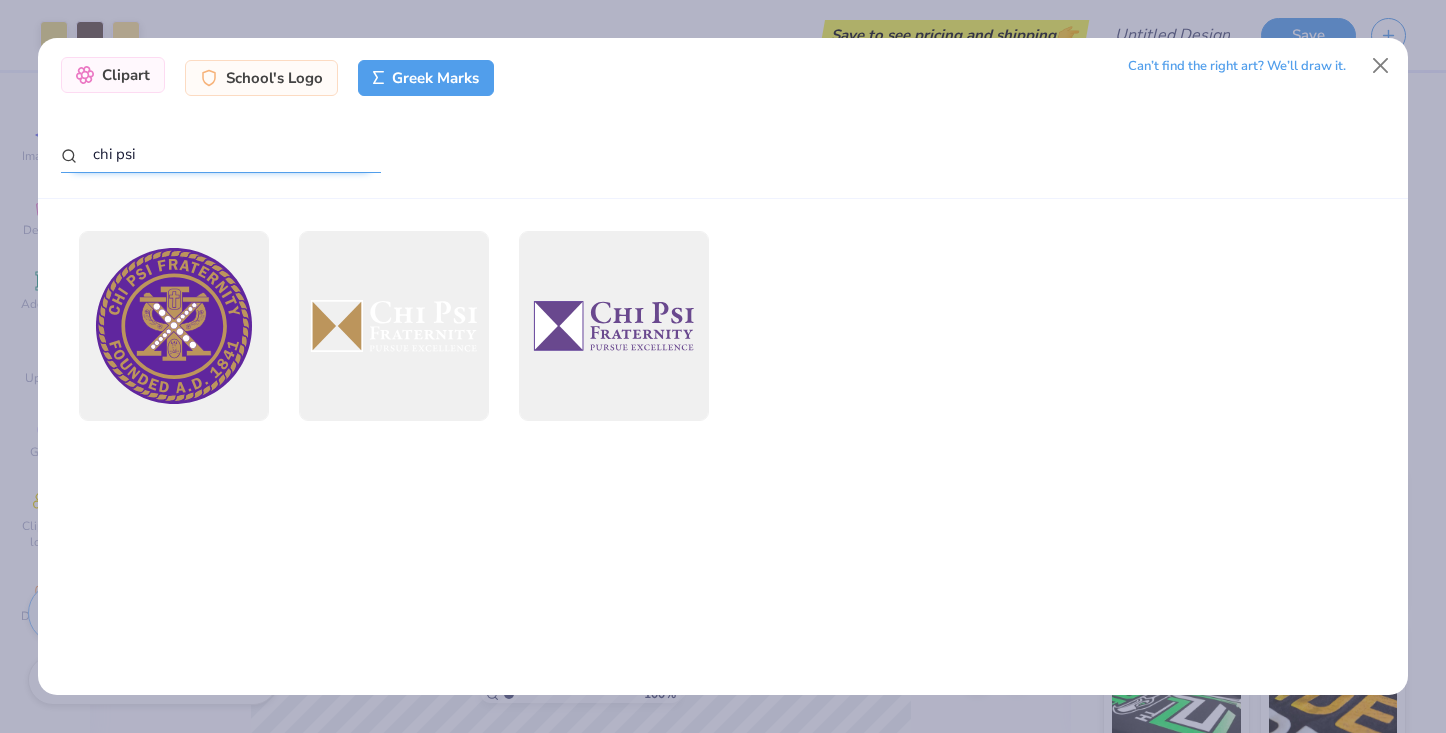 type on "chi psi" 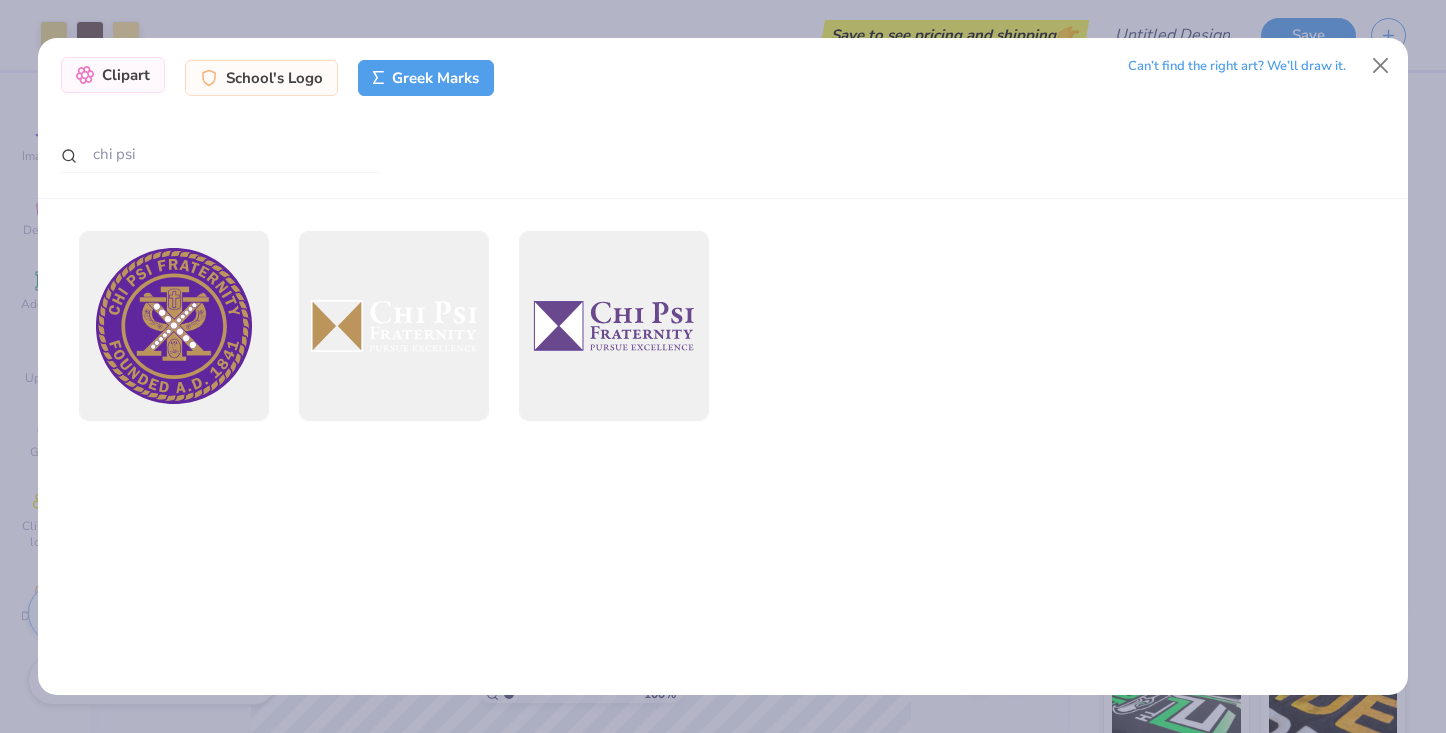 click on "Clipart" at bounding box center [113, 75] 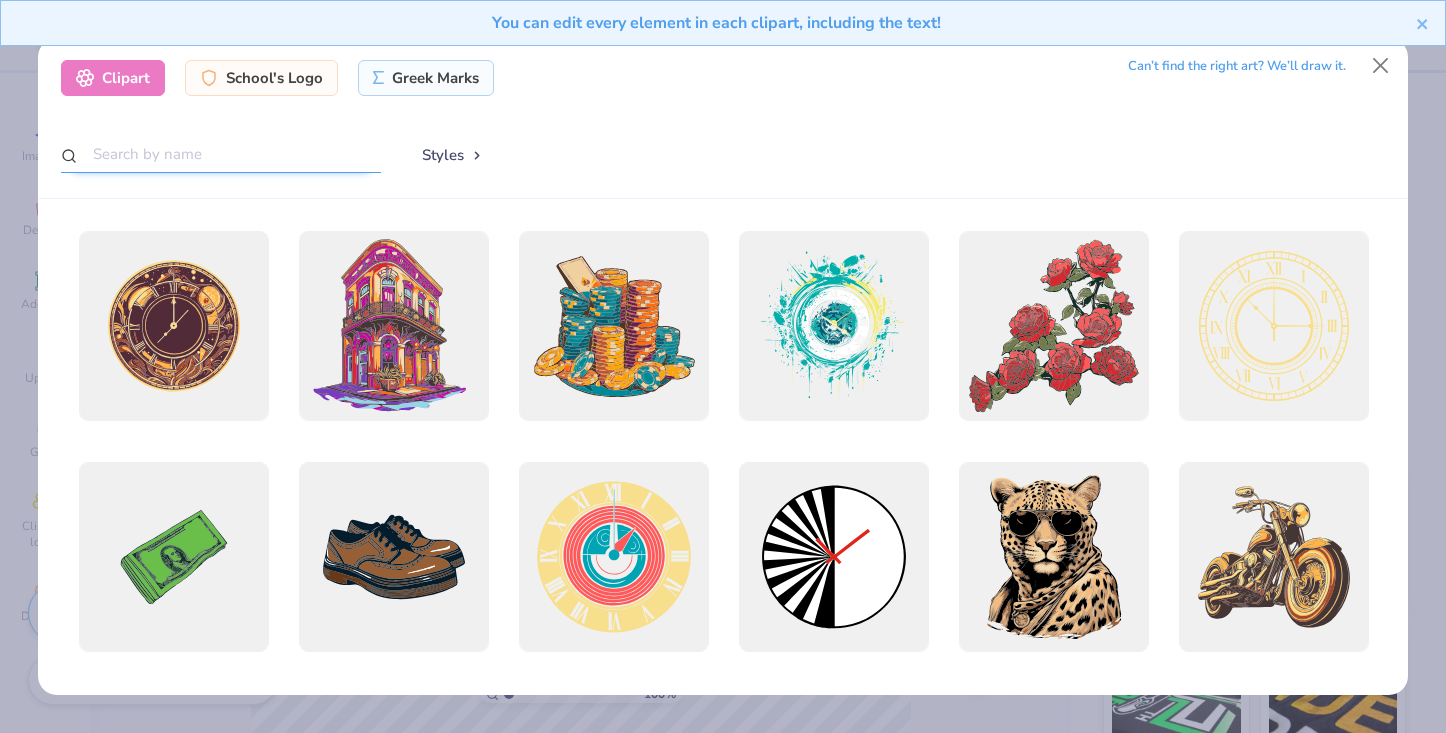 click at bounding box center [221, 154] 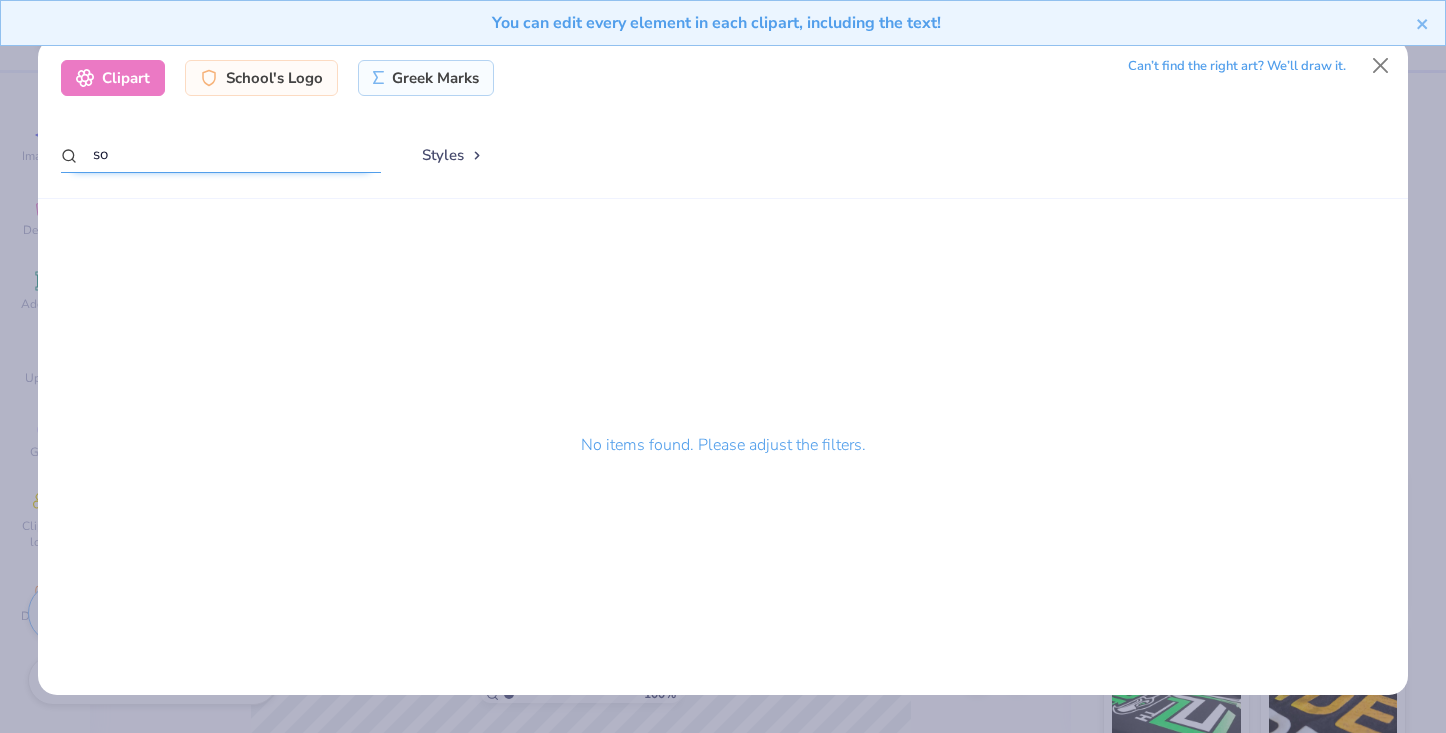 type on "s" 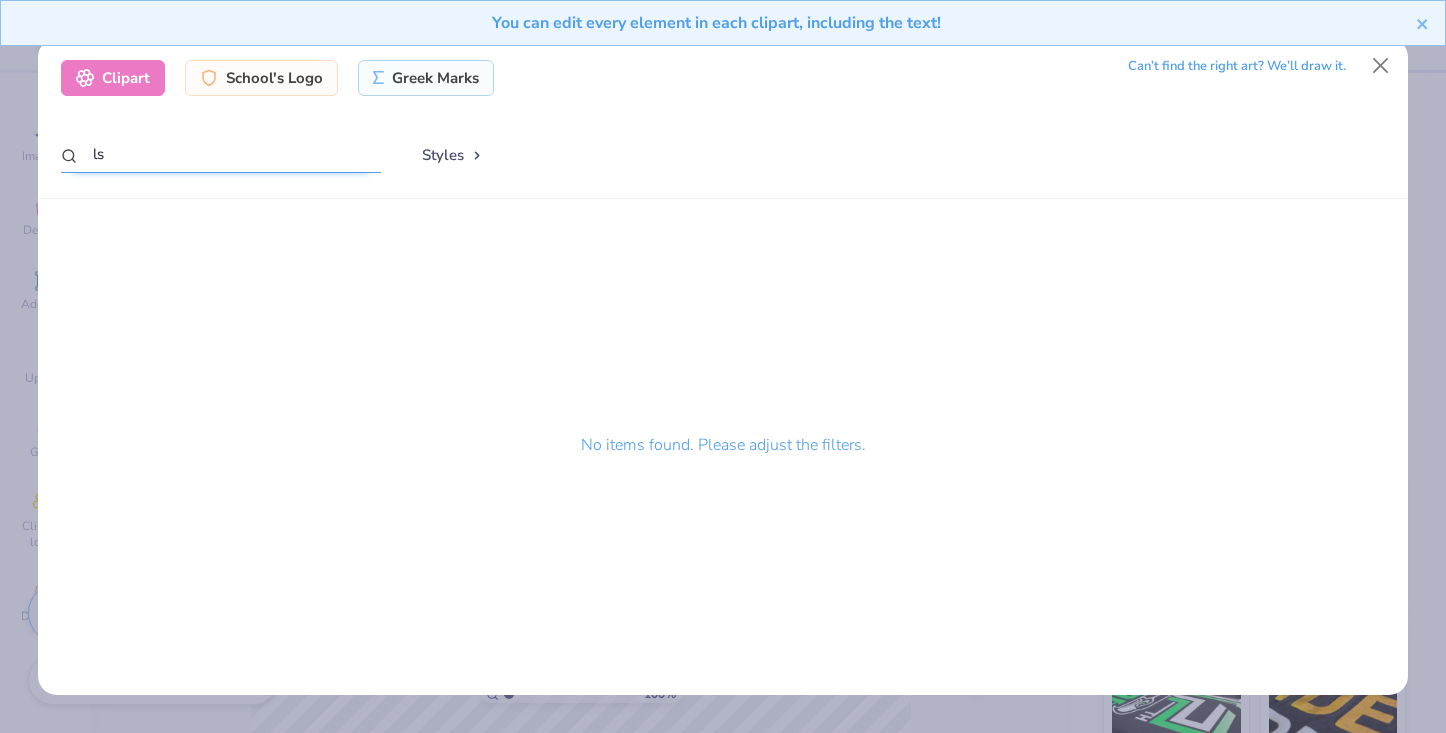 type on "l" 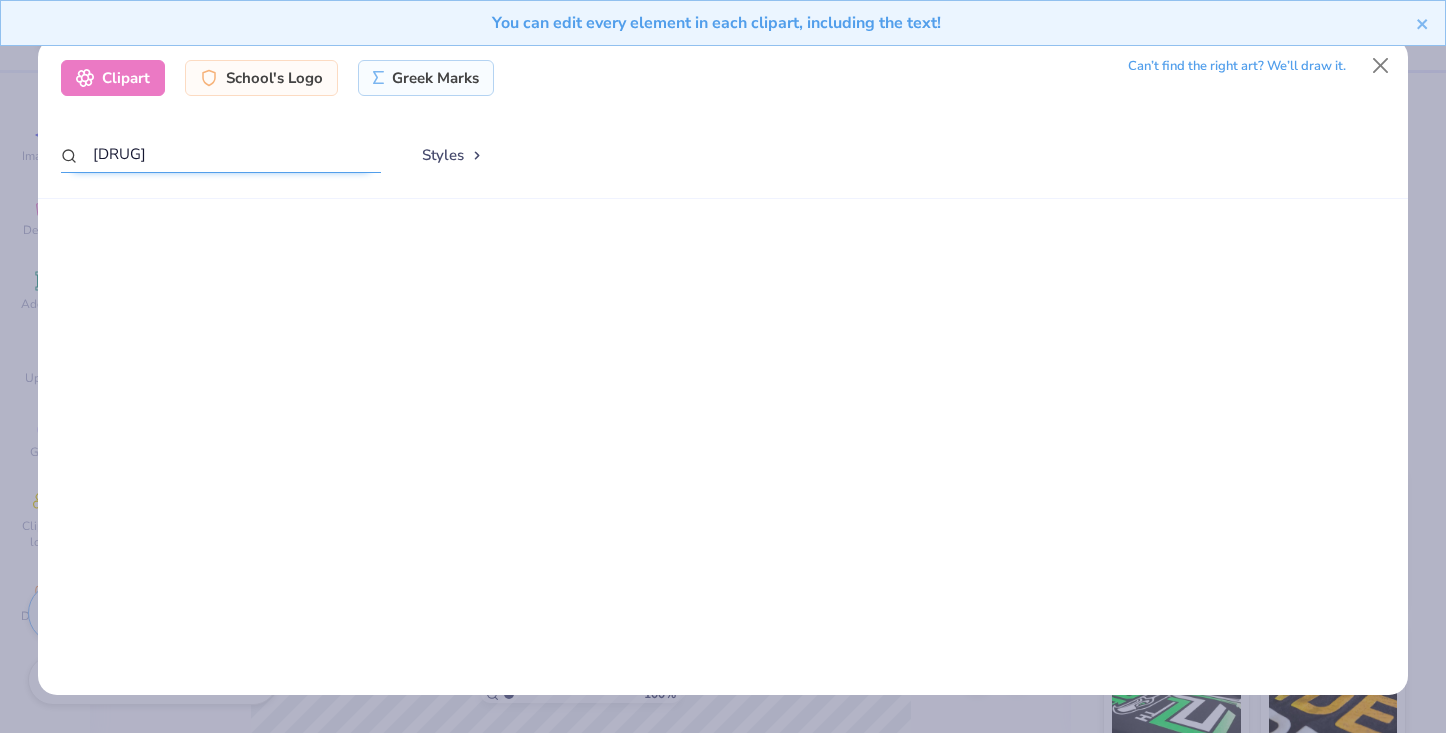 scroll, scrollTop: 0, scrollLeft: 0, axis: both 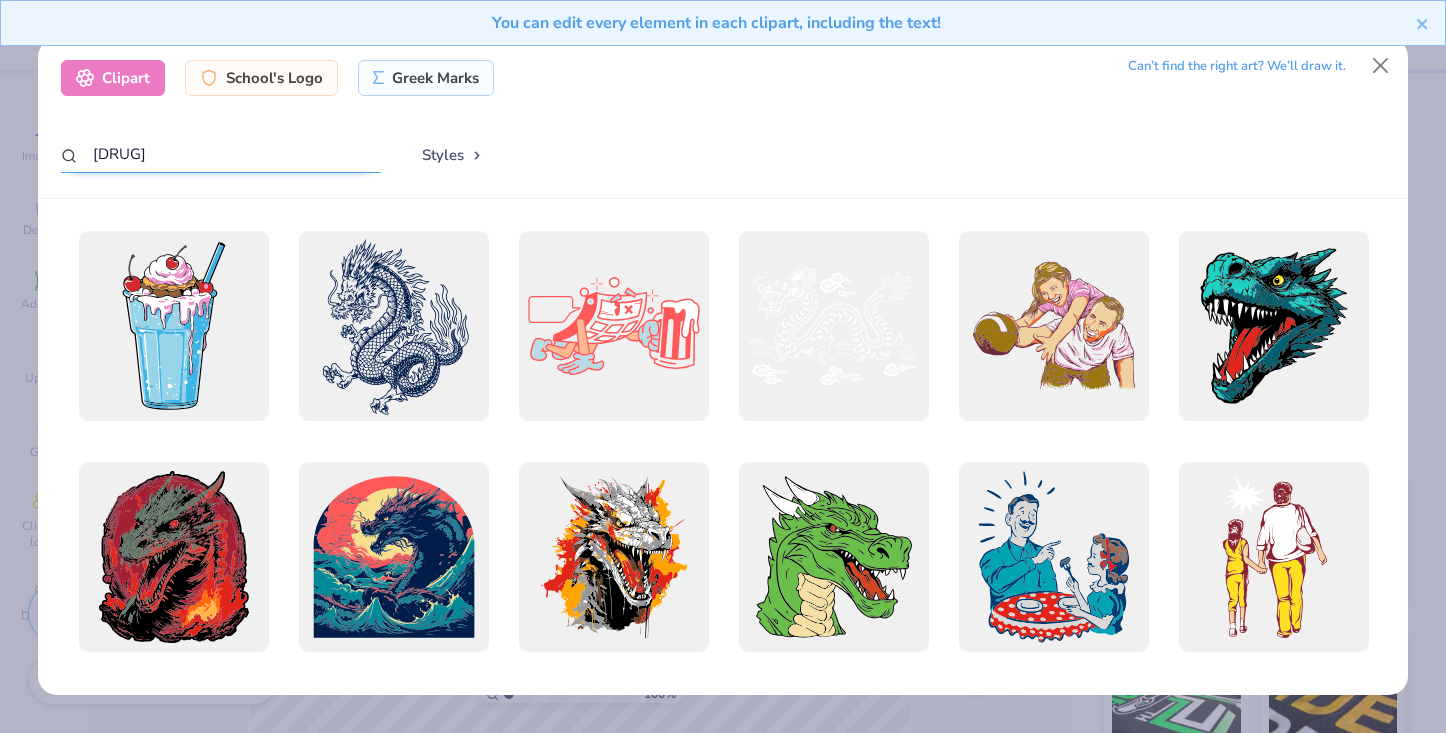 click on "[DRUG]" at bounding box center [221, 154] 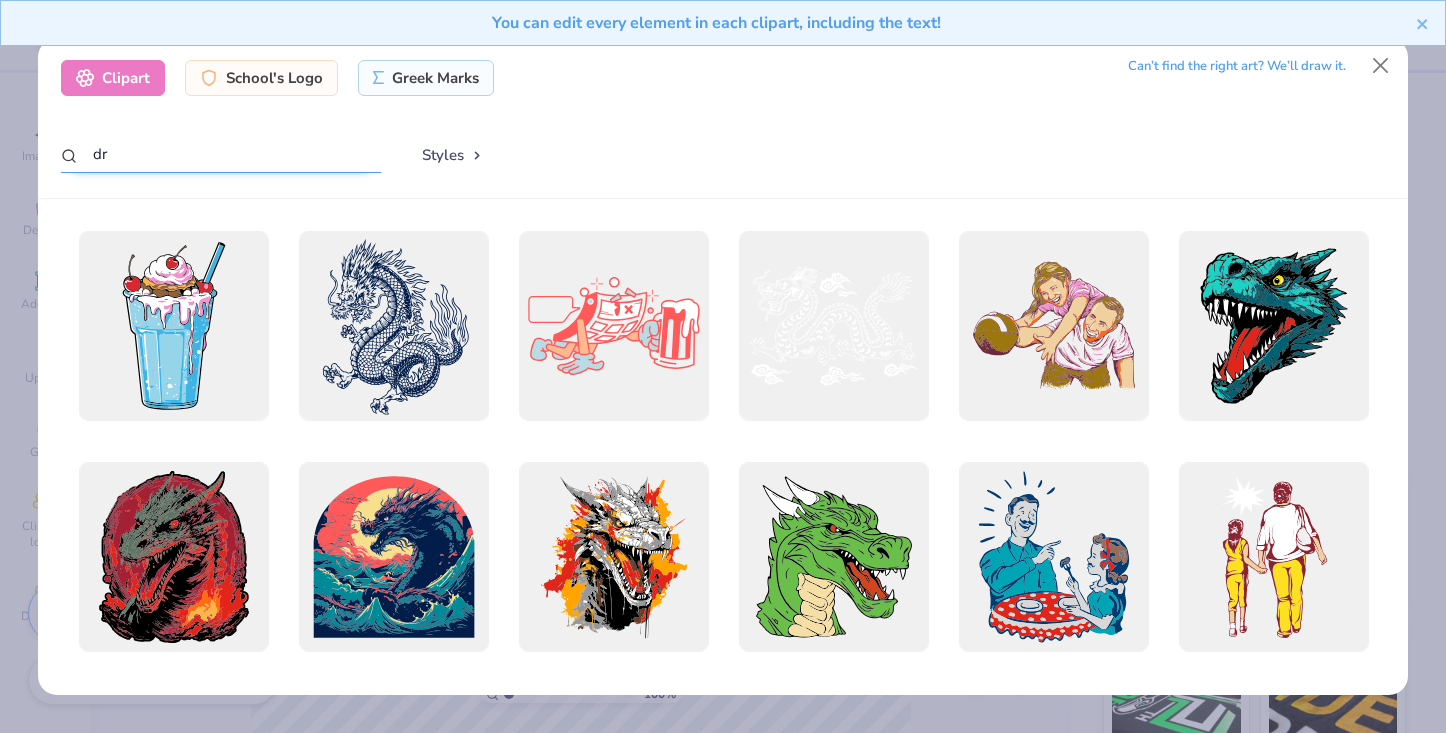 type on "d" 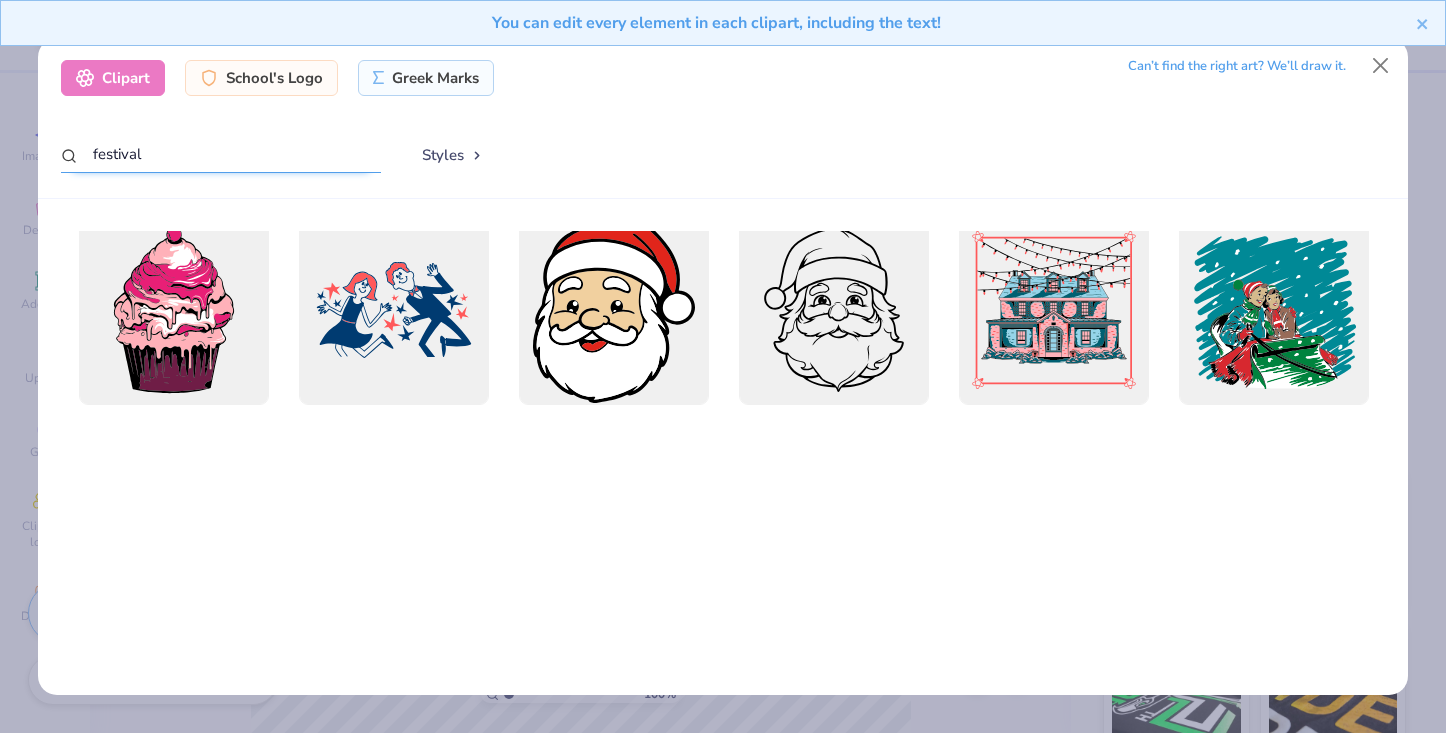 scroll, scrollTop: 0, scrollLeft: 0, axis: both 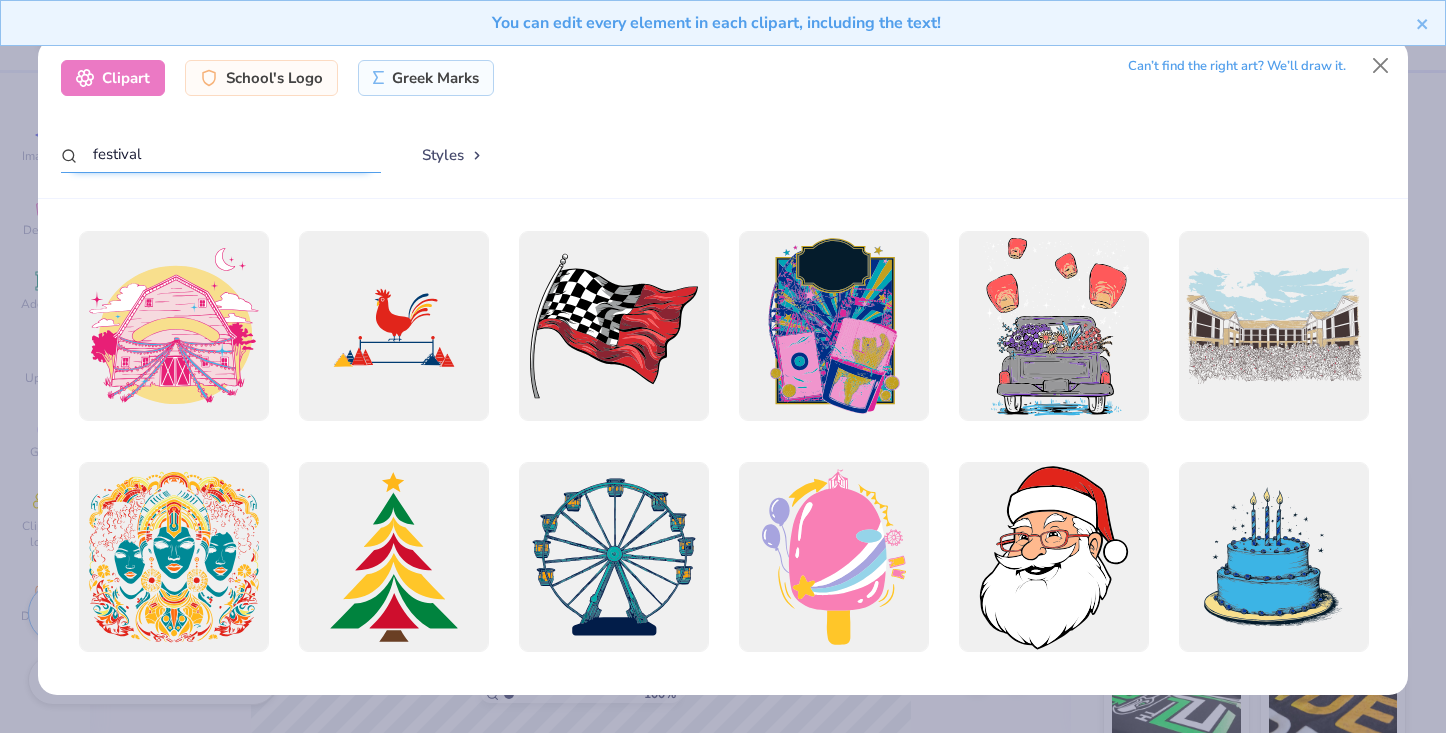 drag, startPoint x: 170, startPoint y: 147, endPoint x: 0, endPoint y: 147, distance: 170 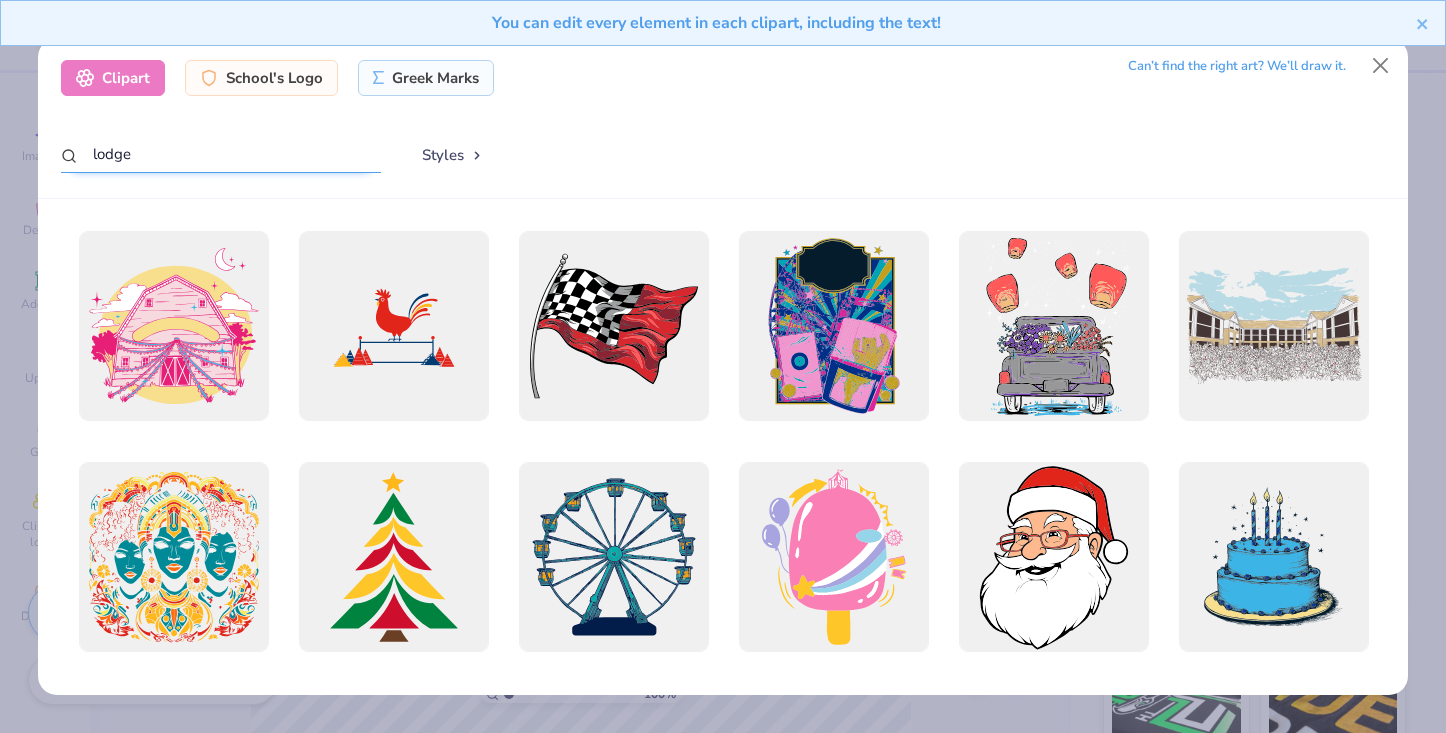 type on "lodge" 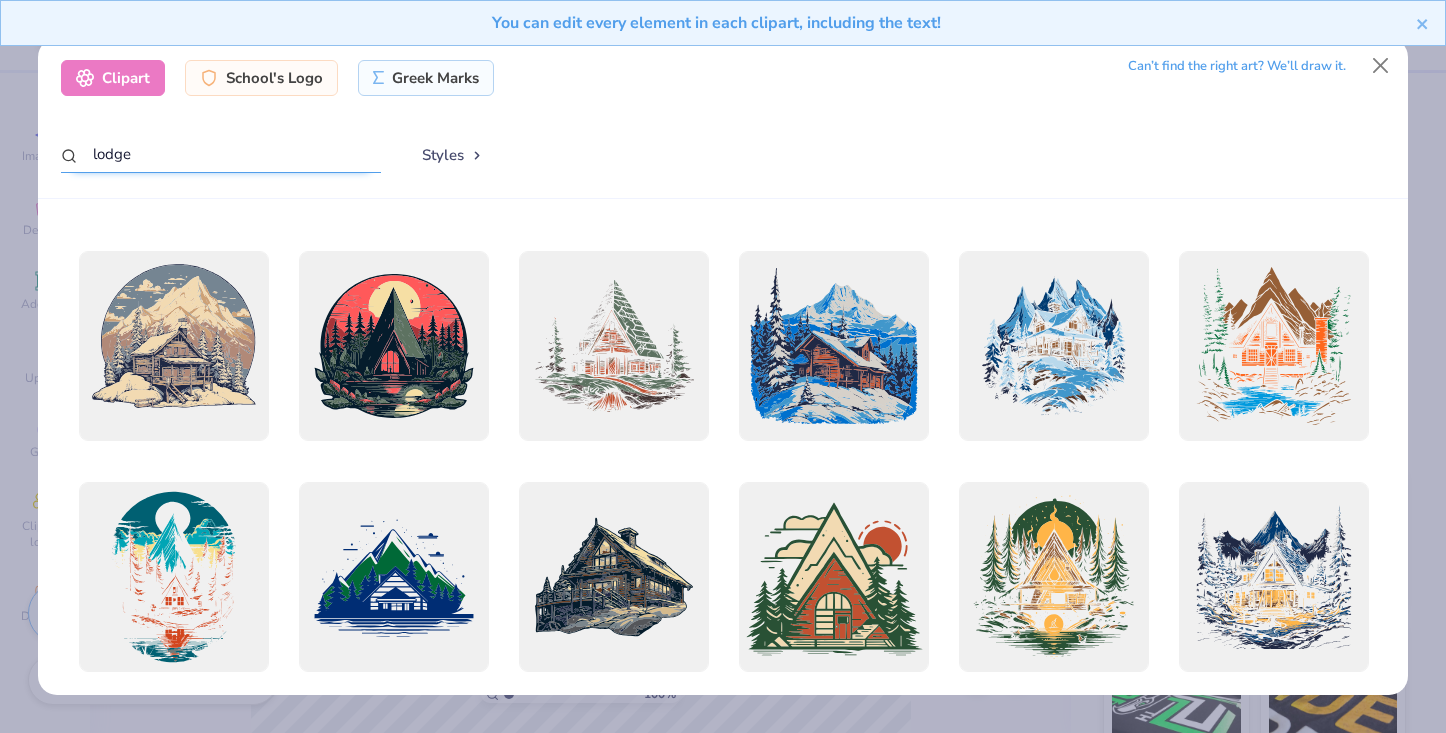 scroll, scrollTop: 0, scrollLeft: 0, axis: both 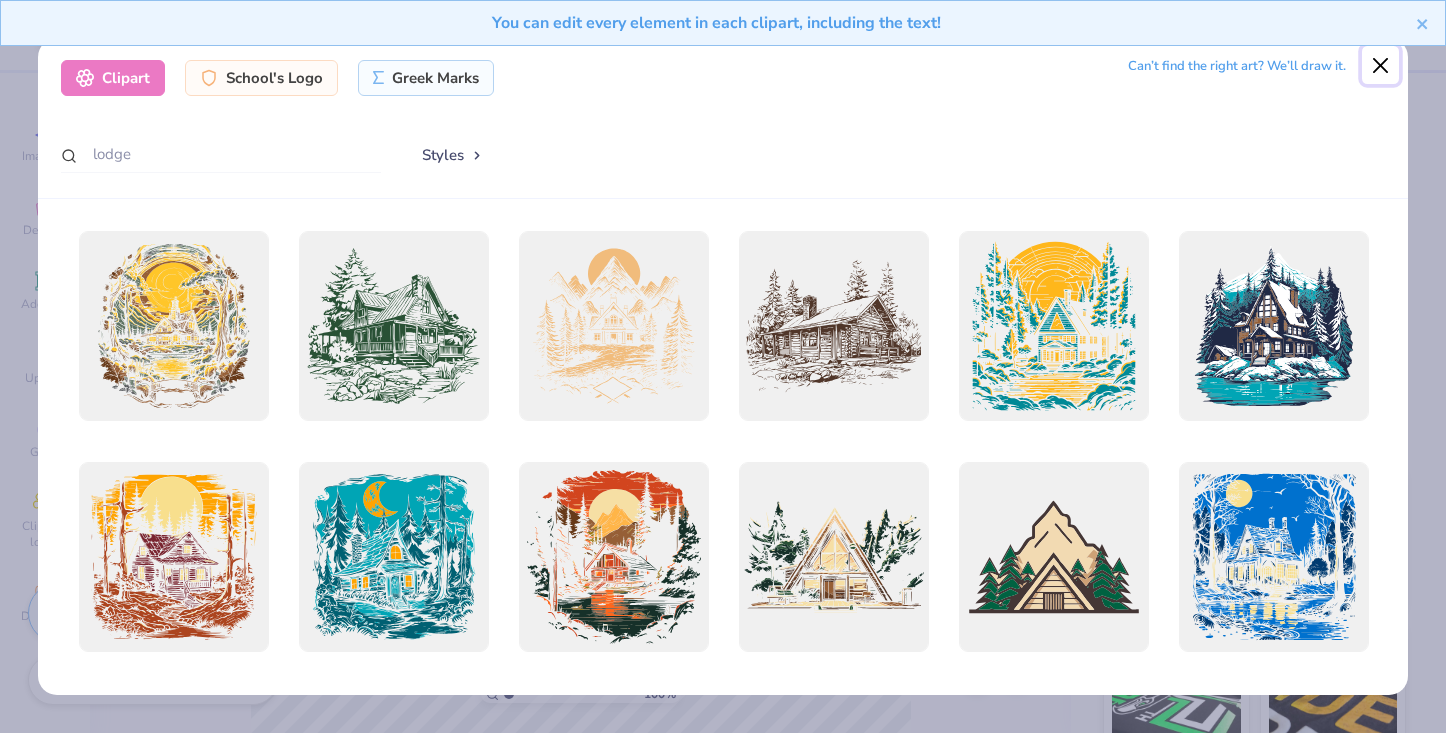 click at bounding box center (1381, 65) 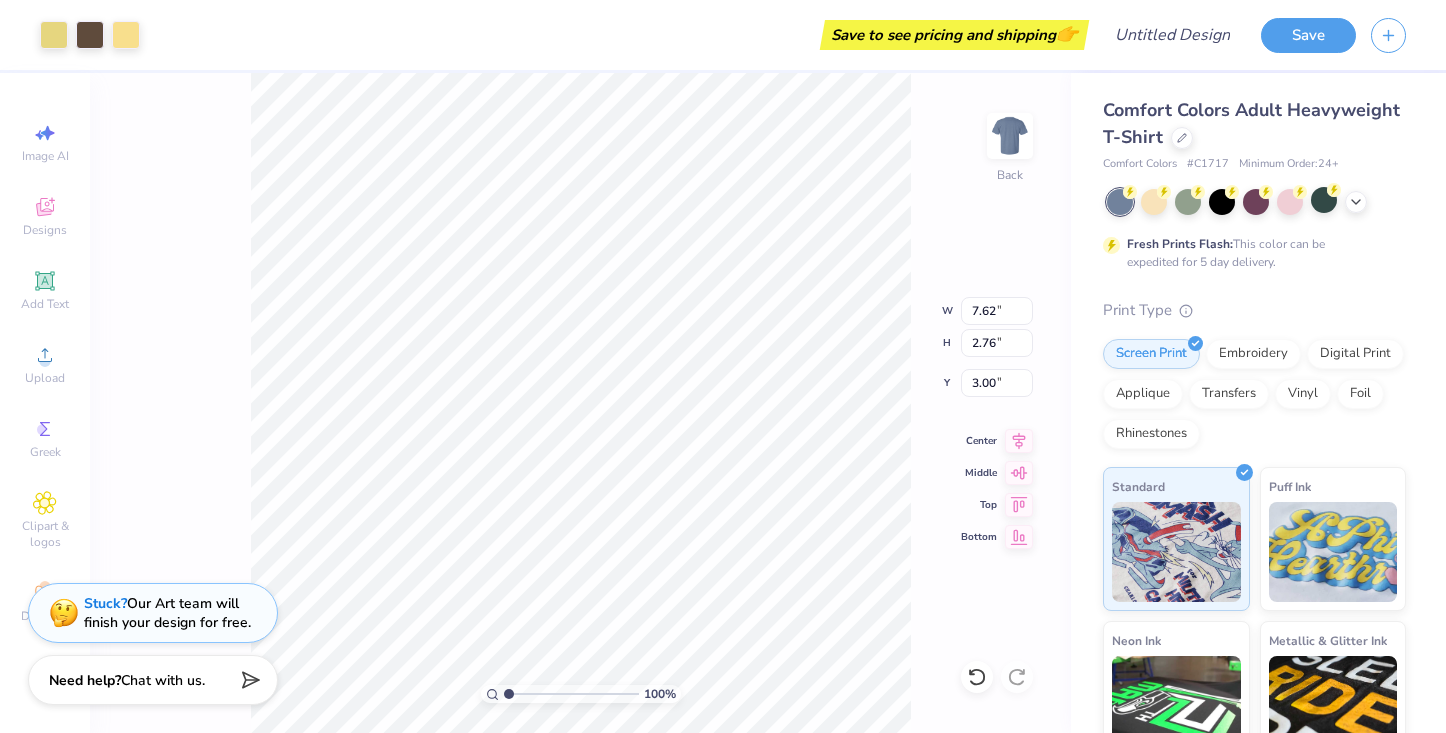 type on "2.78" 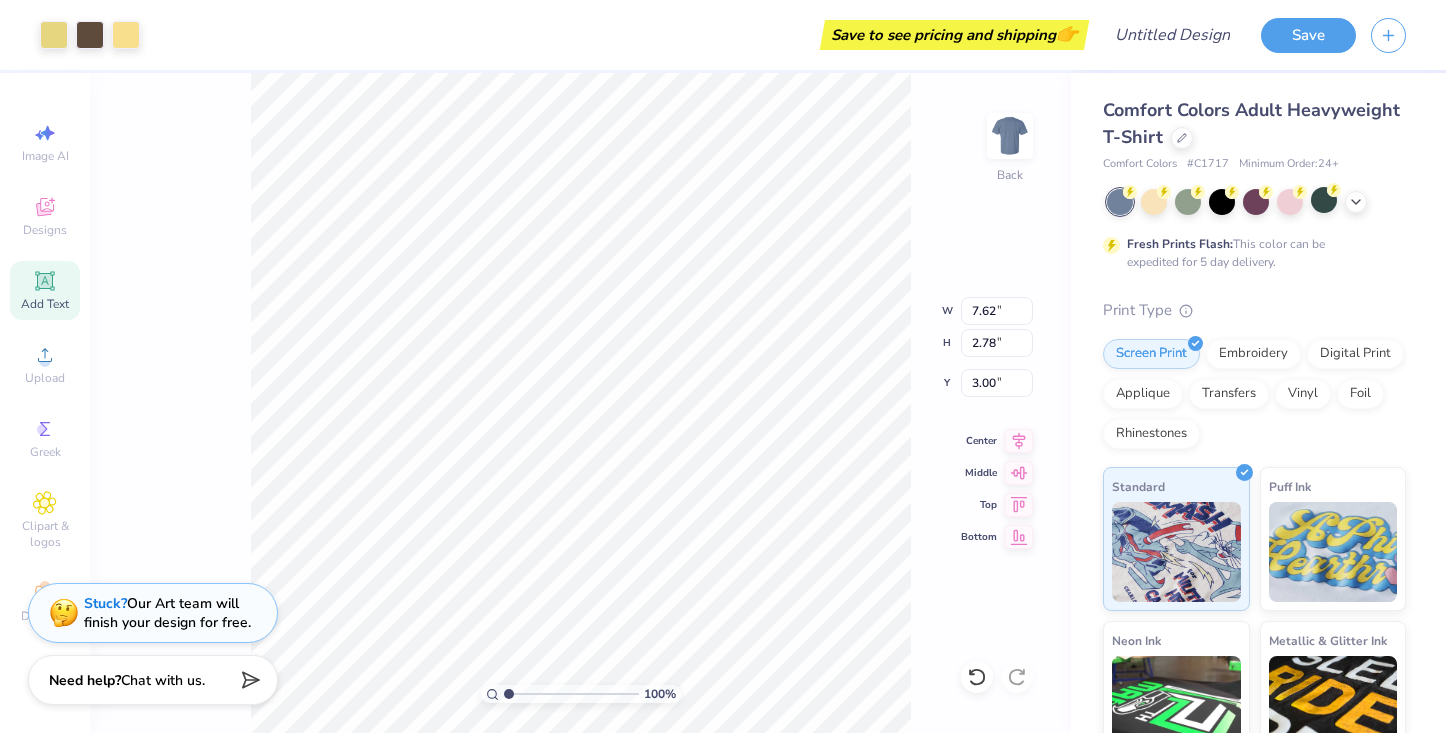 click 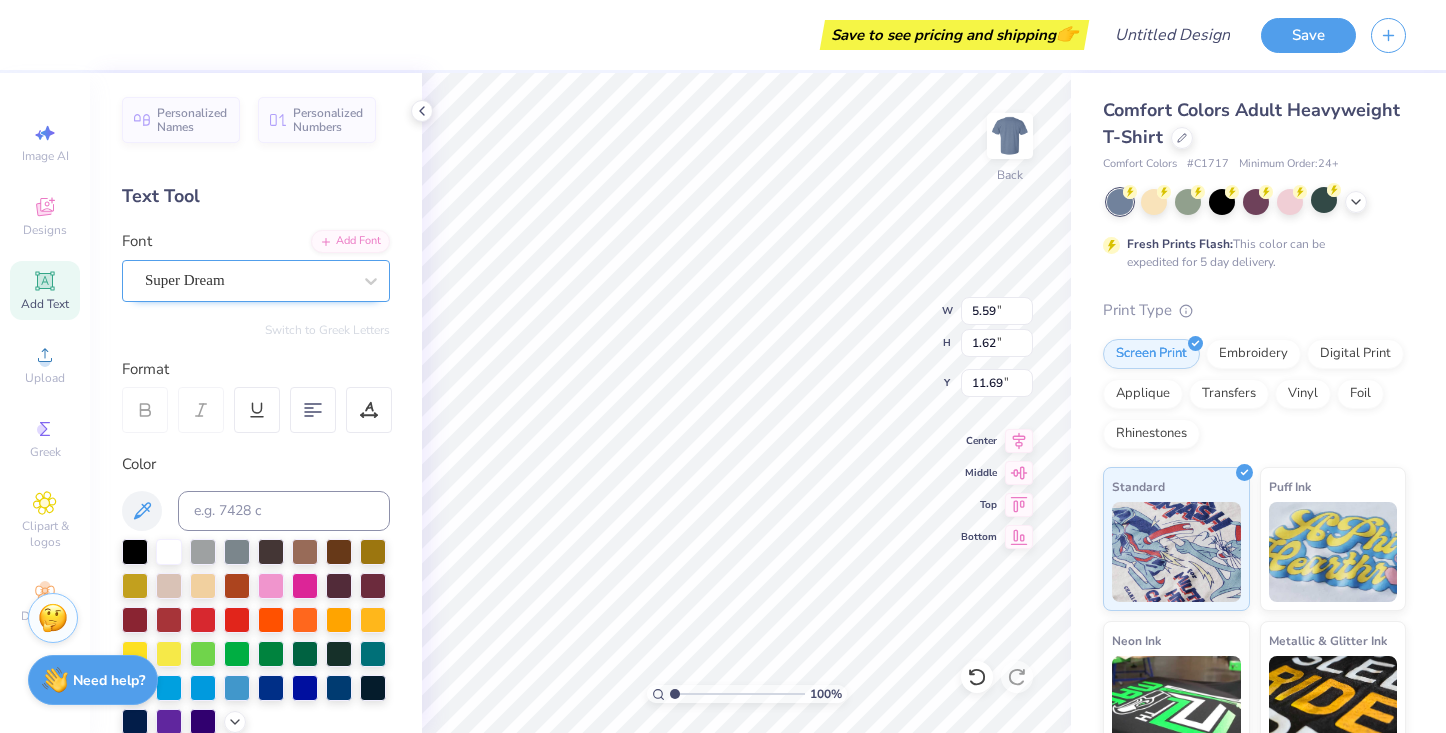 click on "Super Dream" at bounding box center (248, 280) 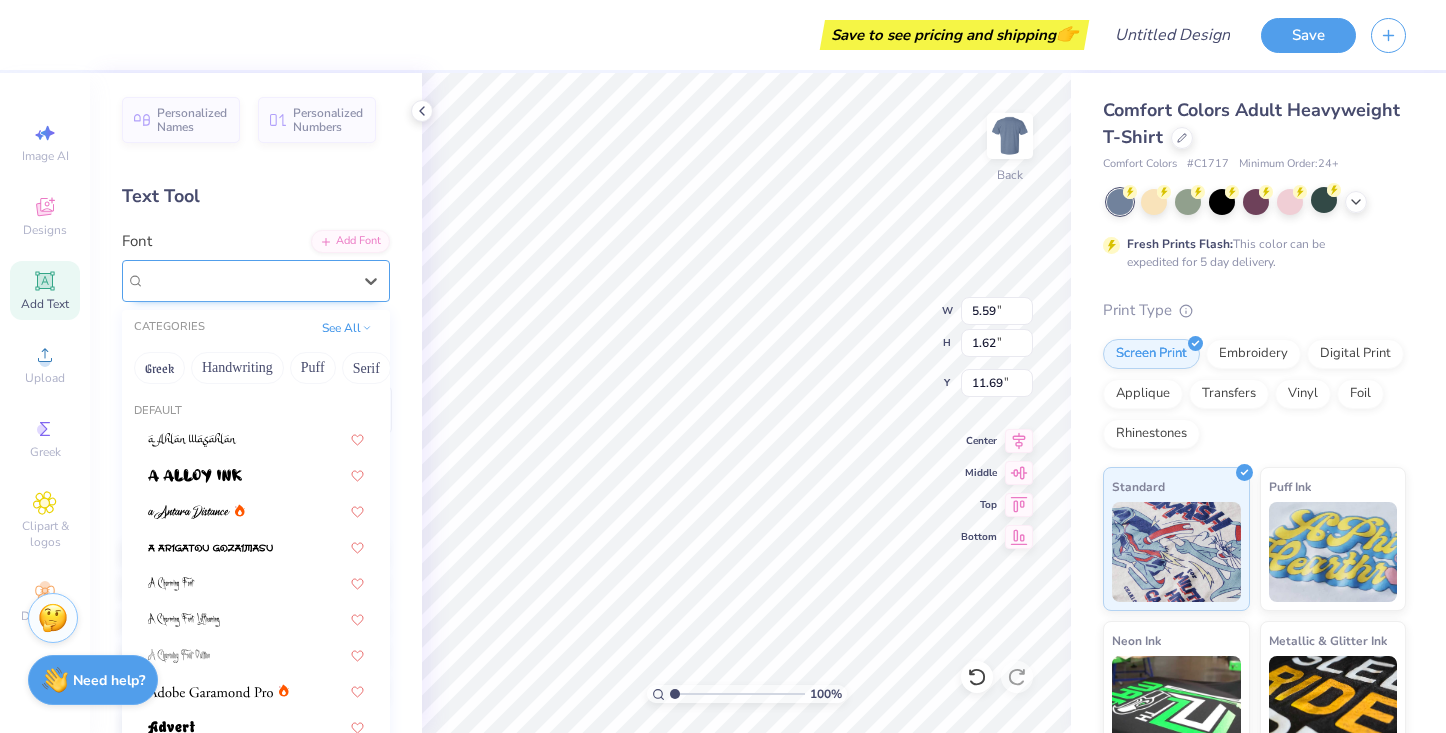 click on "Super Dream" at bounding box center (248, 280) 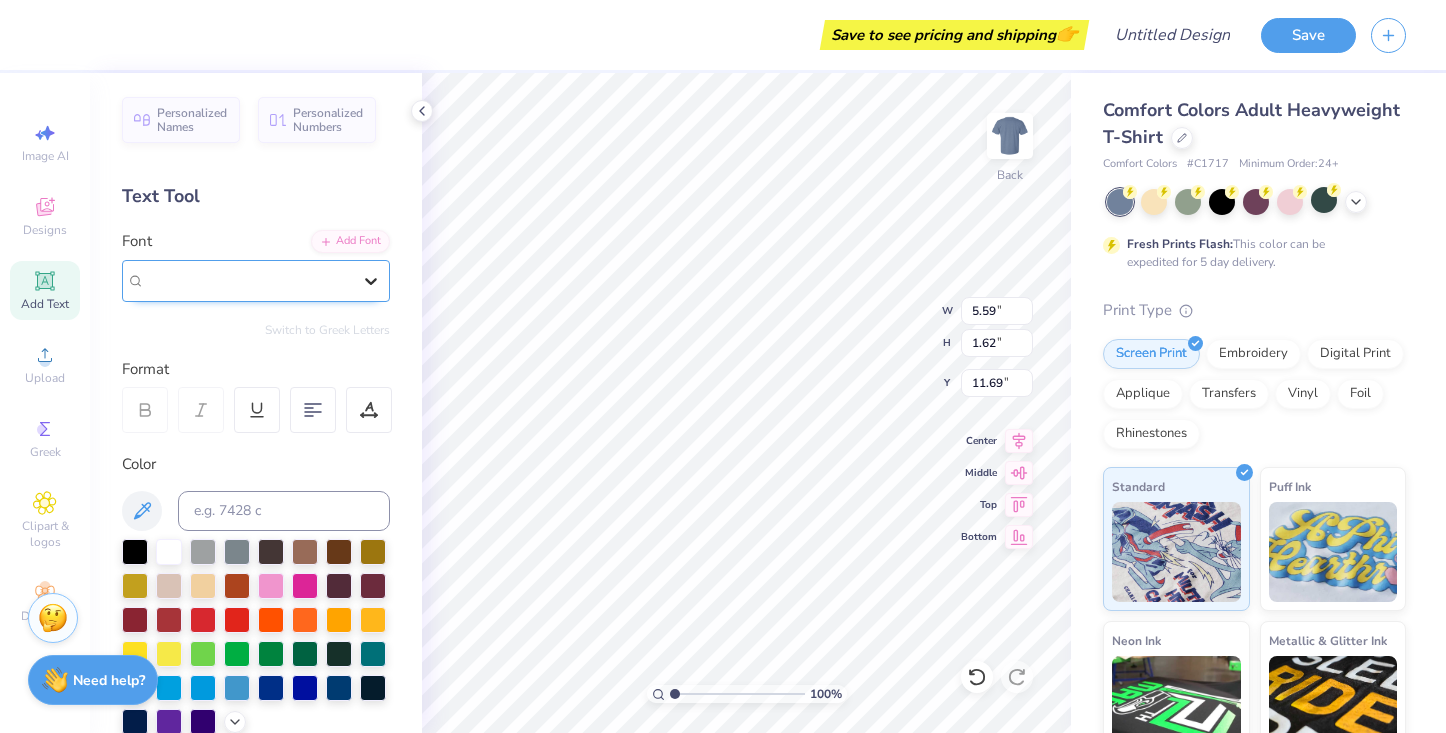 click 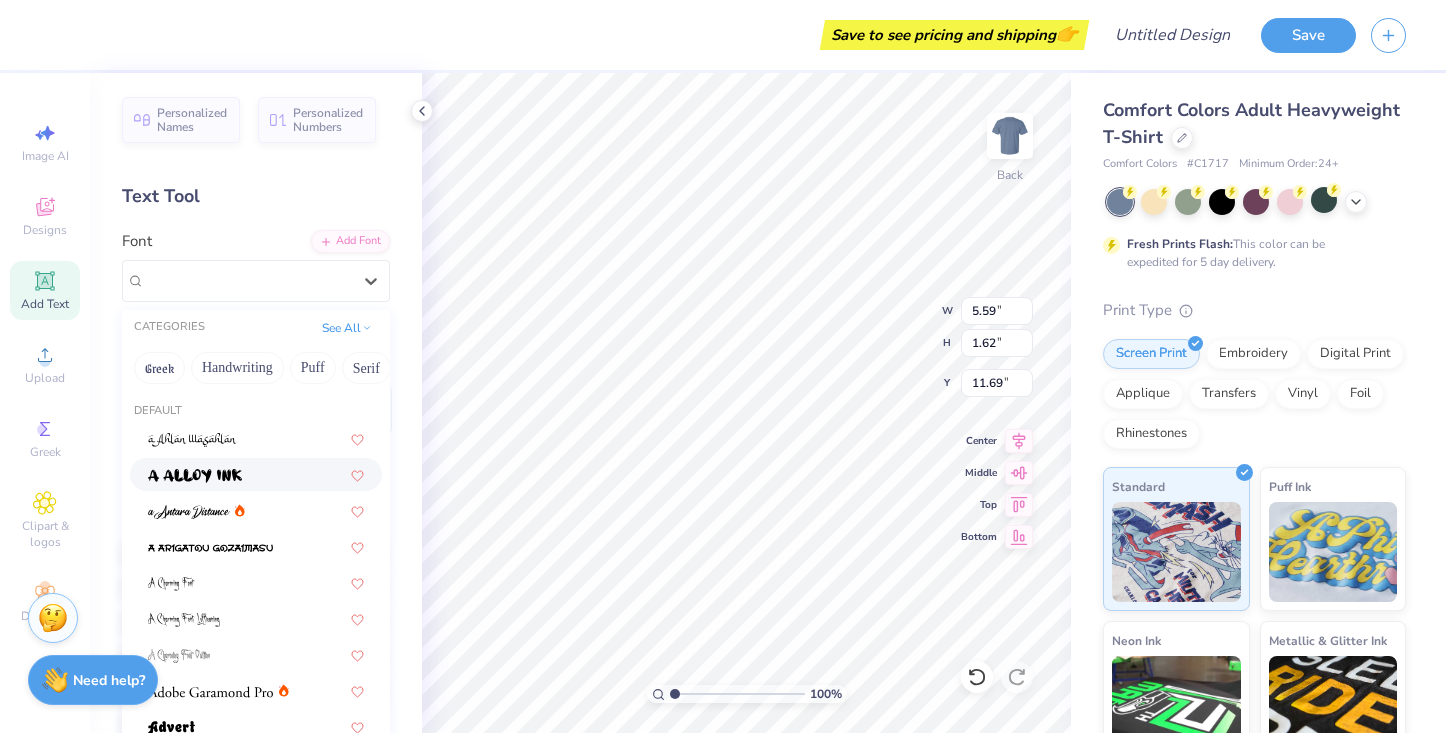 click at bounding box center [195, 476] 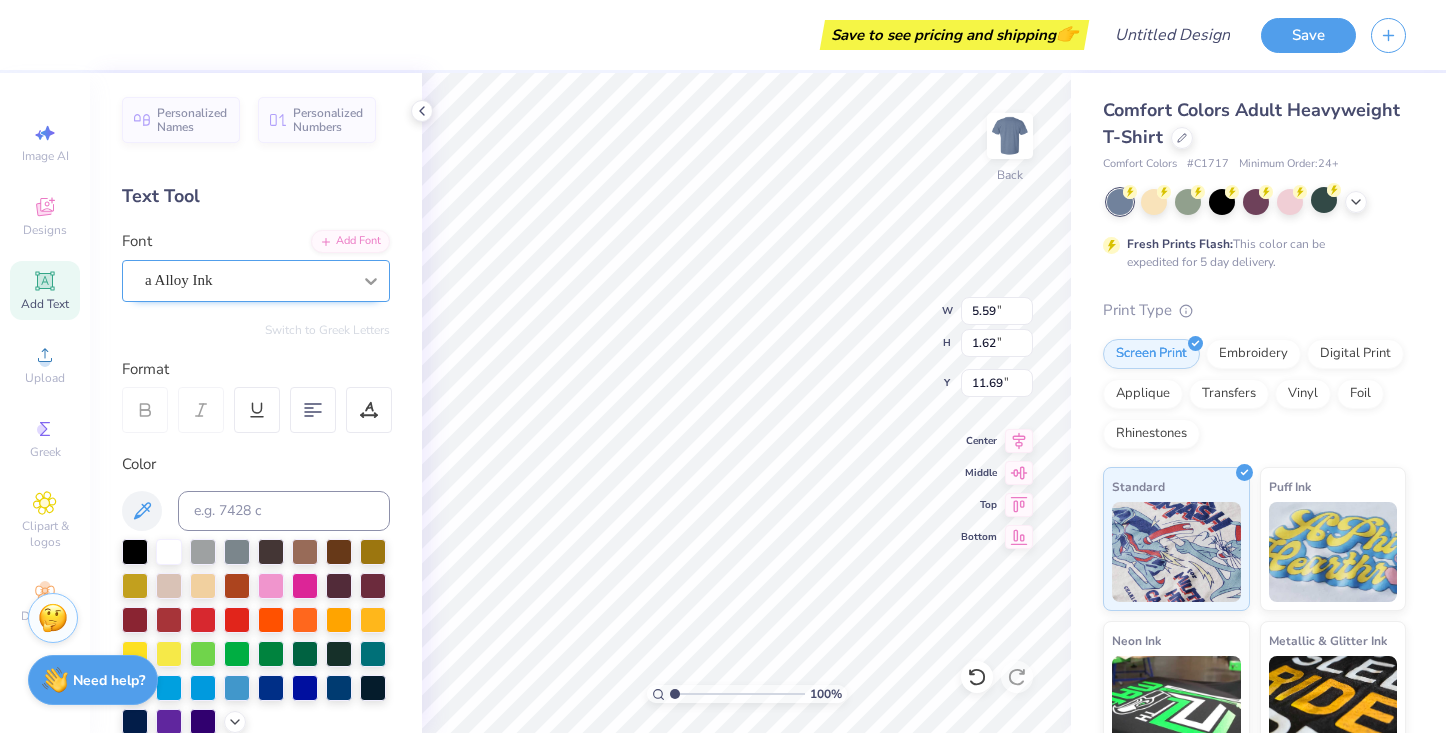 type on "6.30" 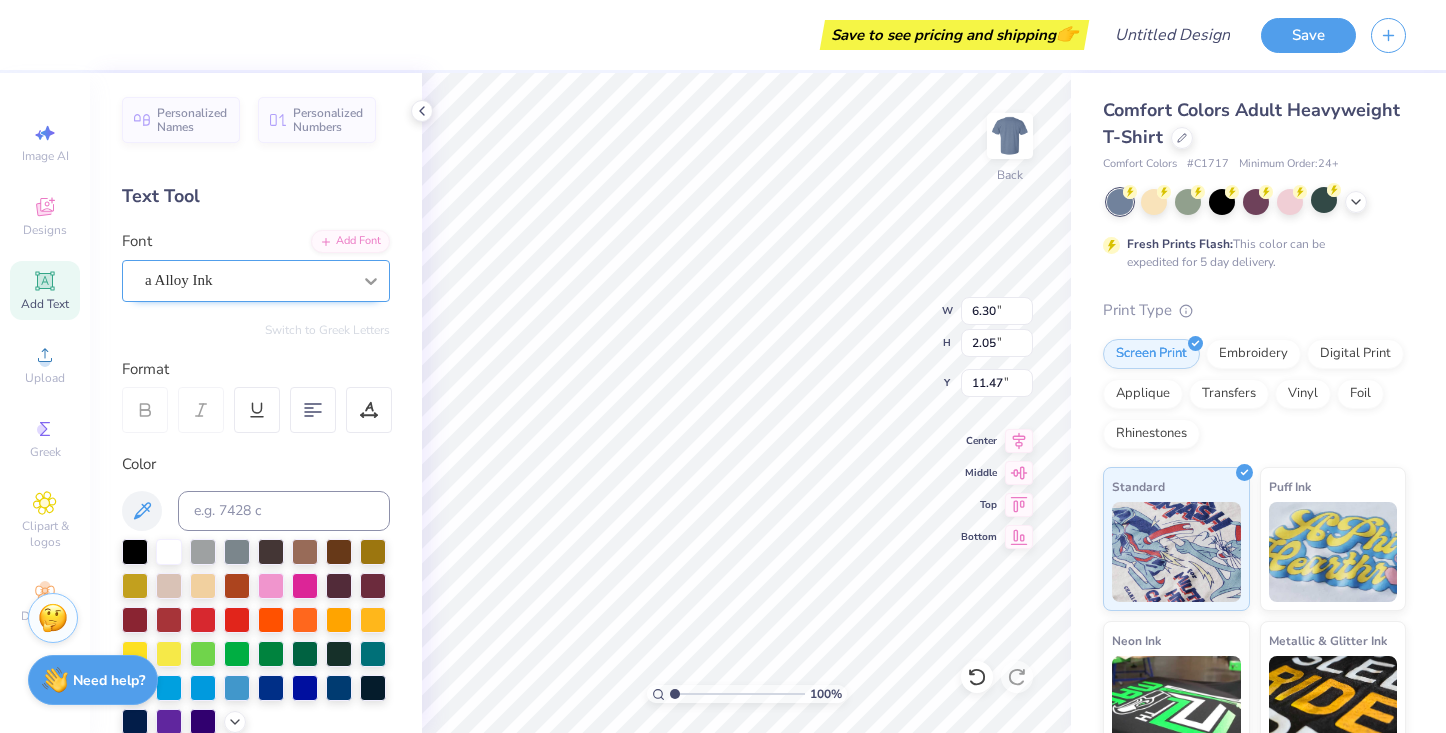 click 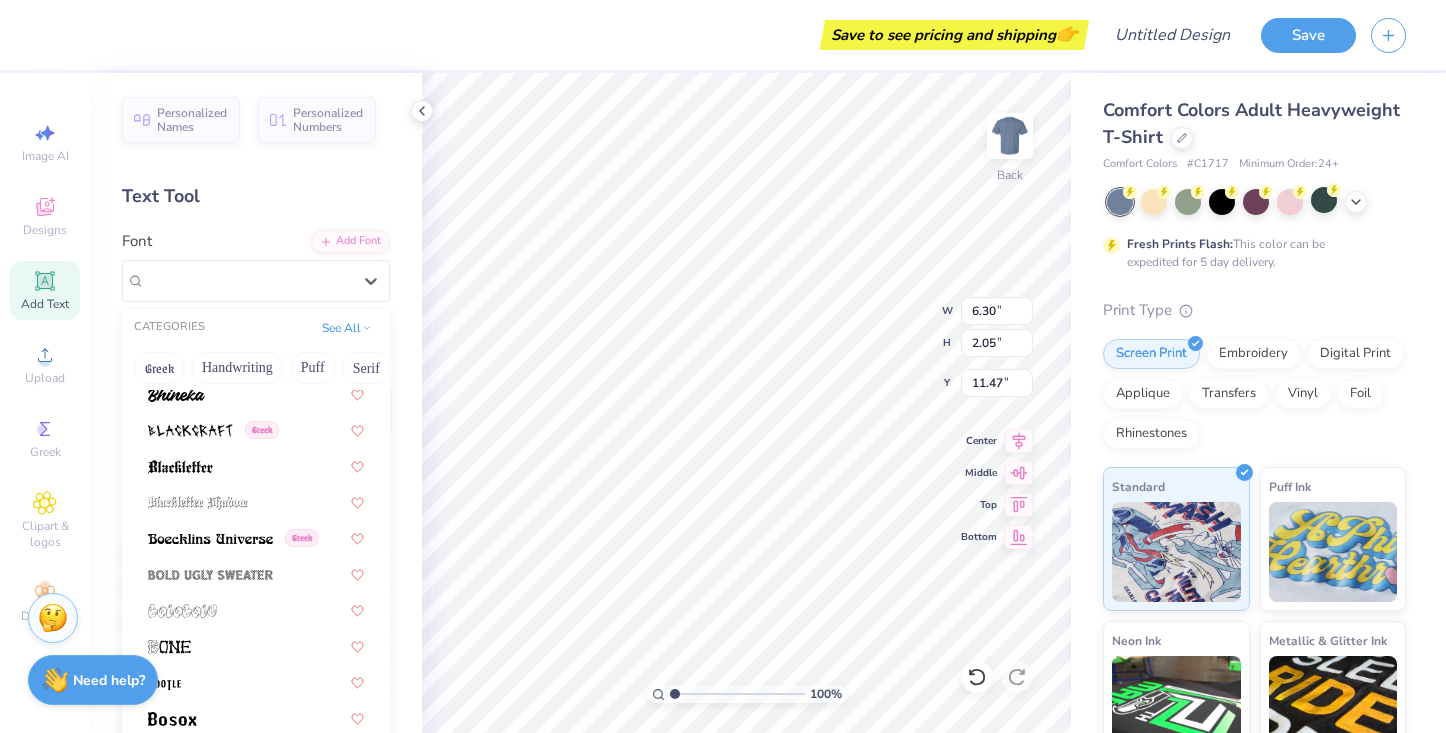 scroll, scrollTop: 1055, scrollLeft: 0, axis: vertical 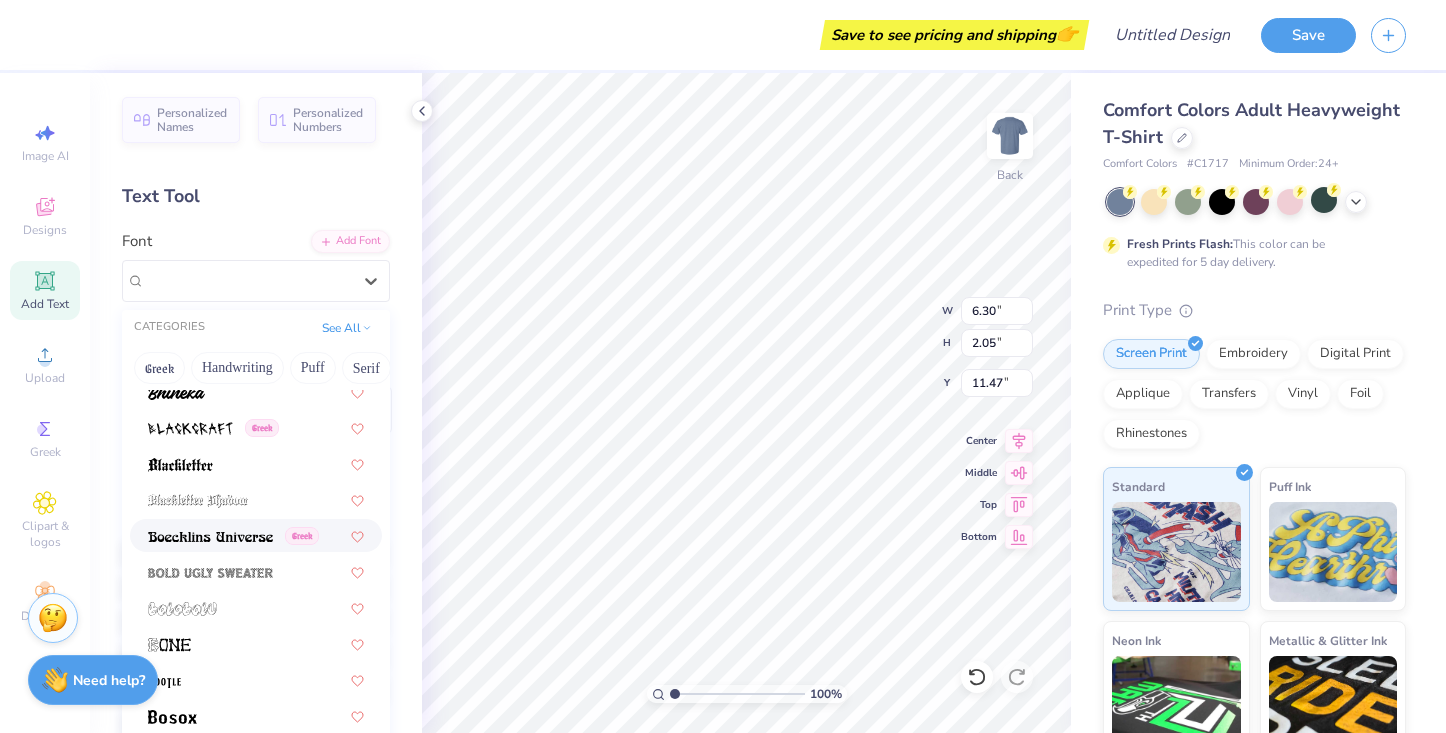 click at bounding box center [210, 537] 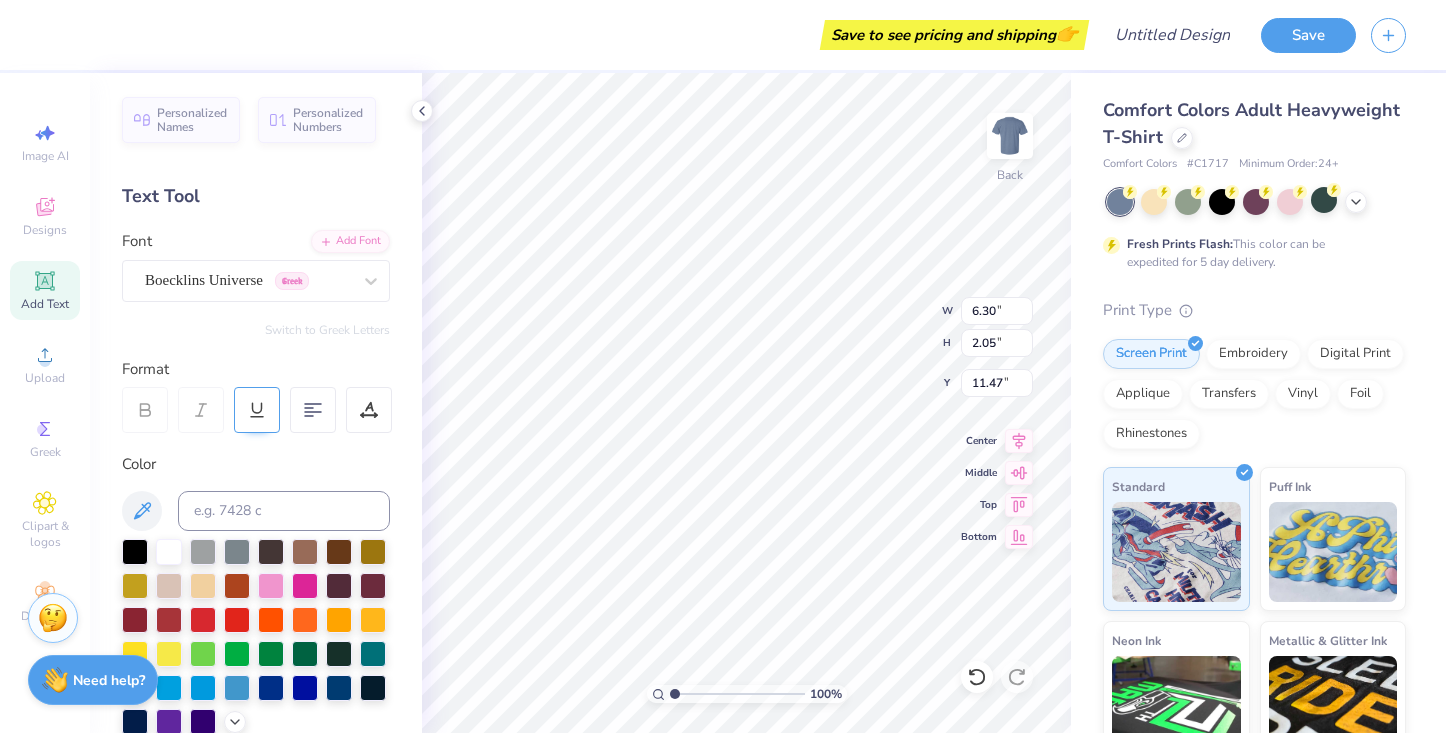 type on "6.35" 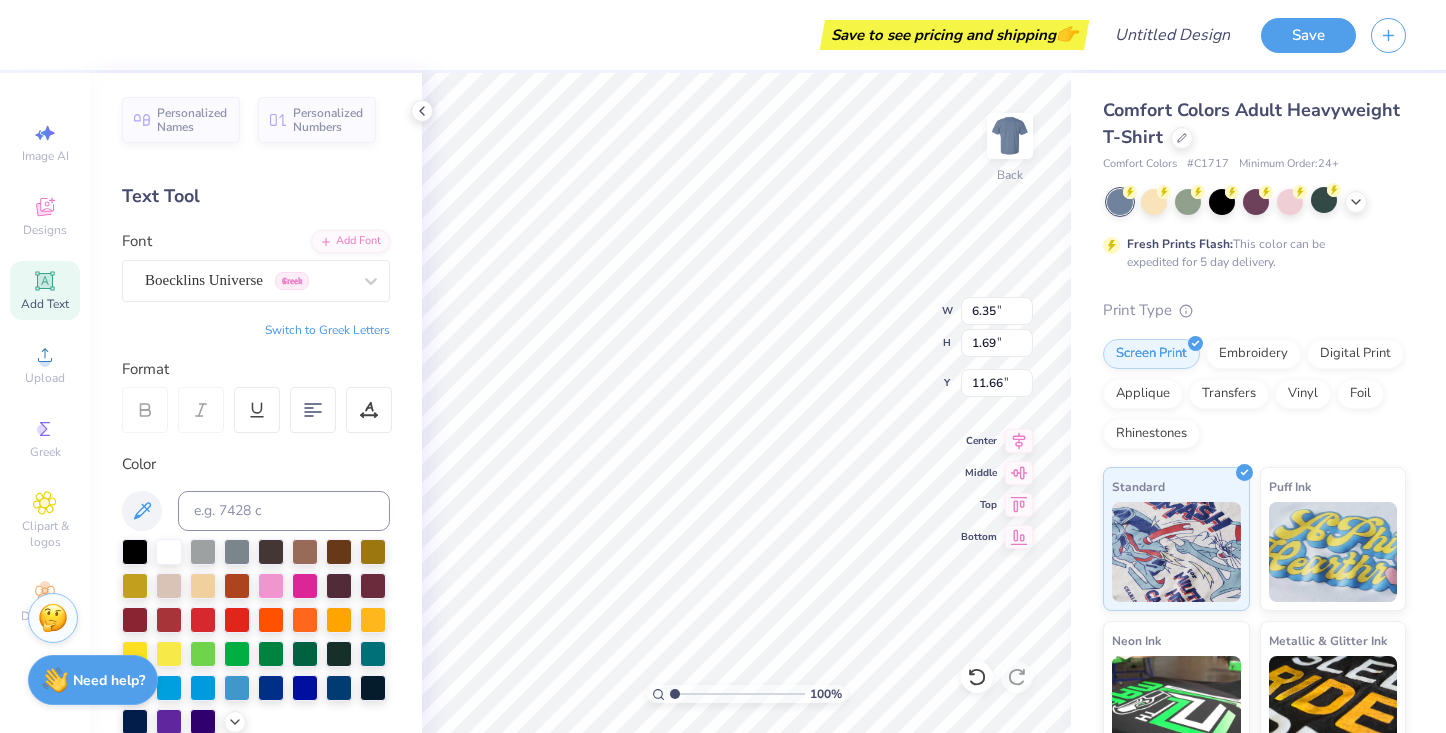 scroll, scrollTop: 0, scrollLeft: 0, axis: both 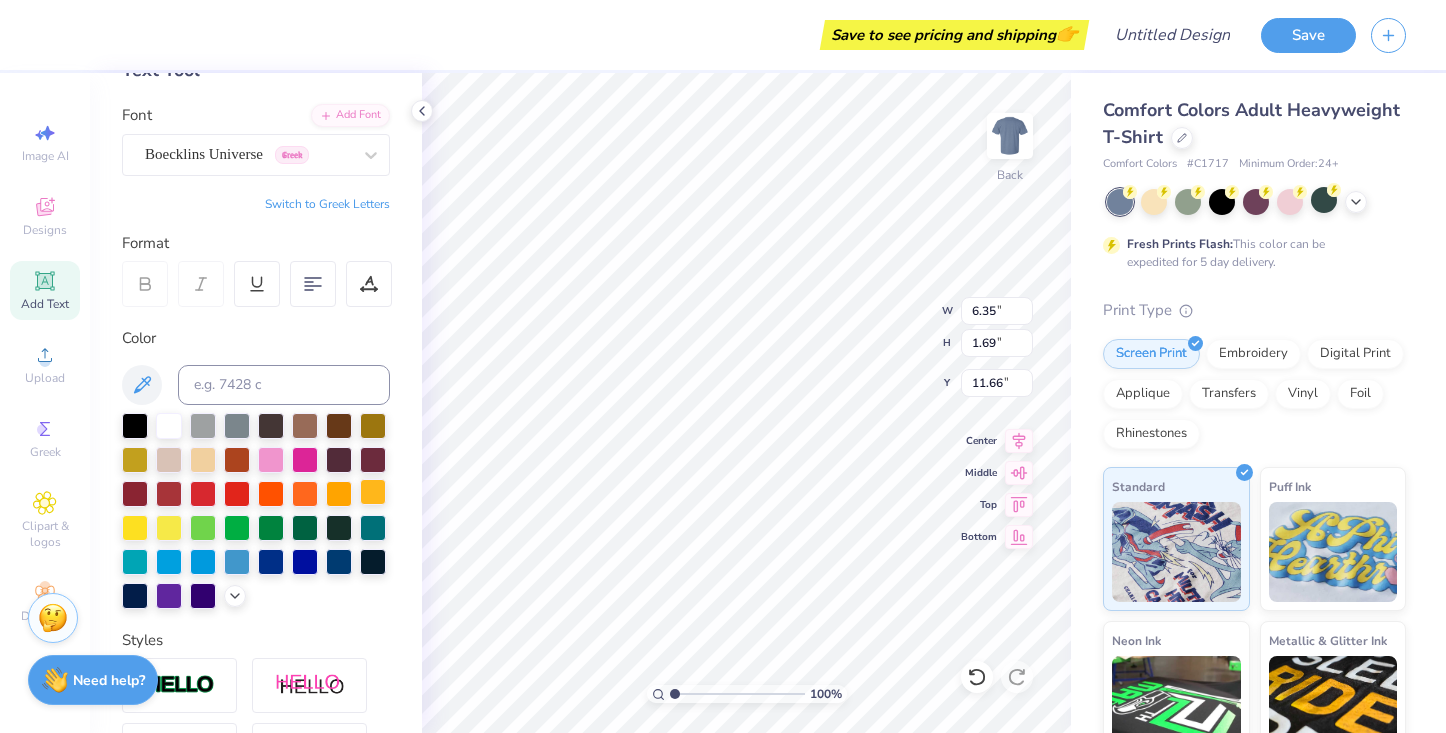 type on "[CITY][EVENT]" 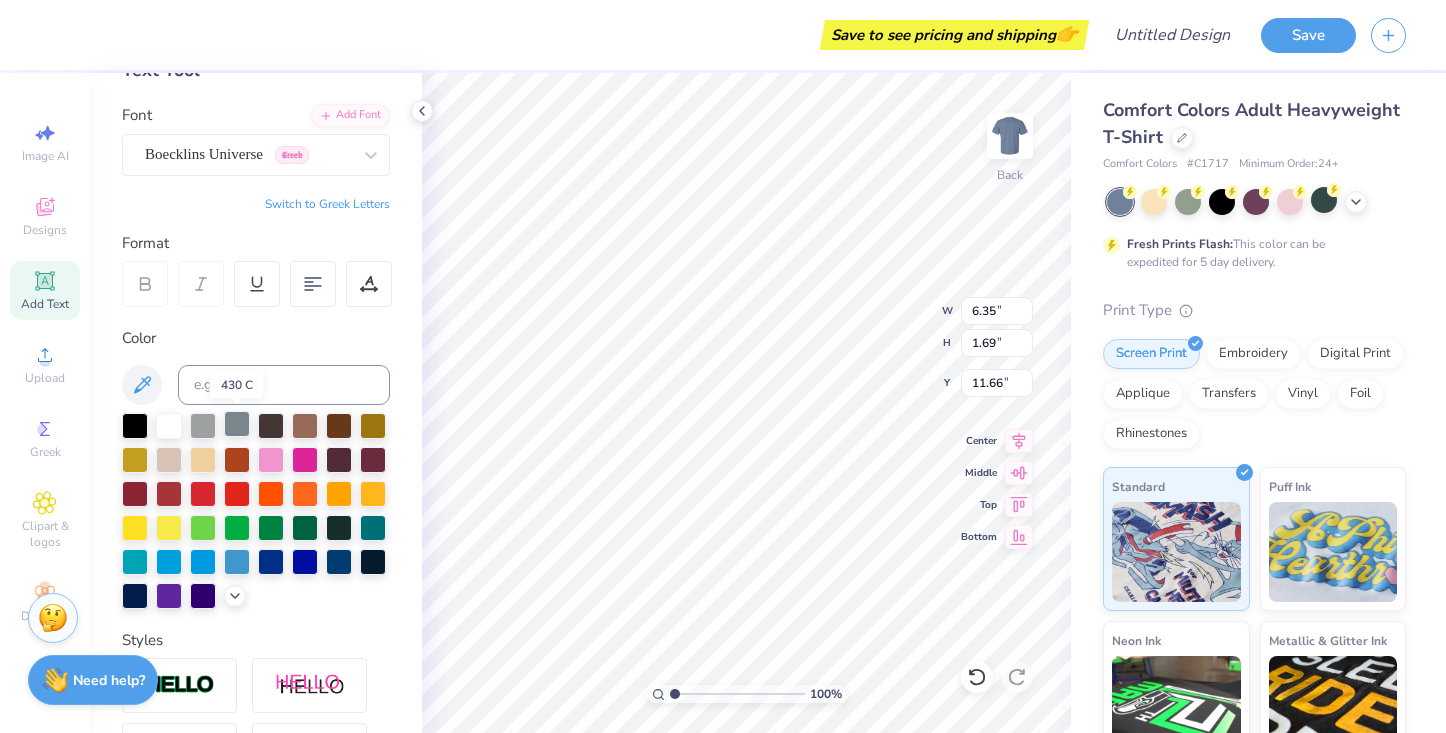 click at bounding box center (237, 424) 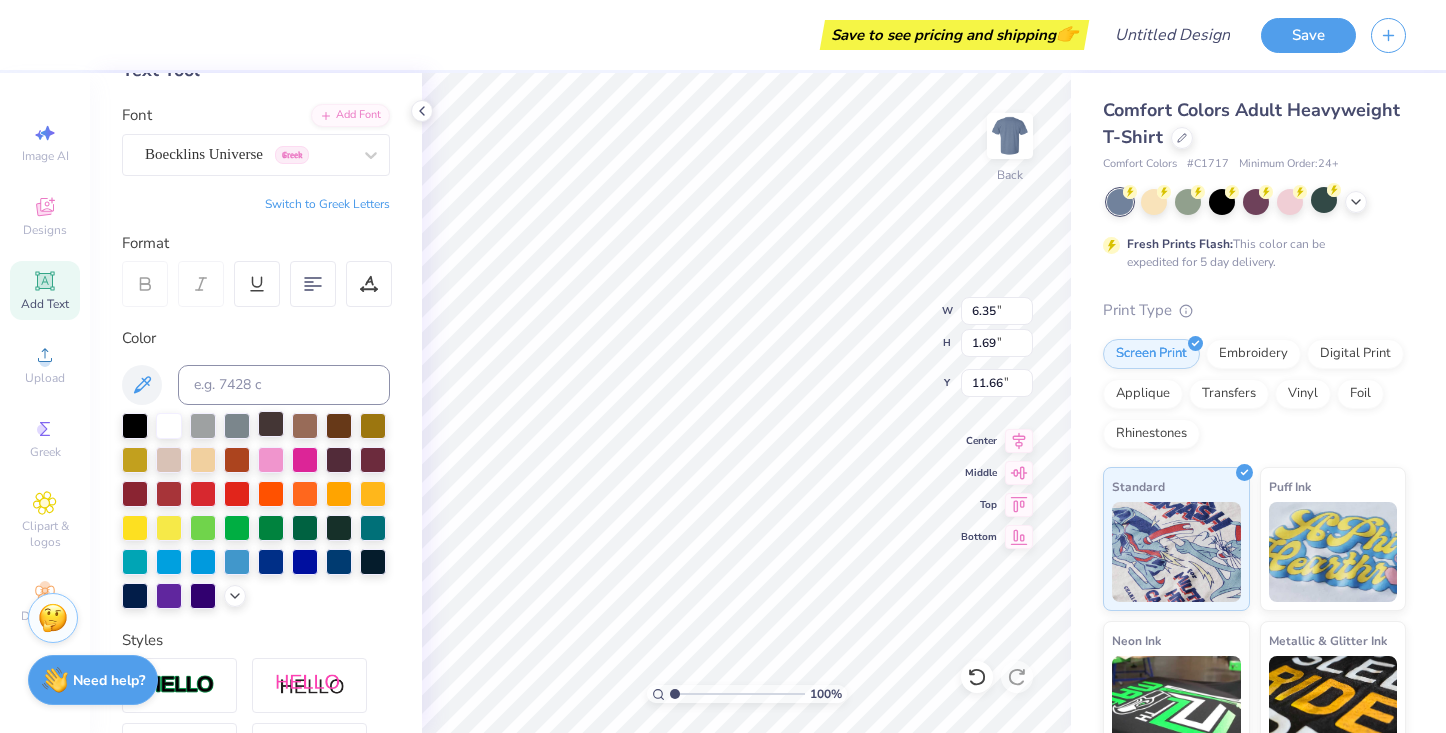 click at bounding box center (271, 424) 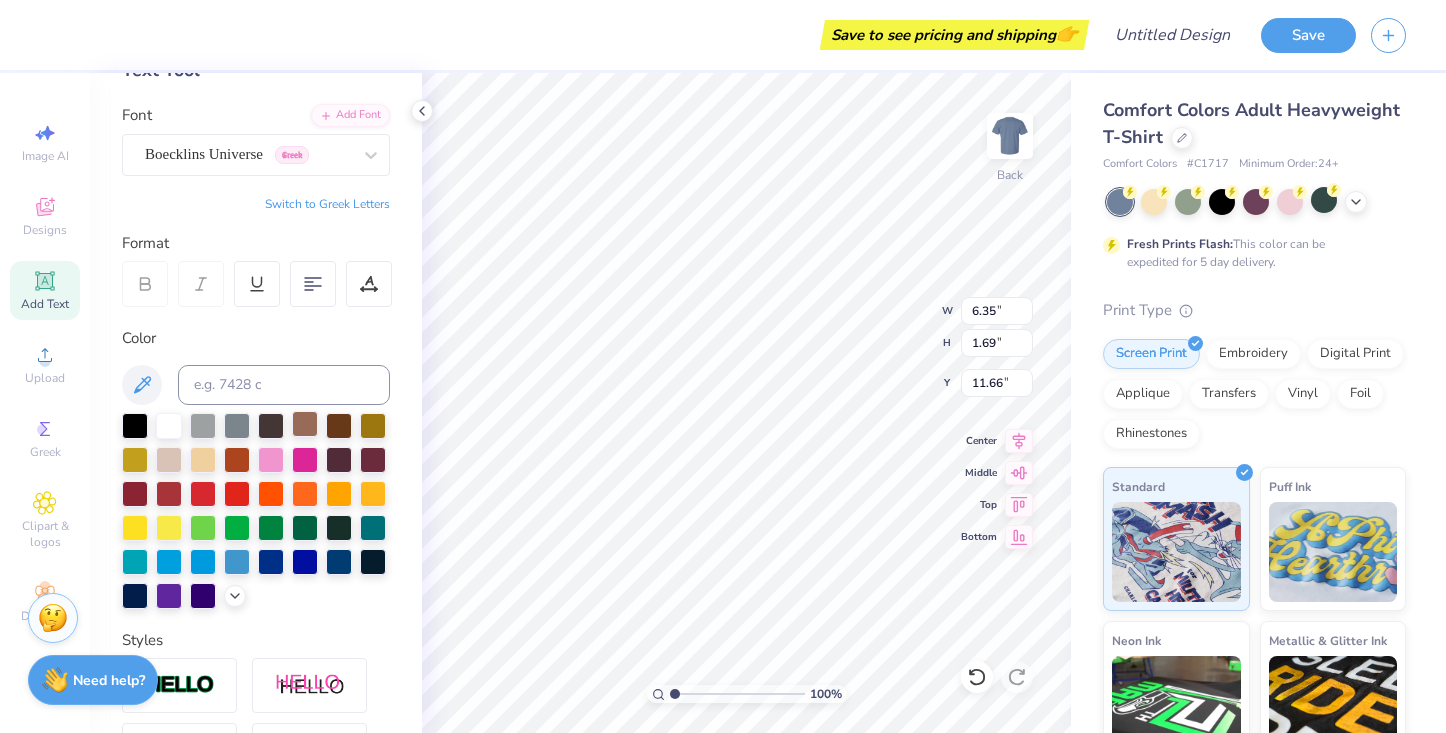 click at bounding box center (256, 511) 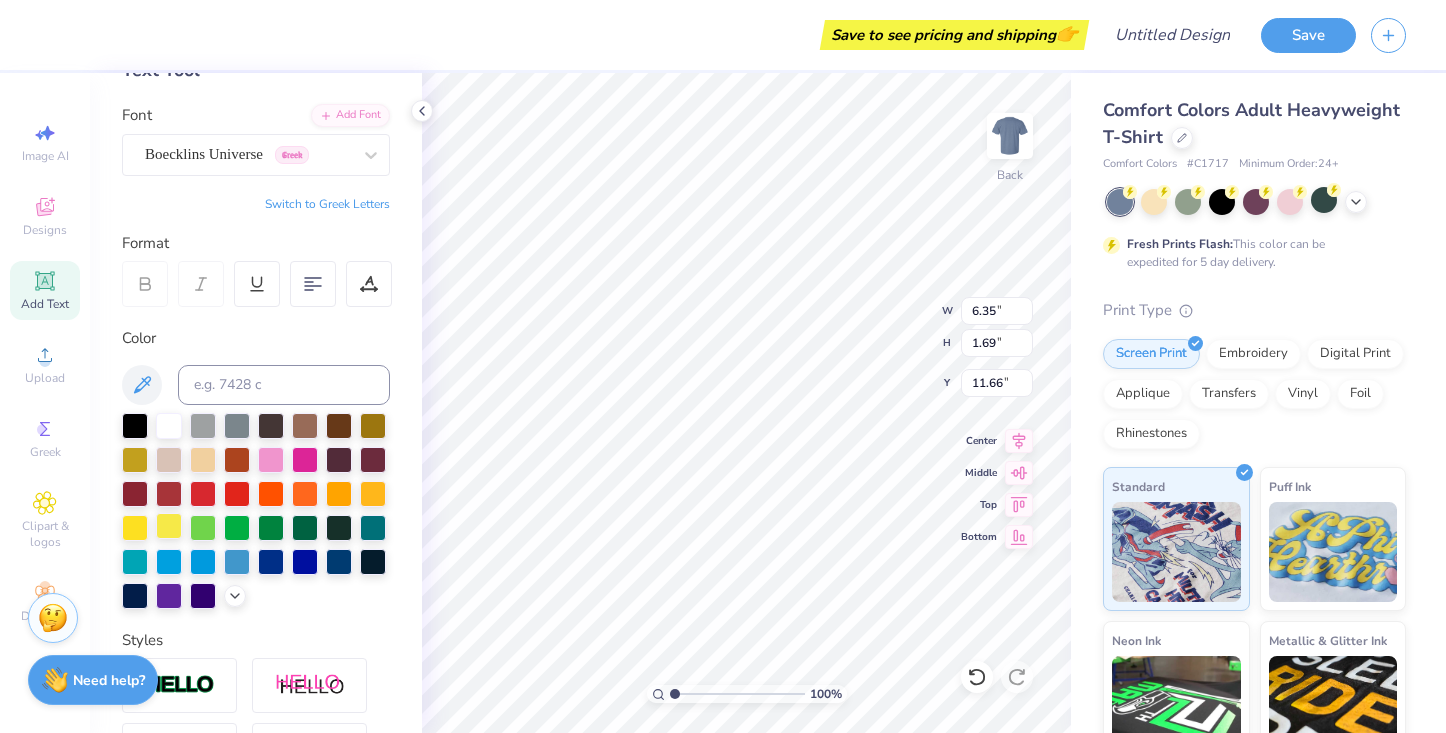 click at bounding box center (169, 526) 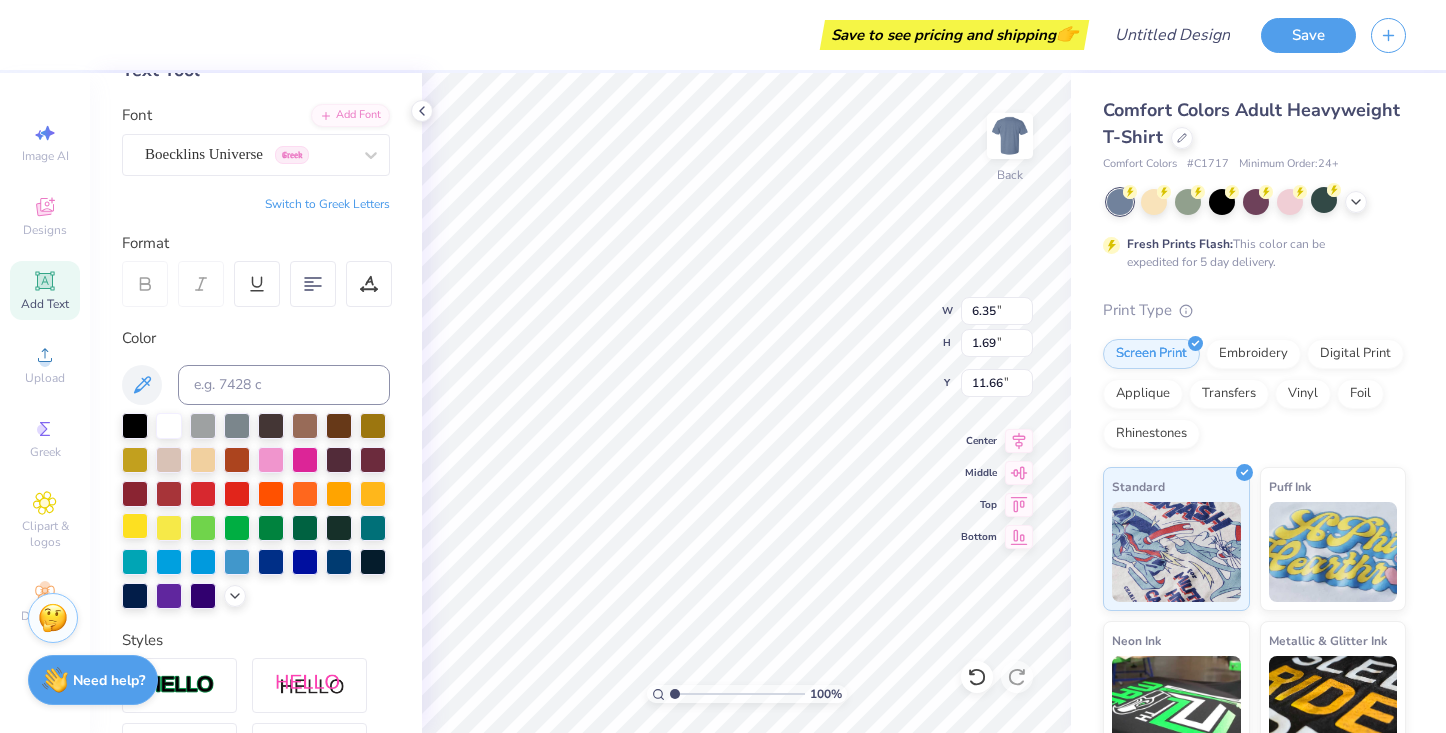click at bounding box center [135, 526] 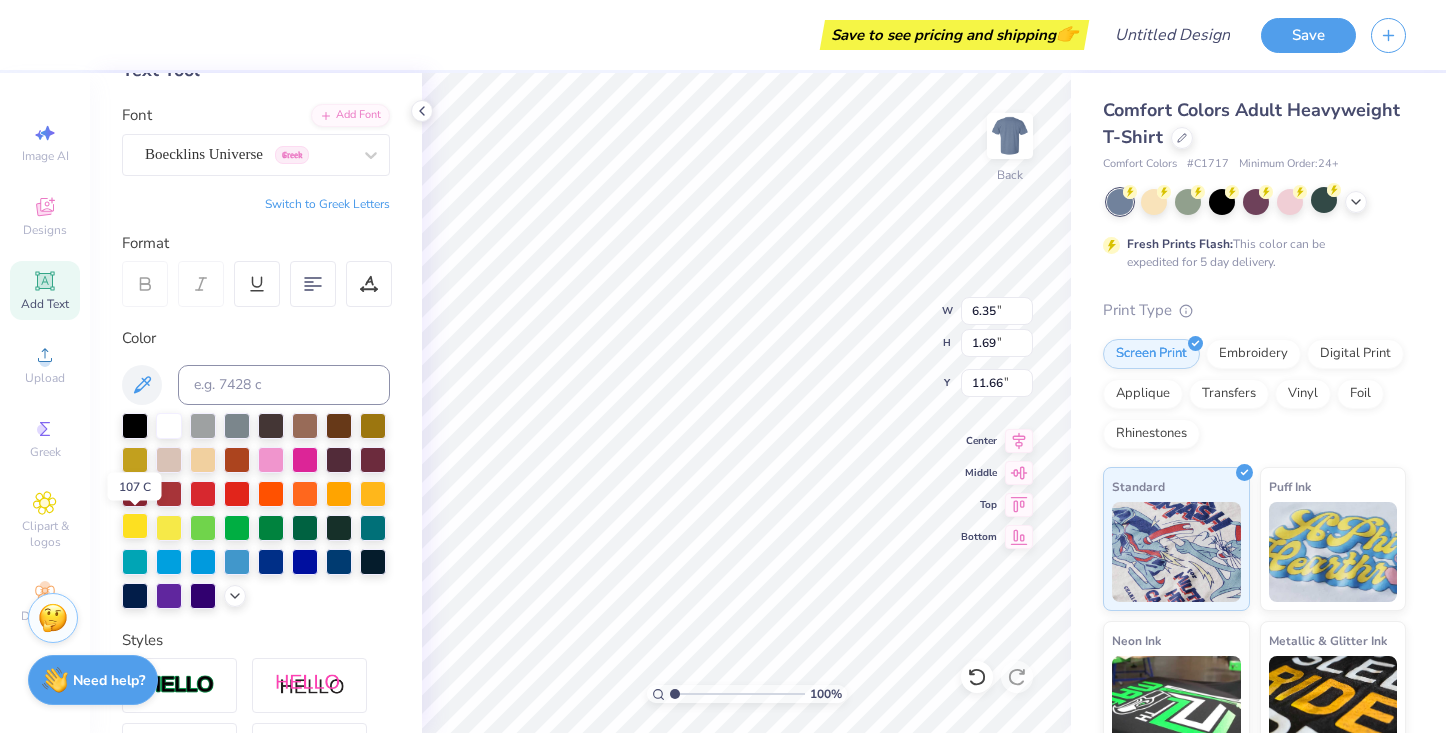 click at bounding box center [135, 526] 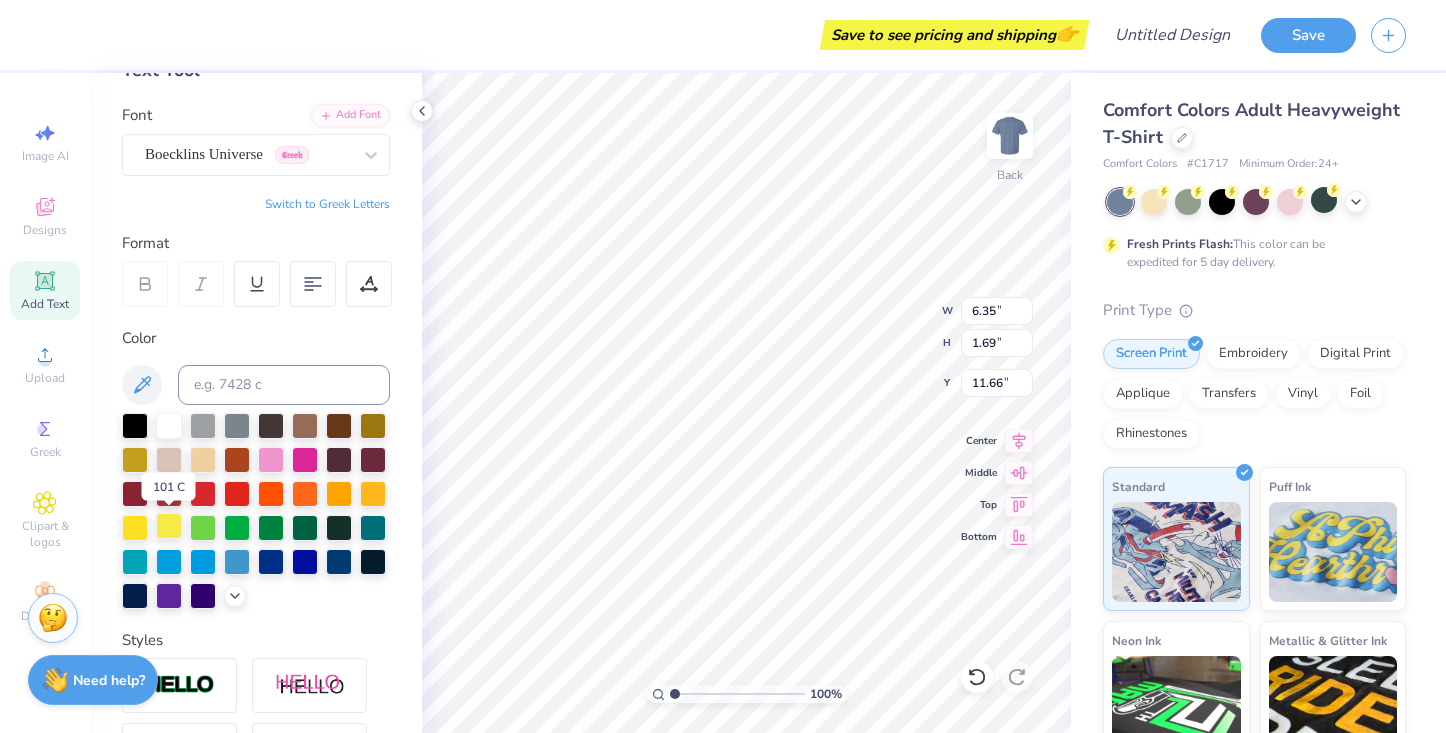 click at bounding box center (169, 526) 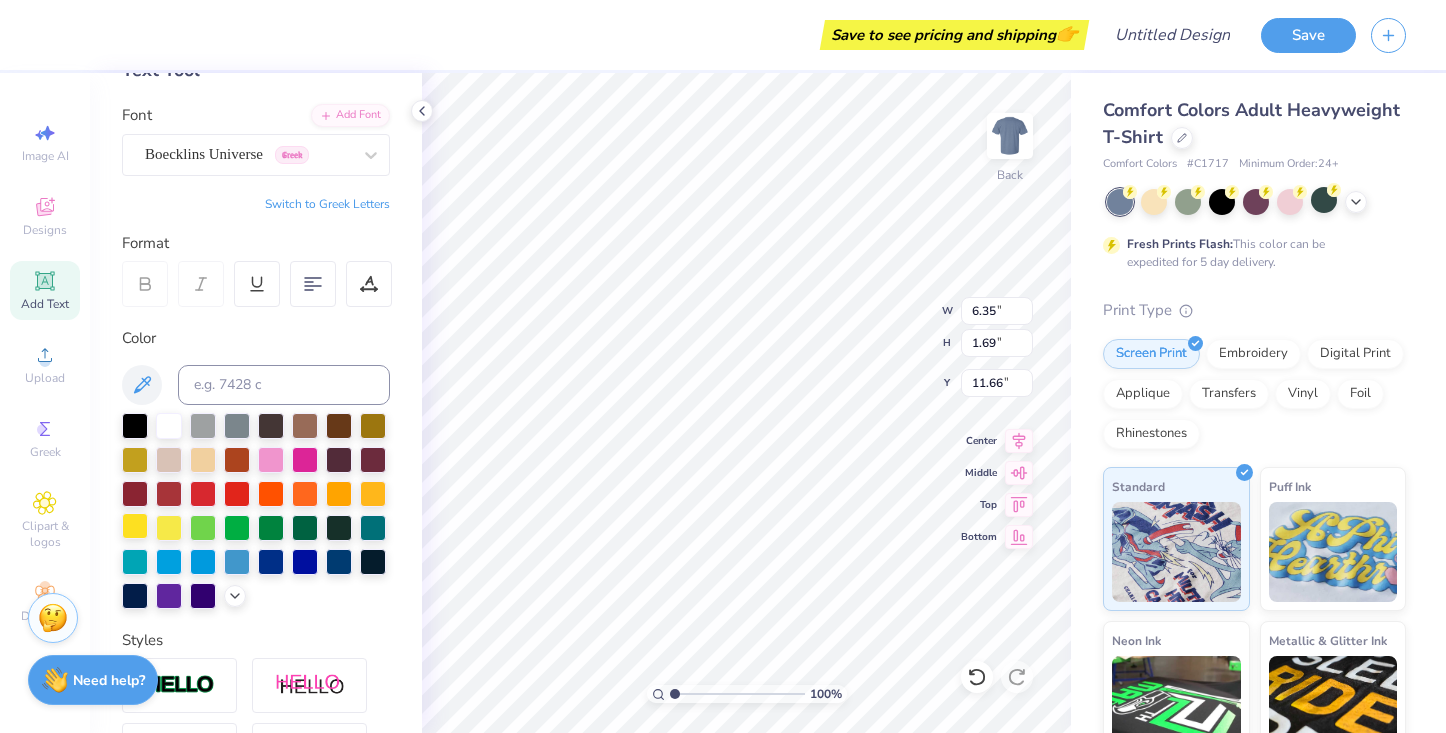 click at bounding box center [135, 526] 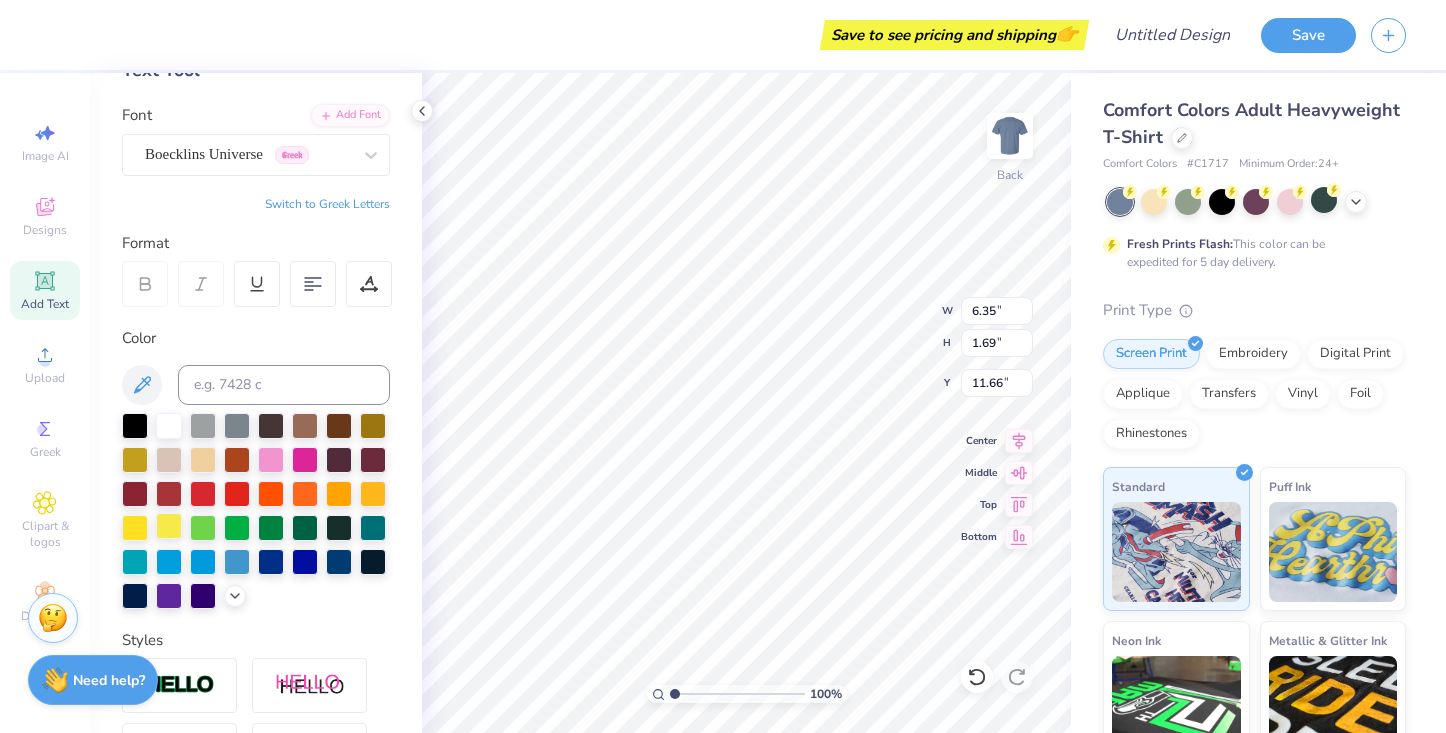 click at bounding box center [169, 526] 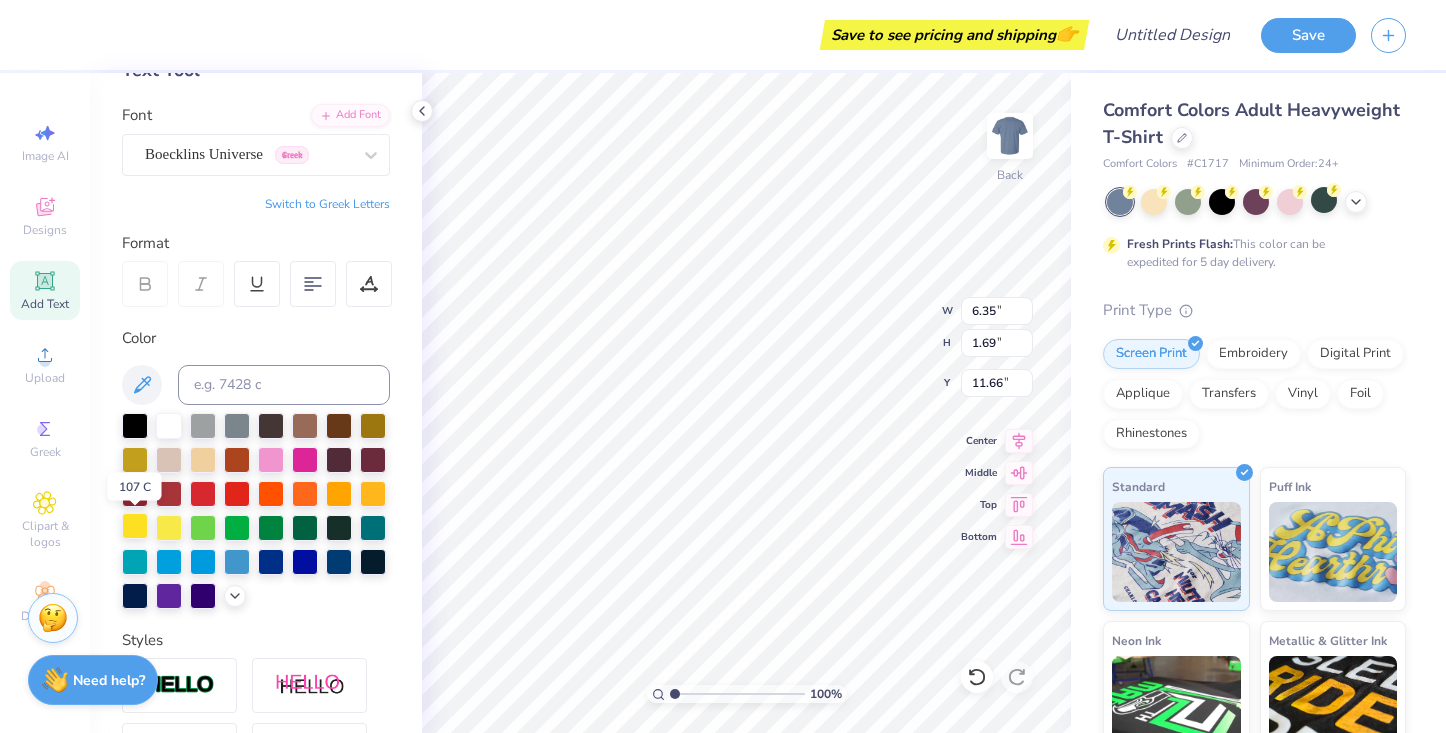 click at bounding box center [135, 526] 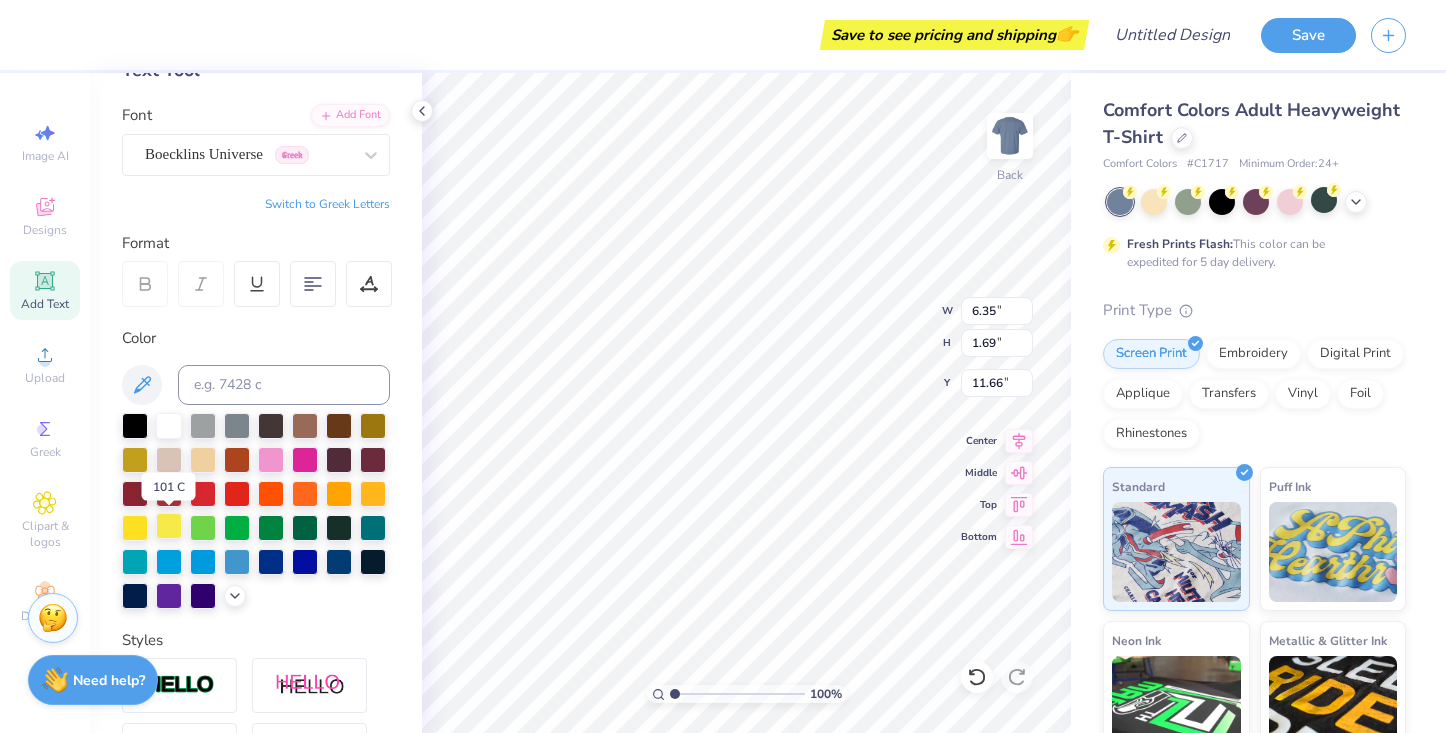 click at bounding box center [169, 526] 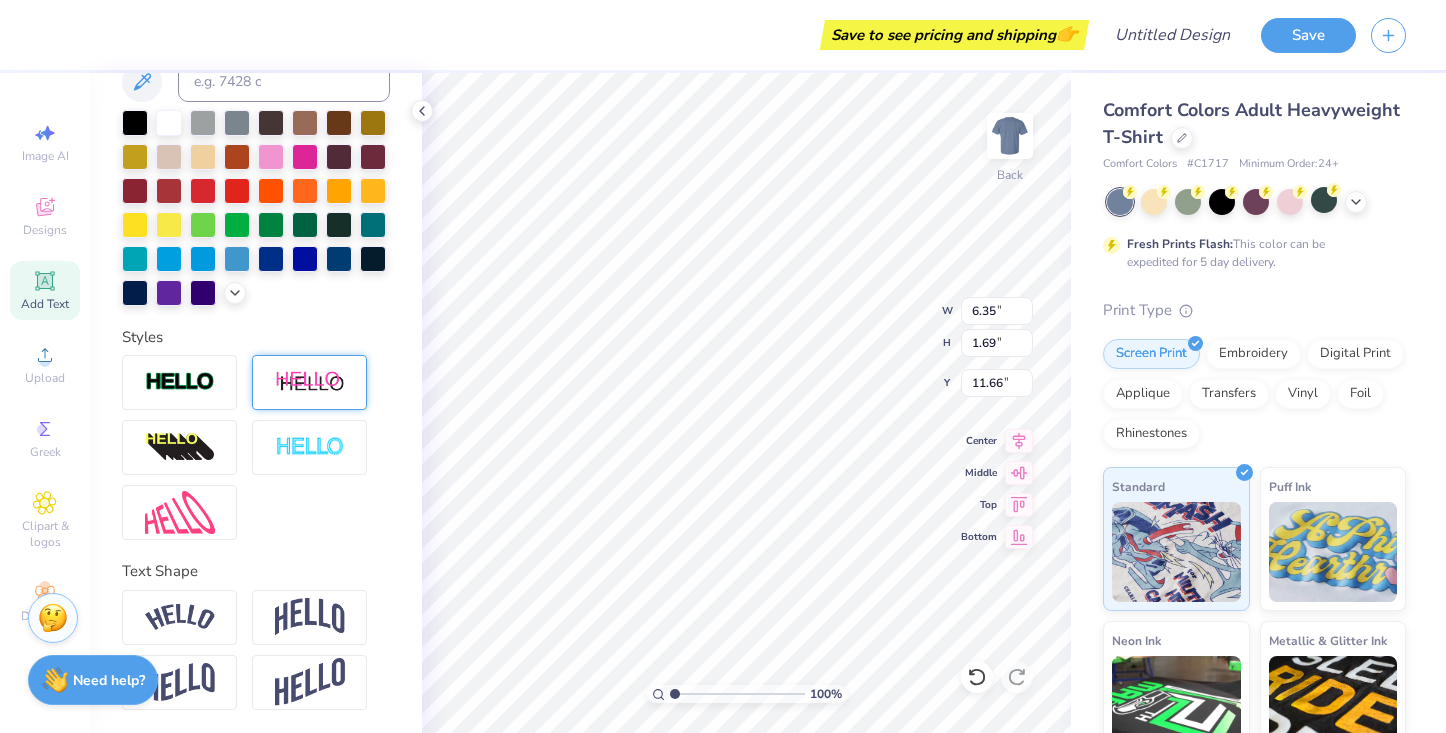 click at bounding box center [310, 382] 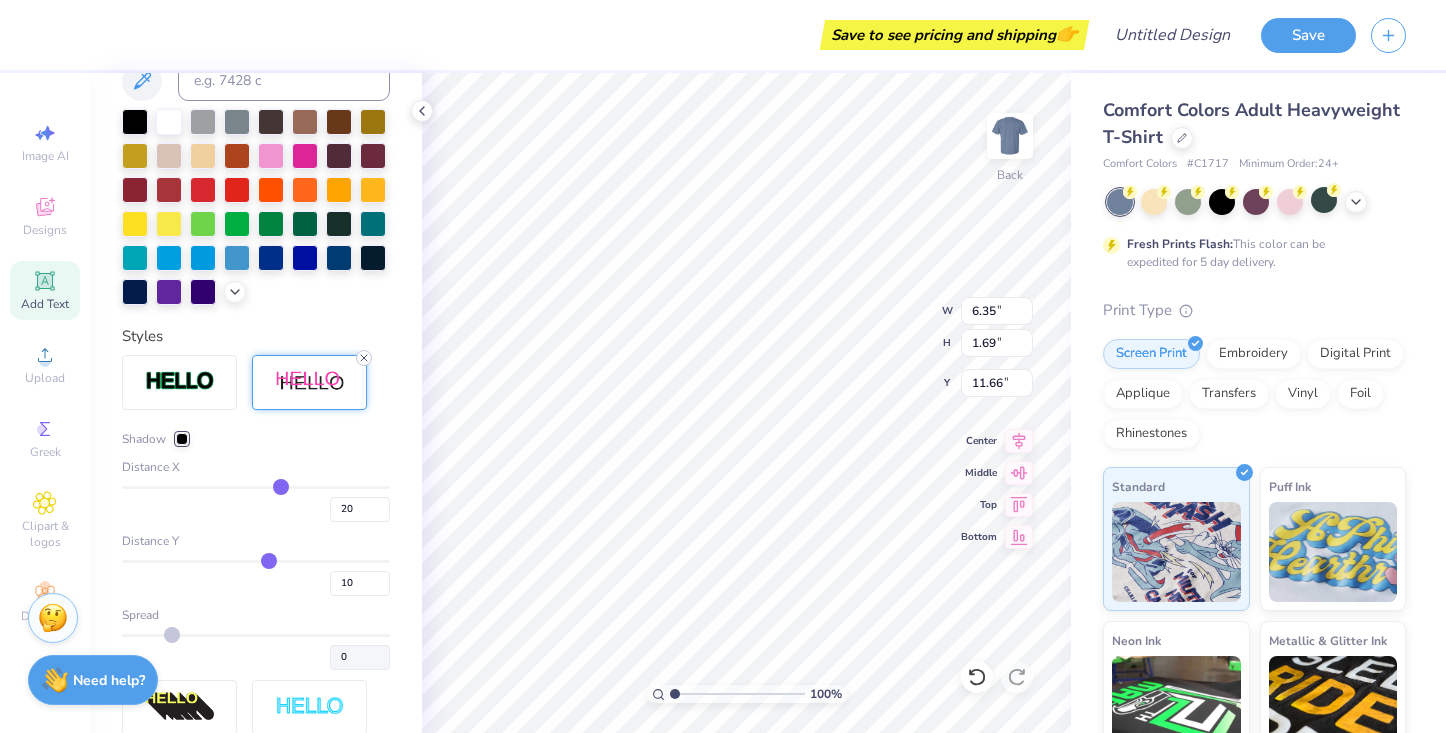 click 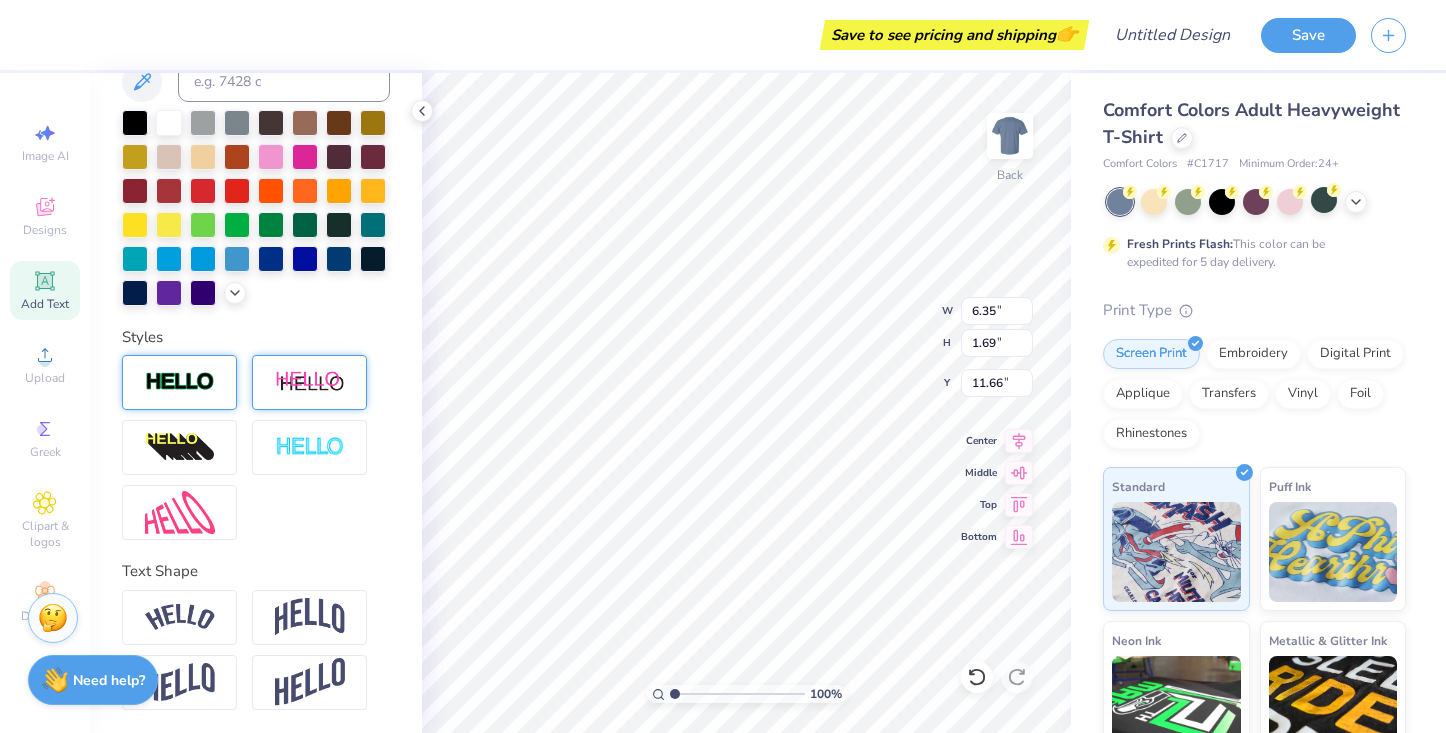 click at bounding box center [180, 382] 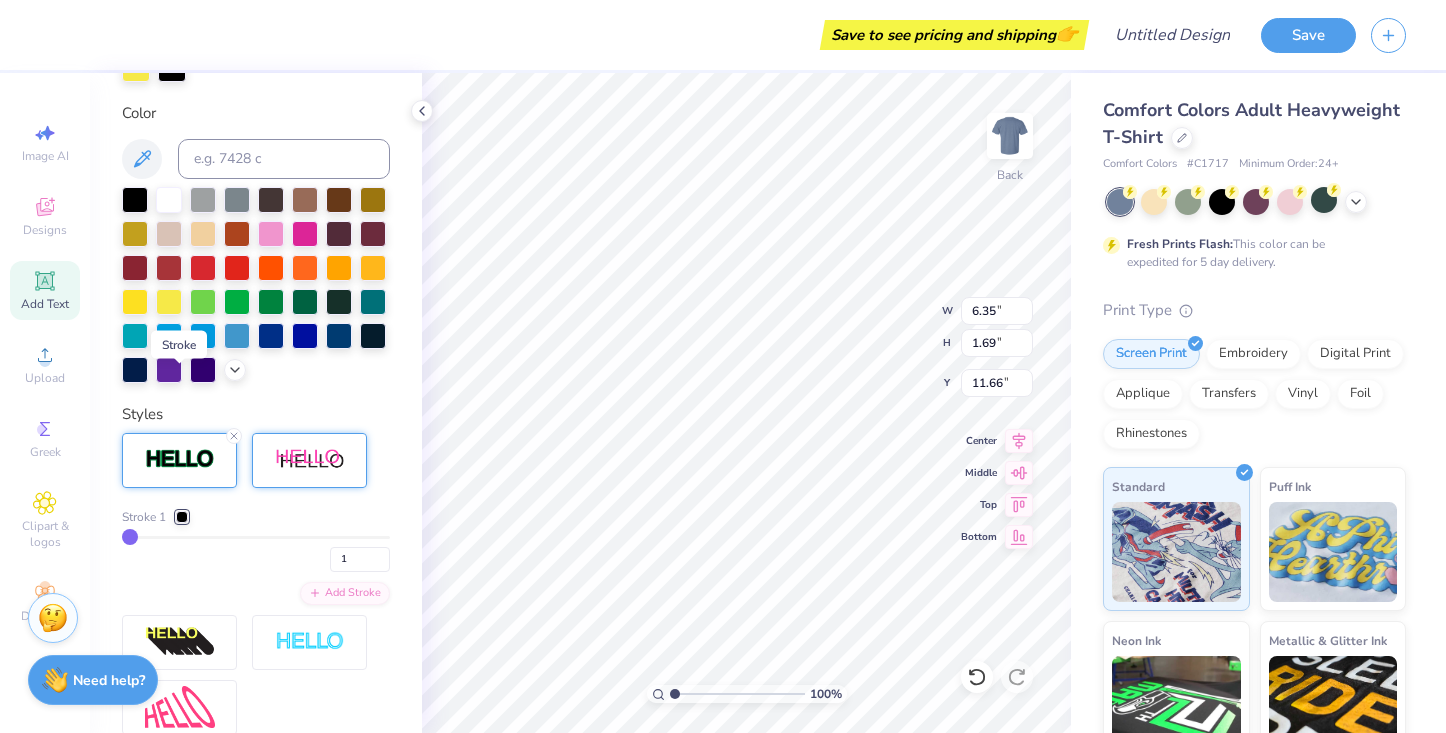 scroll, scrollTop: 507, scrollLeft: 0, axis: vertical 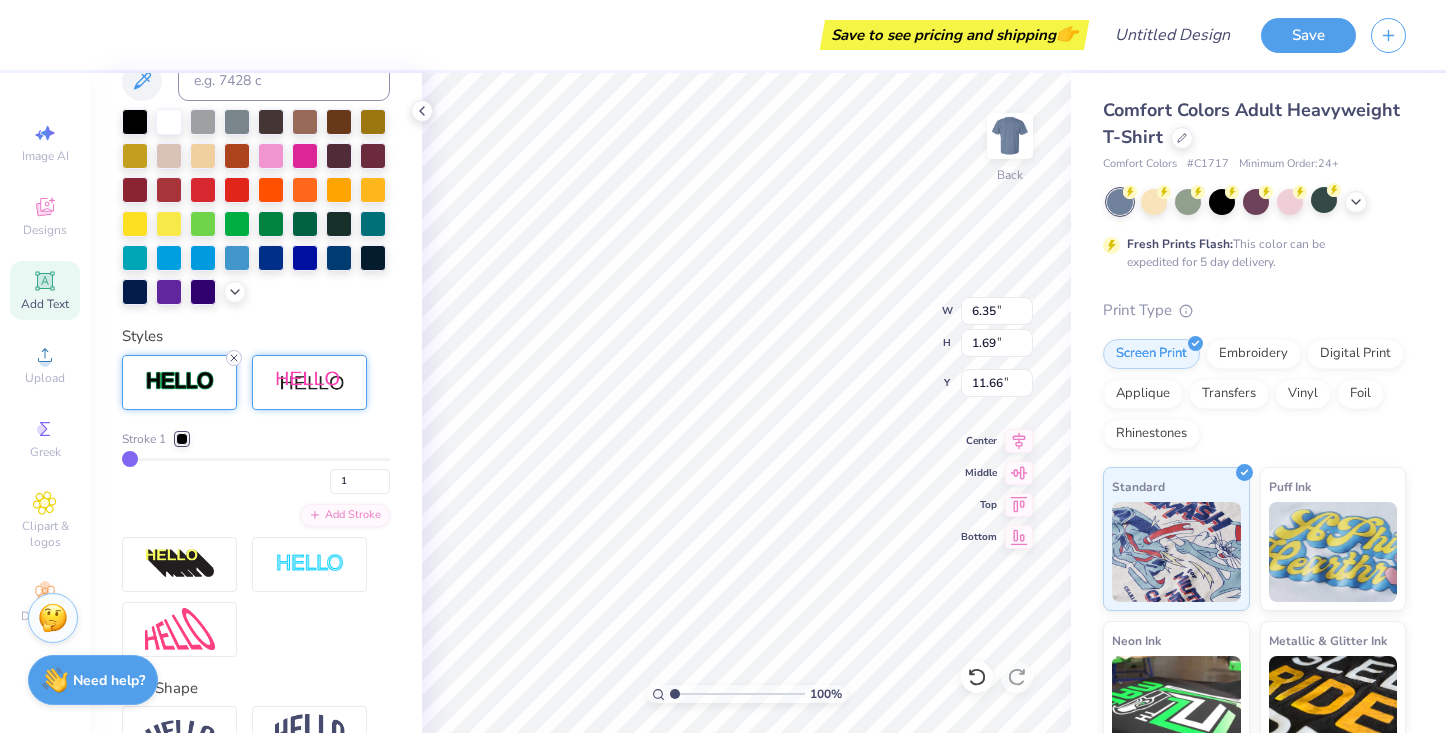 click 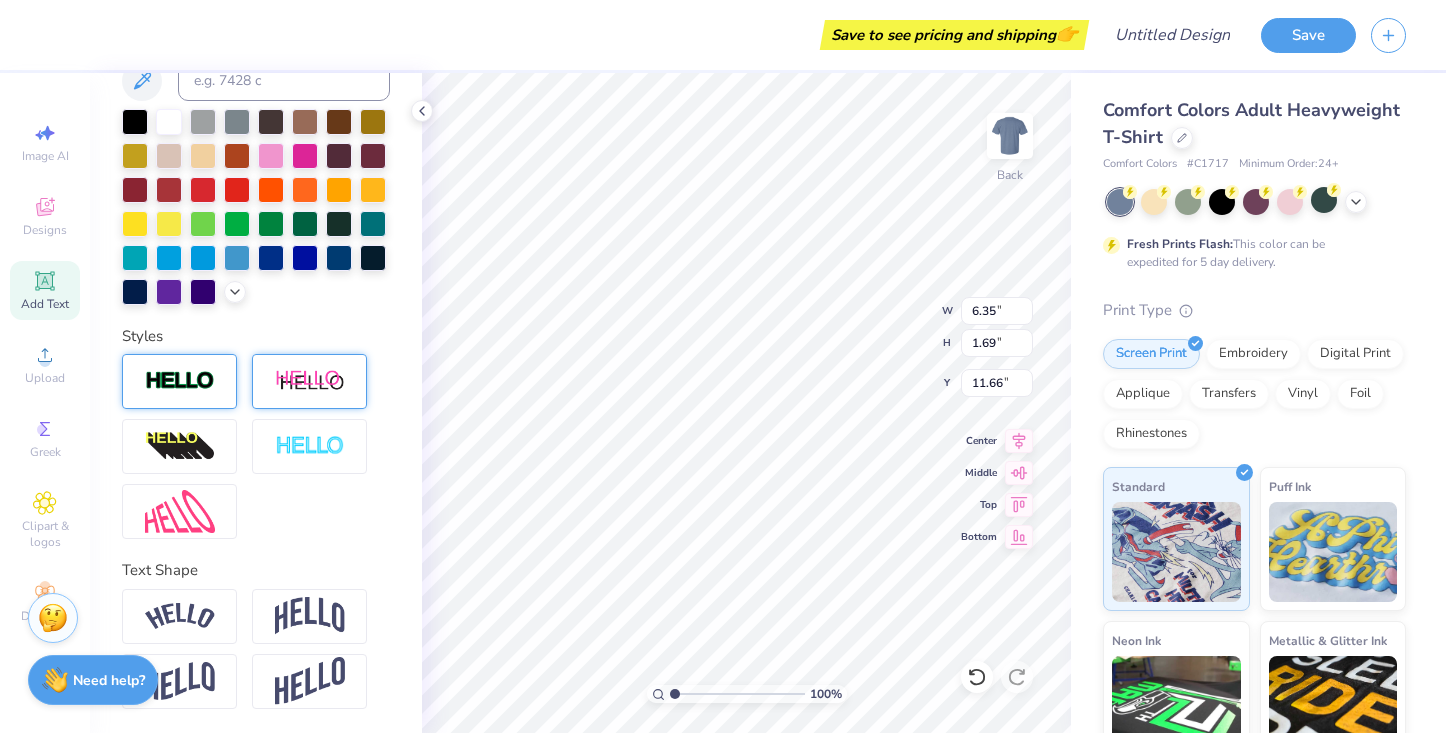scroll, scrollTop: 429, scrollLeft: 0, axis: vertical 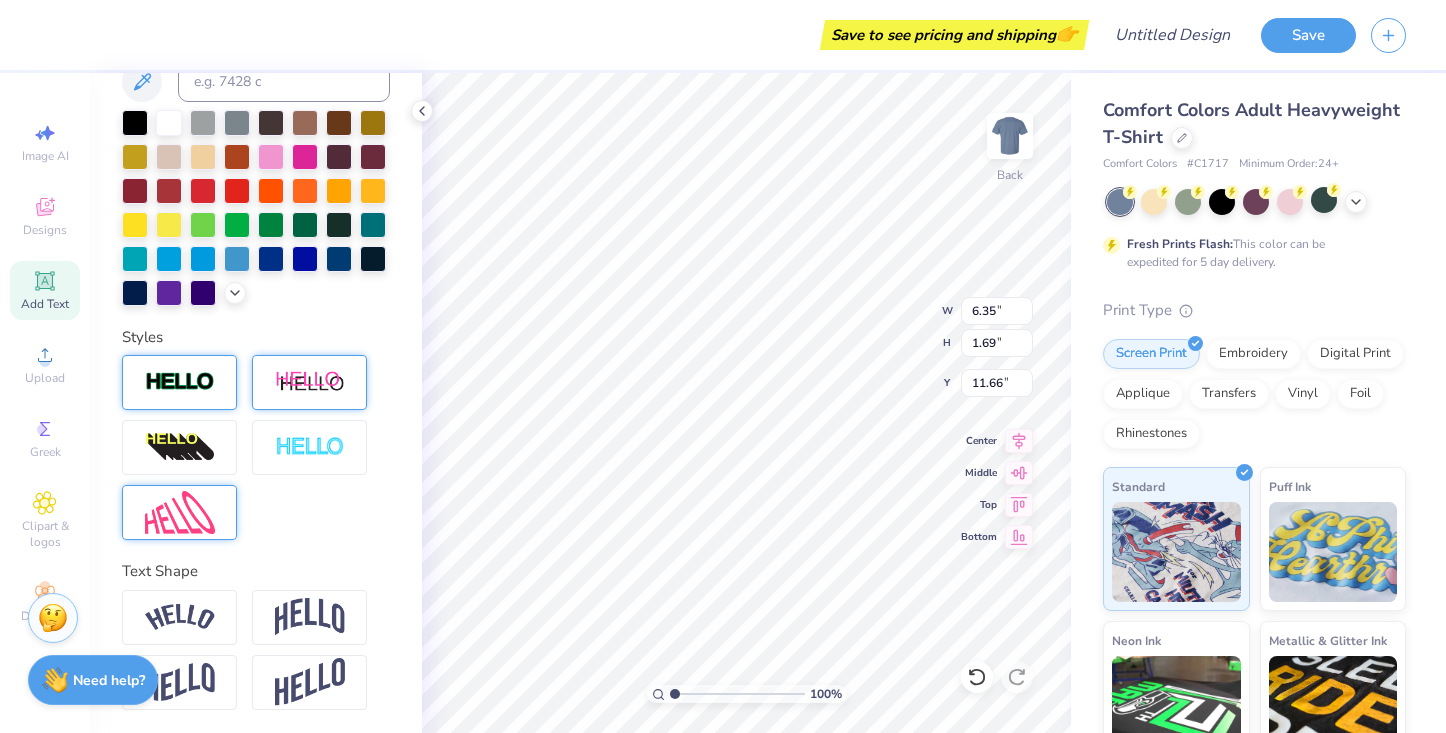 click at bounding box center [179, 512] 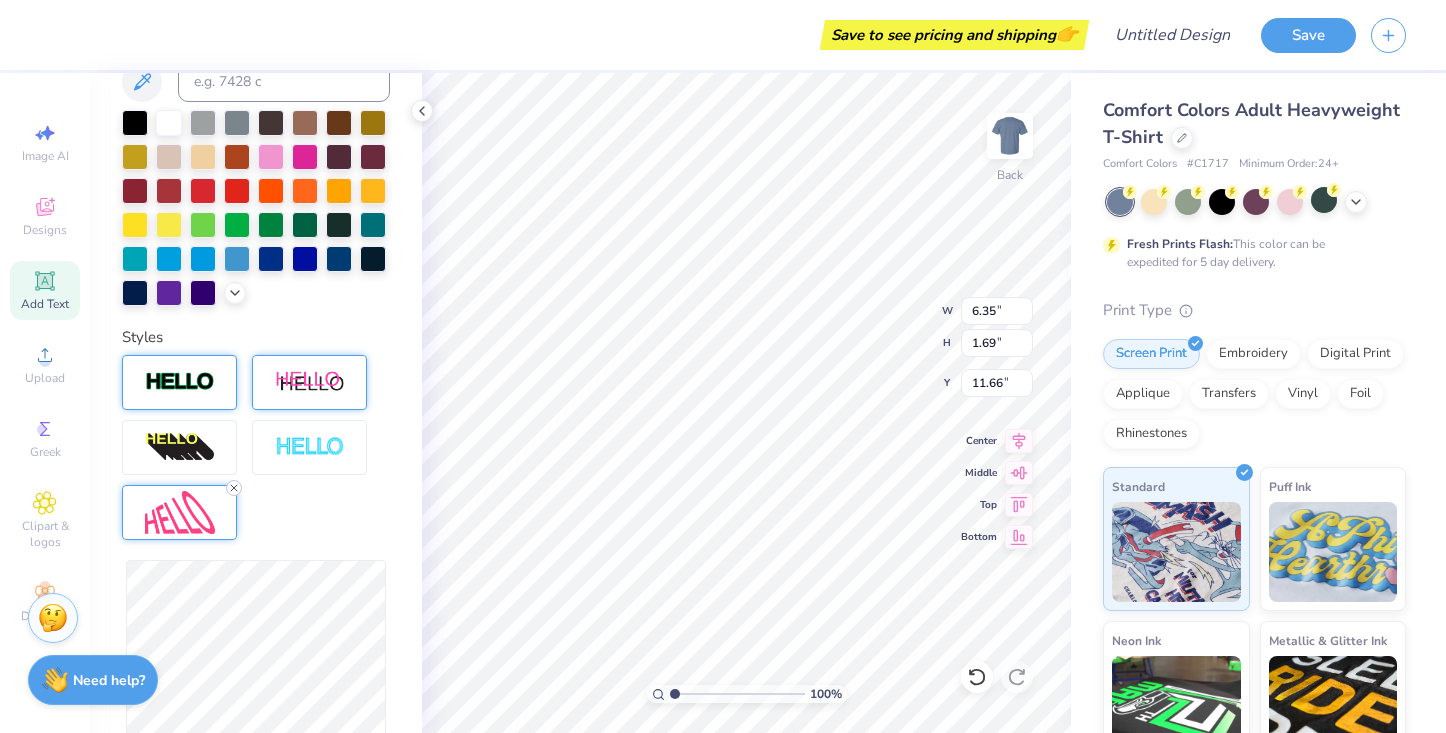 click 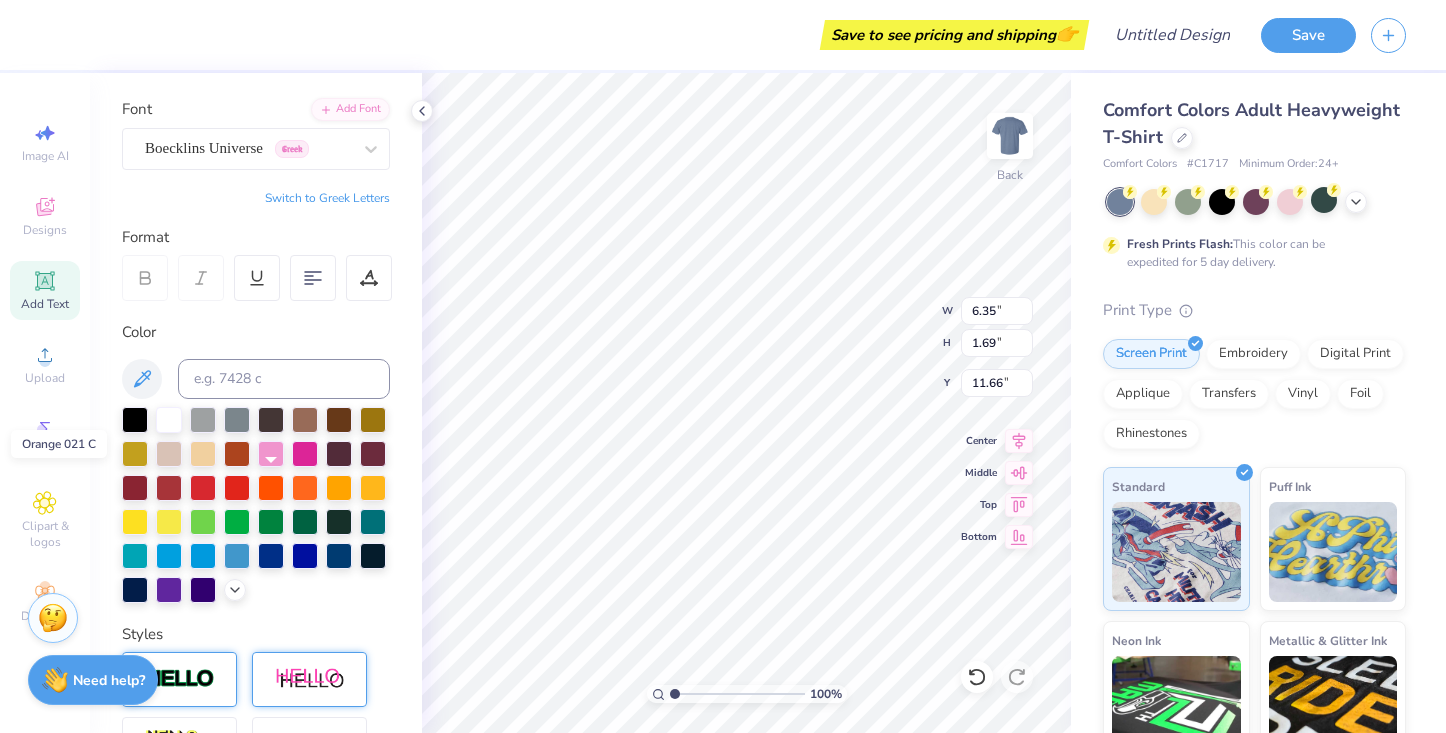 scroll, scrollTop: 131, scrollLeft: 0, axis: vertical 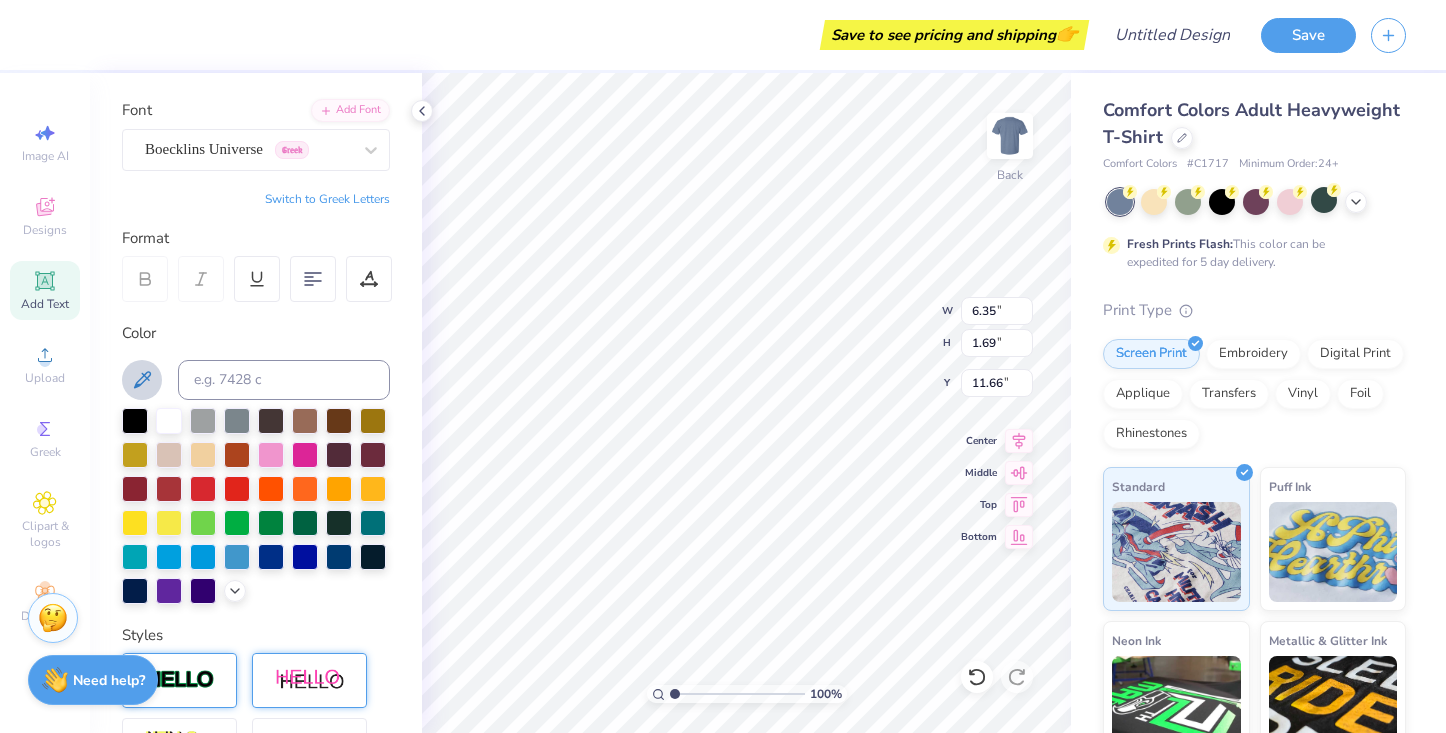 click 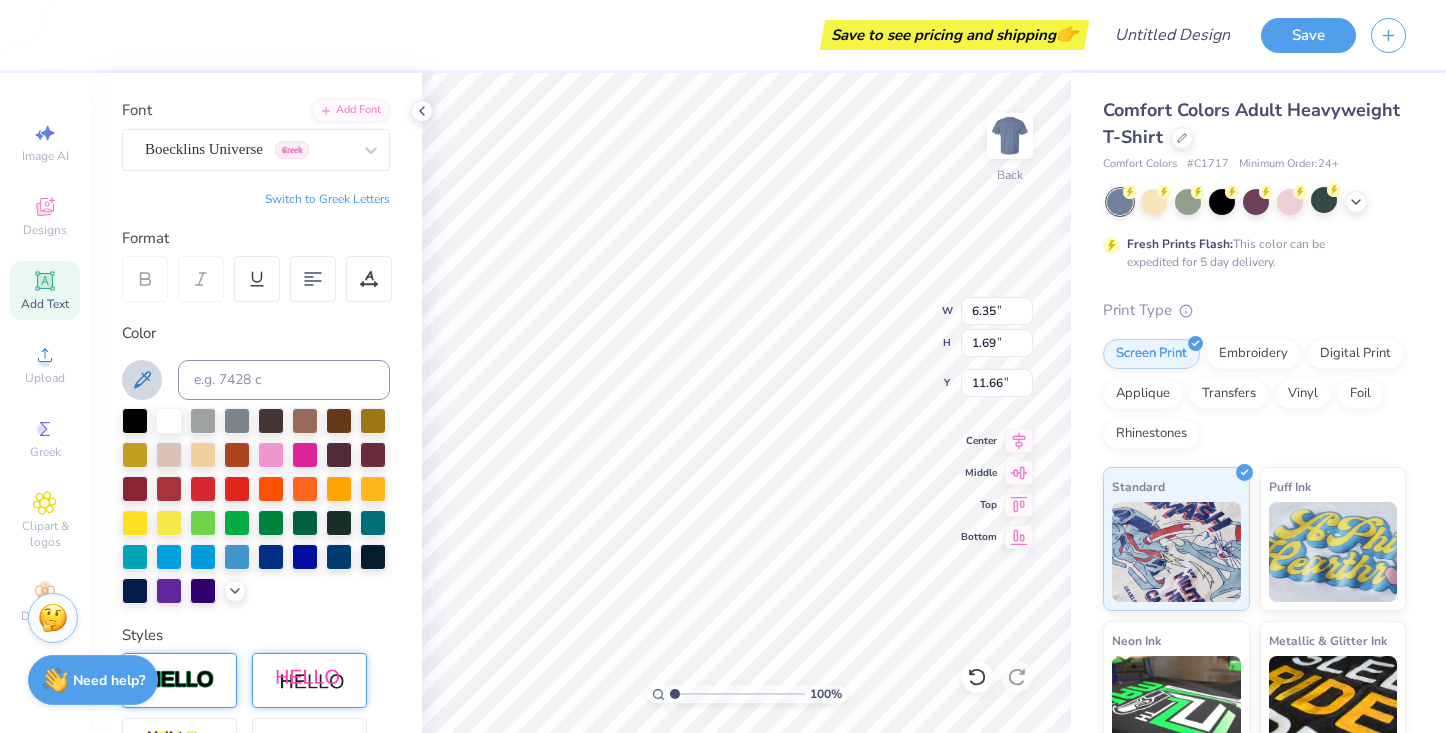 click 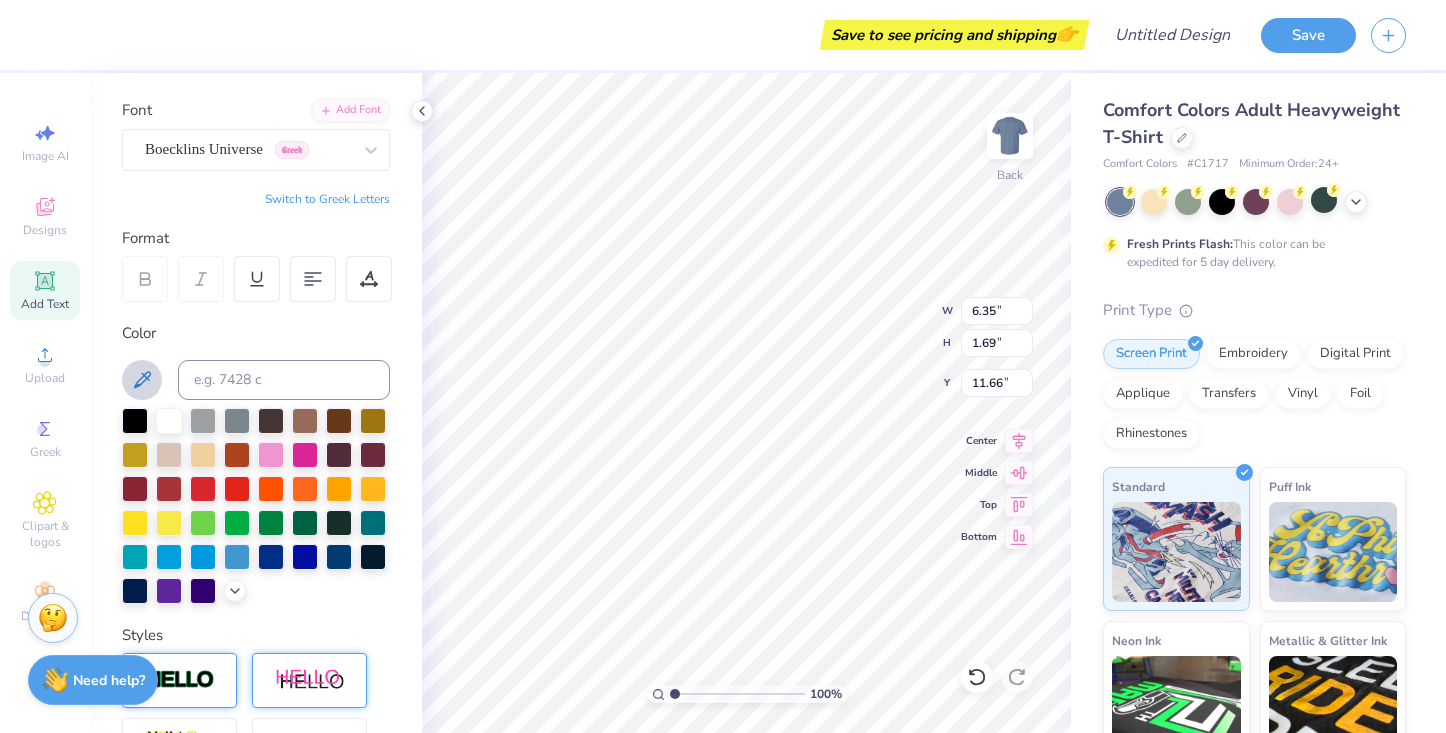 click 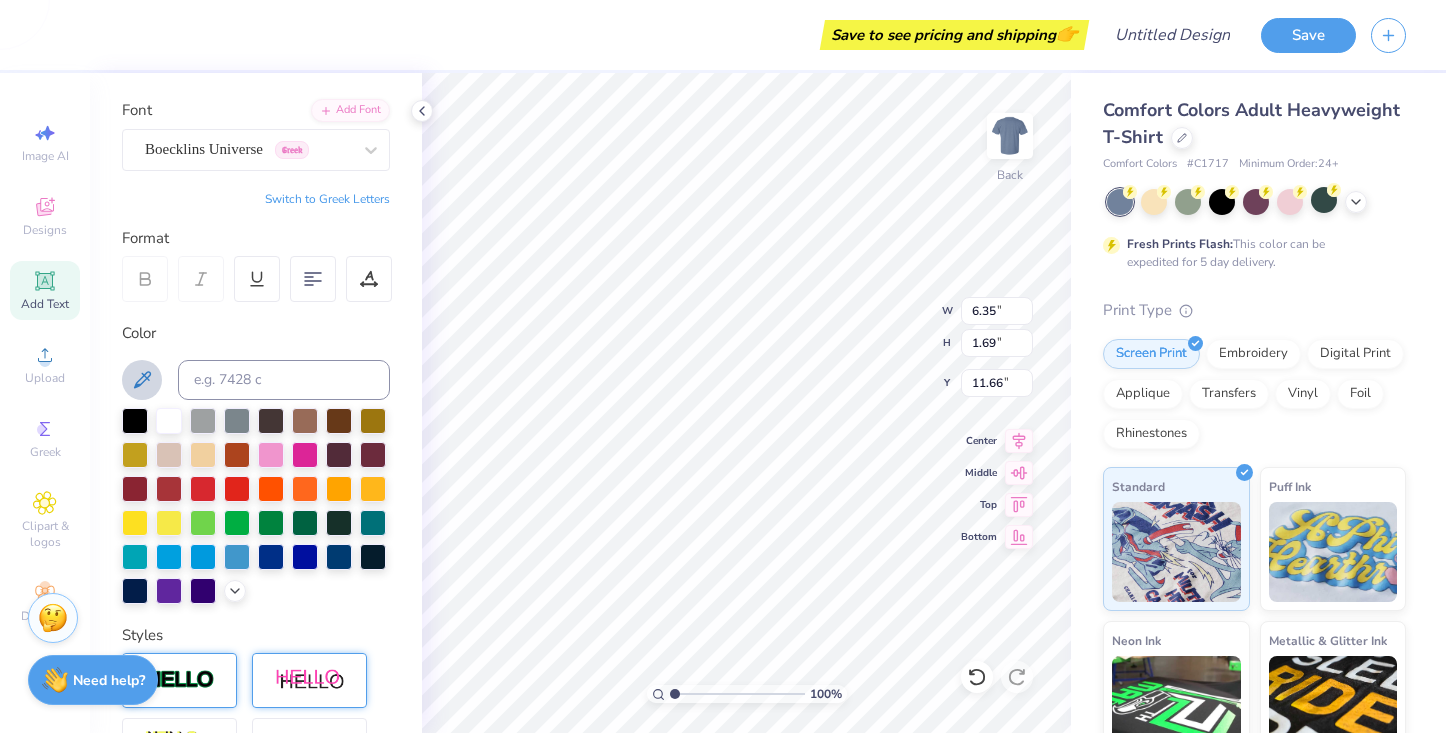 click at bounding box center (142, 380) 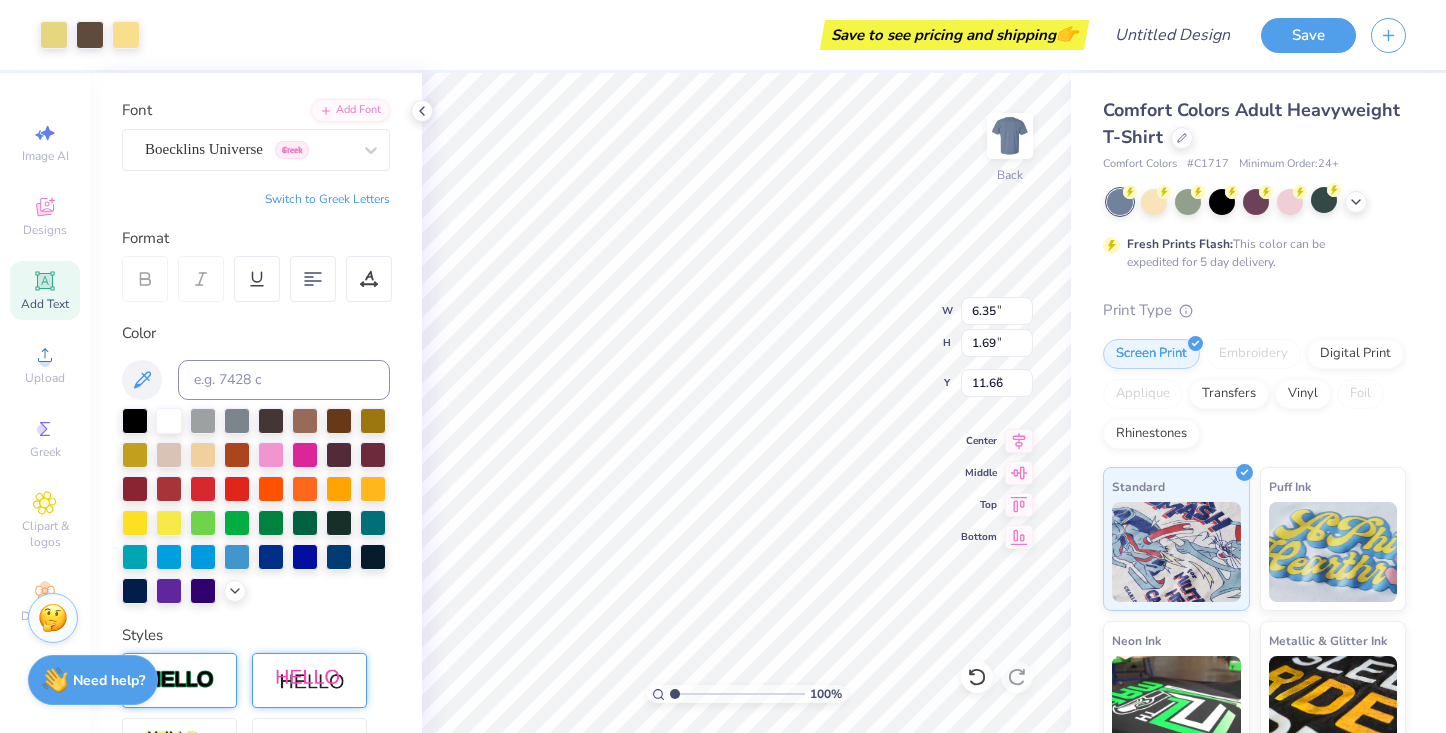 type on "7.62" 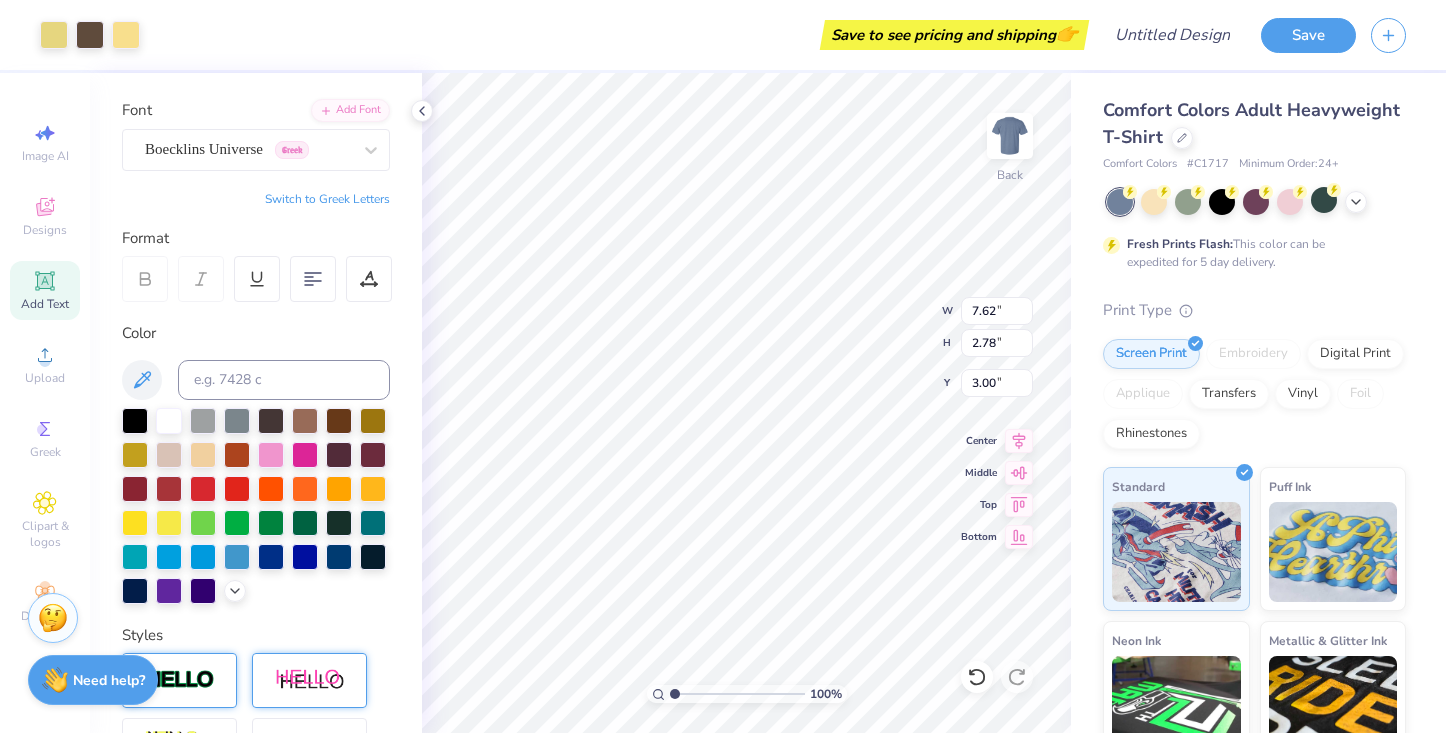 type on "13.08" 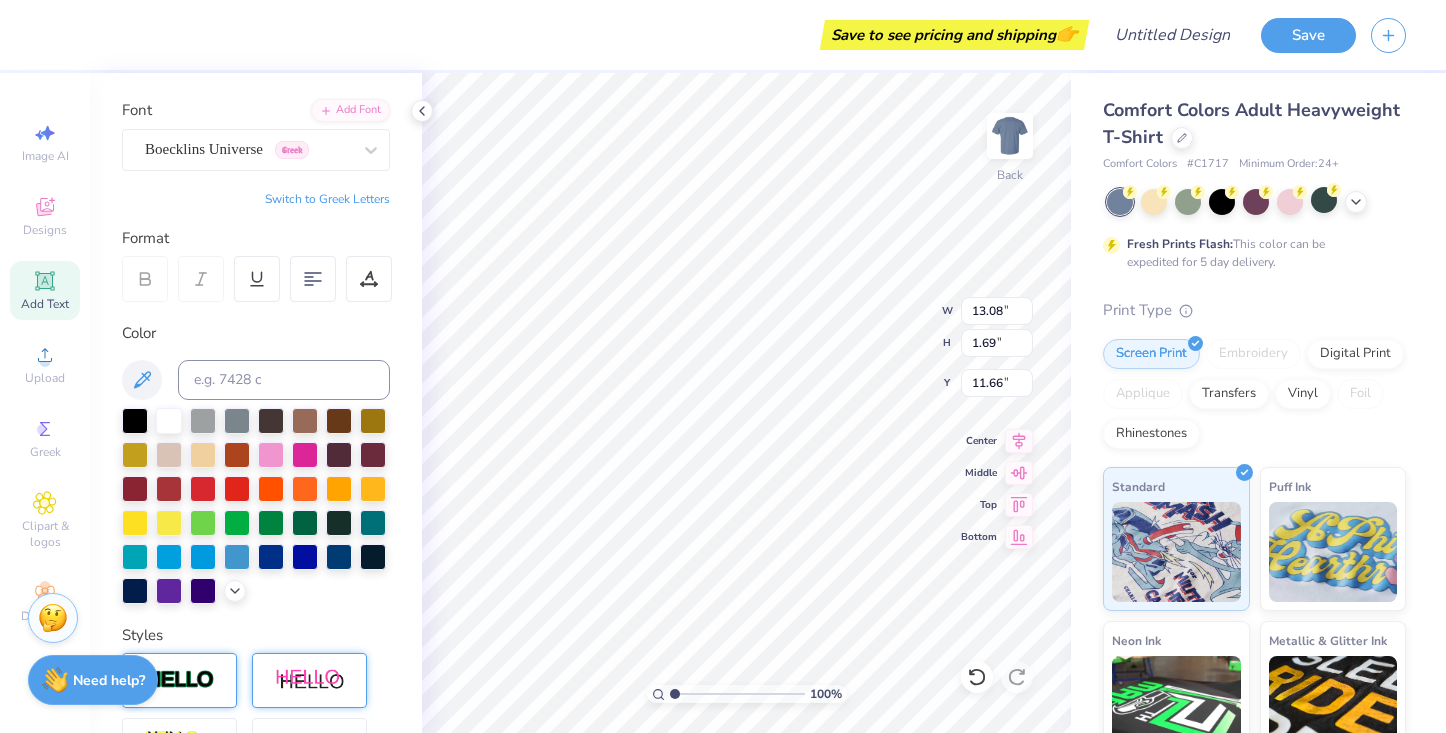 type on "7.62" 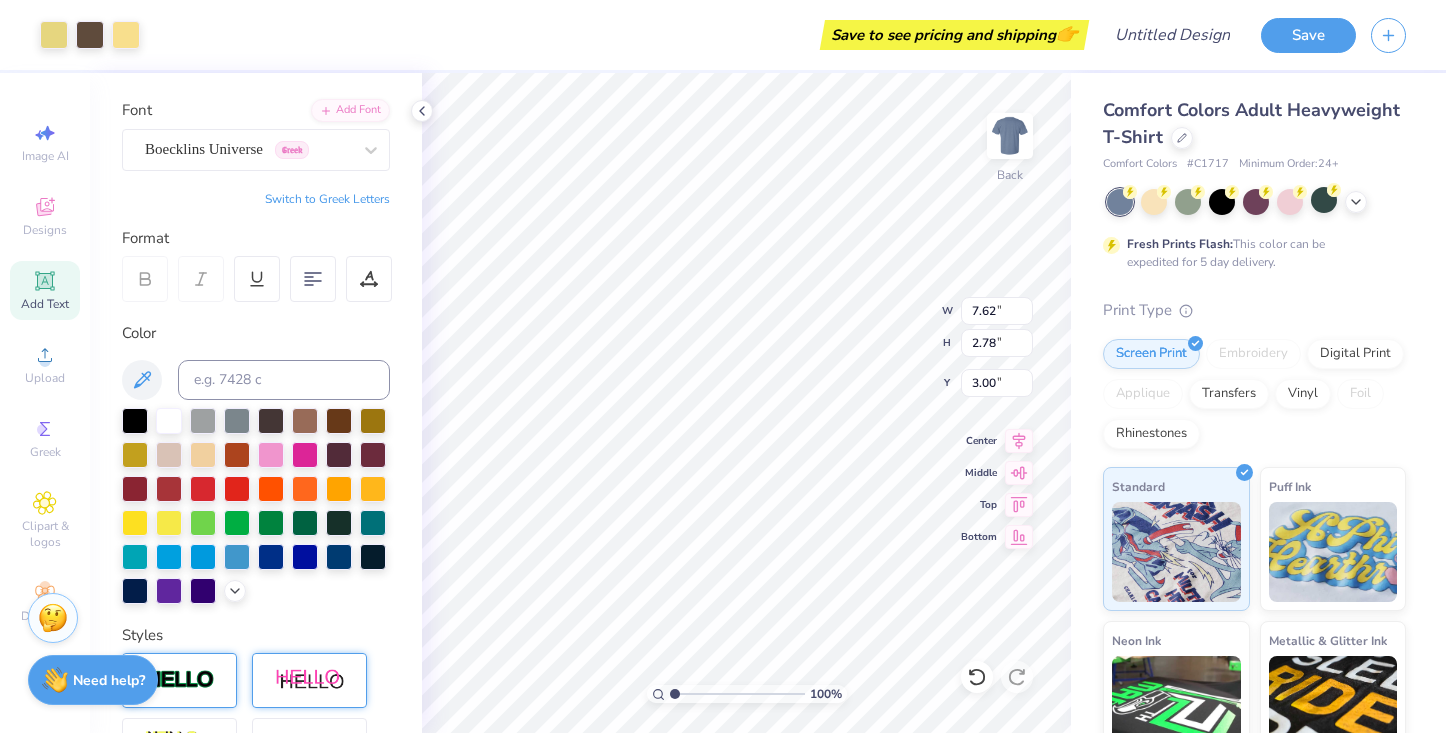type on "13.08" 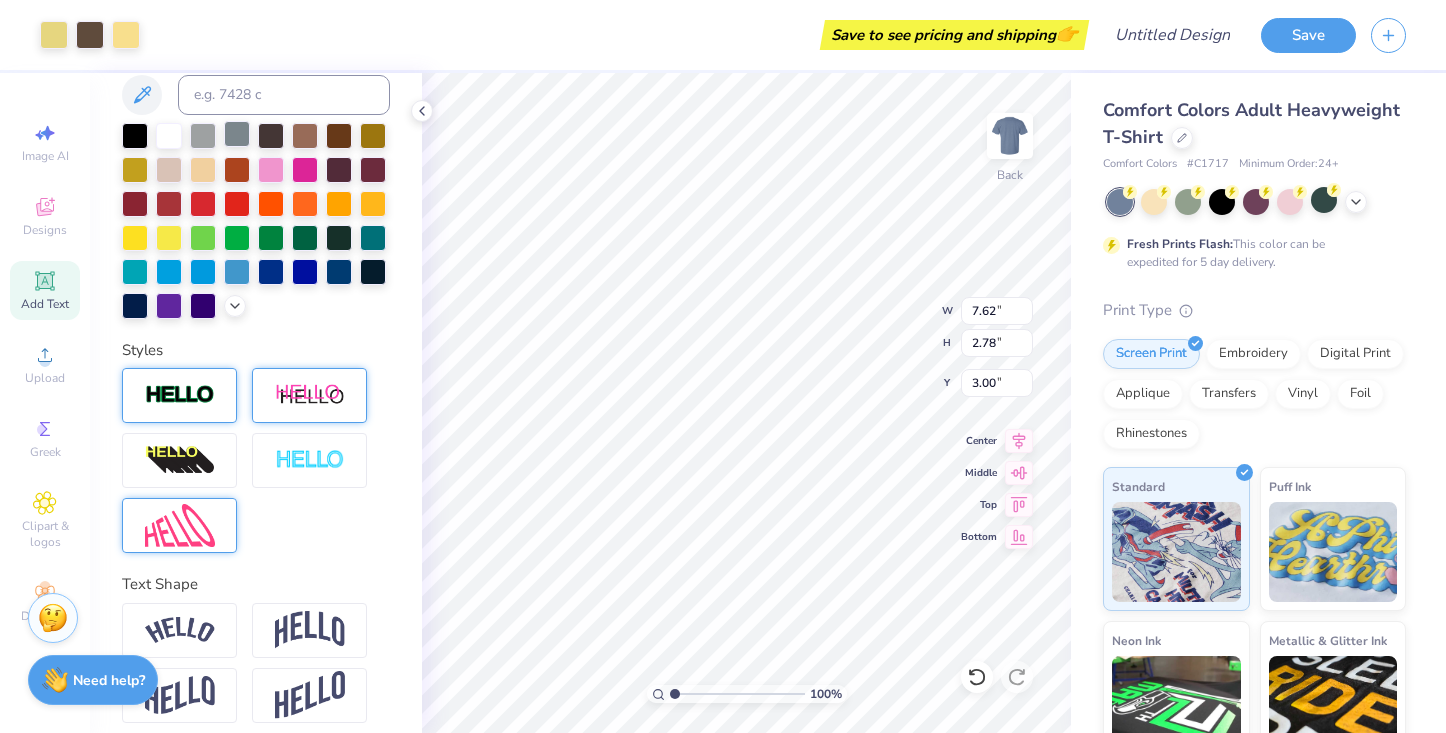 scroll, scrollTop: 429, scrollLeft: 0, axis: vertical 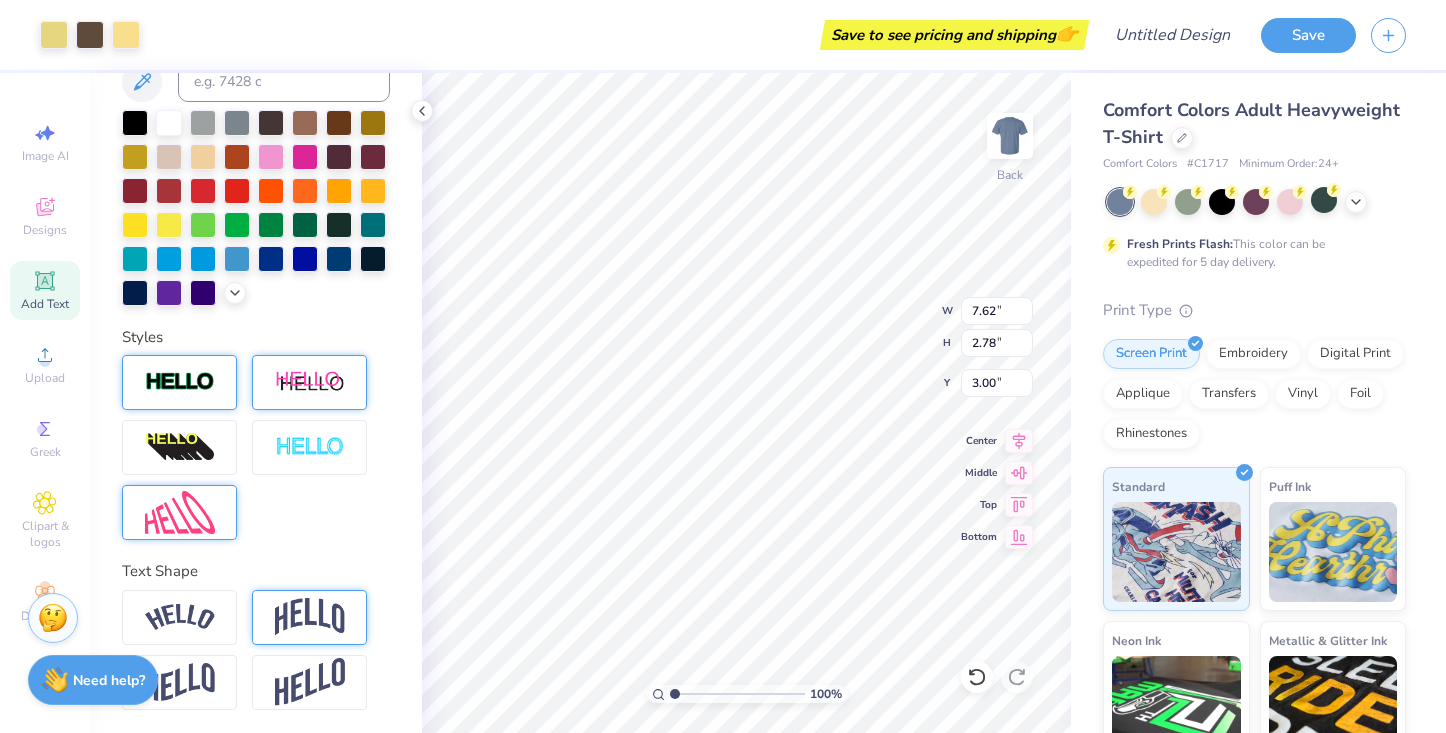 click at bounding box center [310, 617] 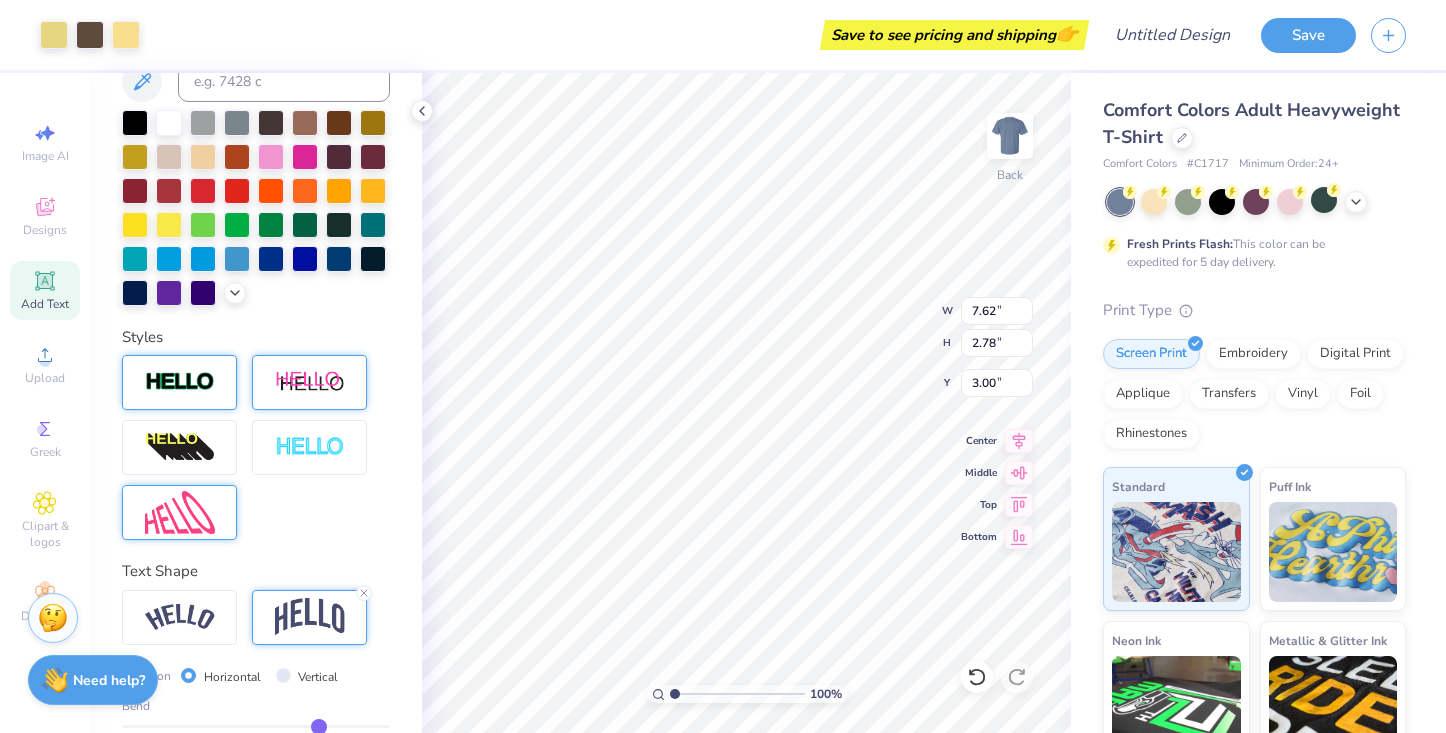 scroll, scrollTop: 546, scrollLeft: 0, axis: vertical 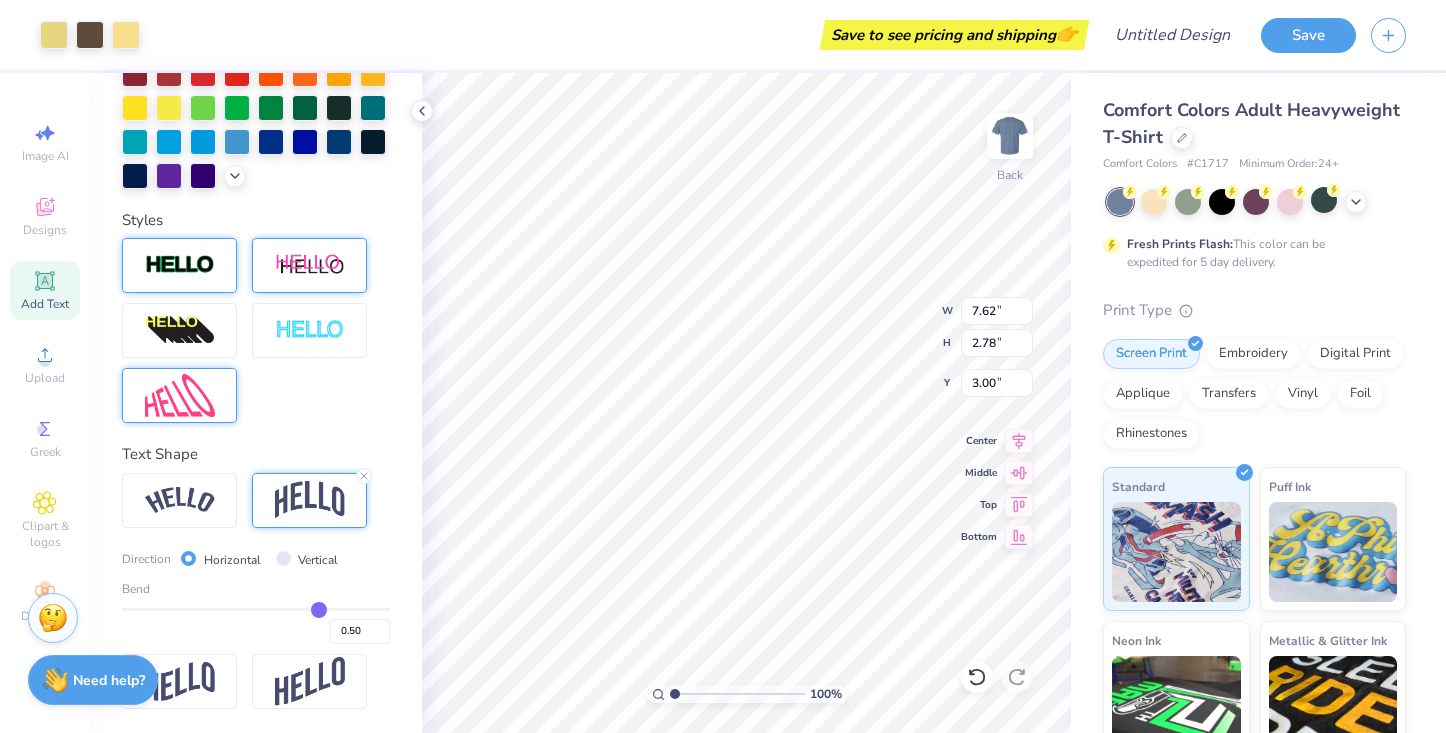 type on "0.47" 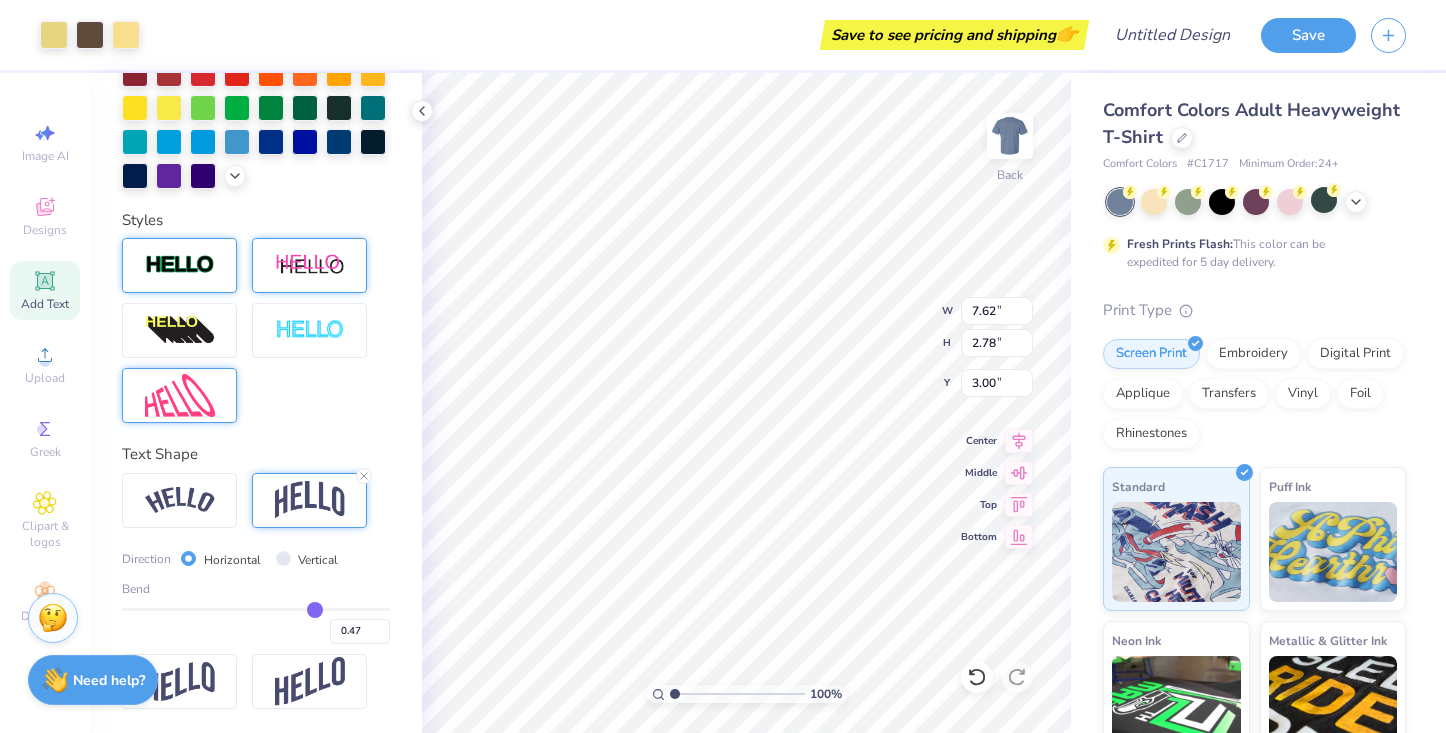 type on "0.44" 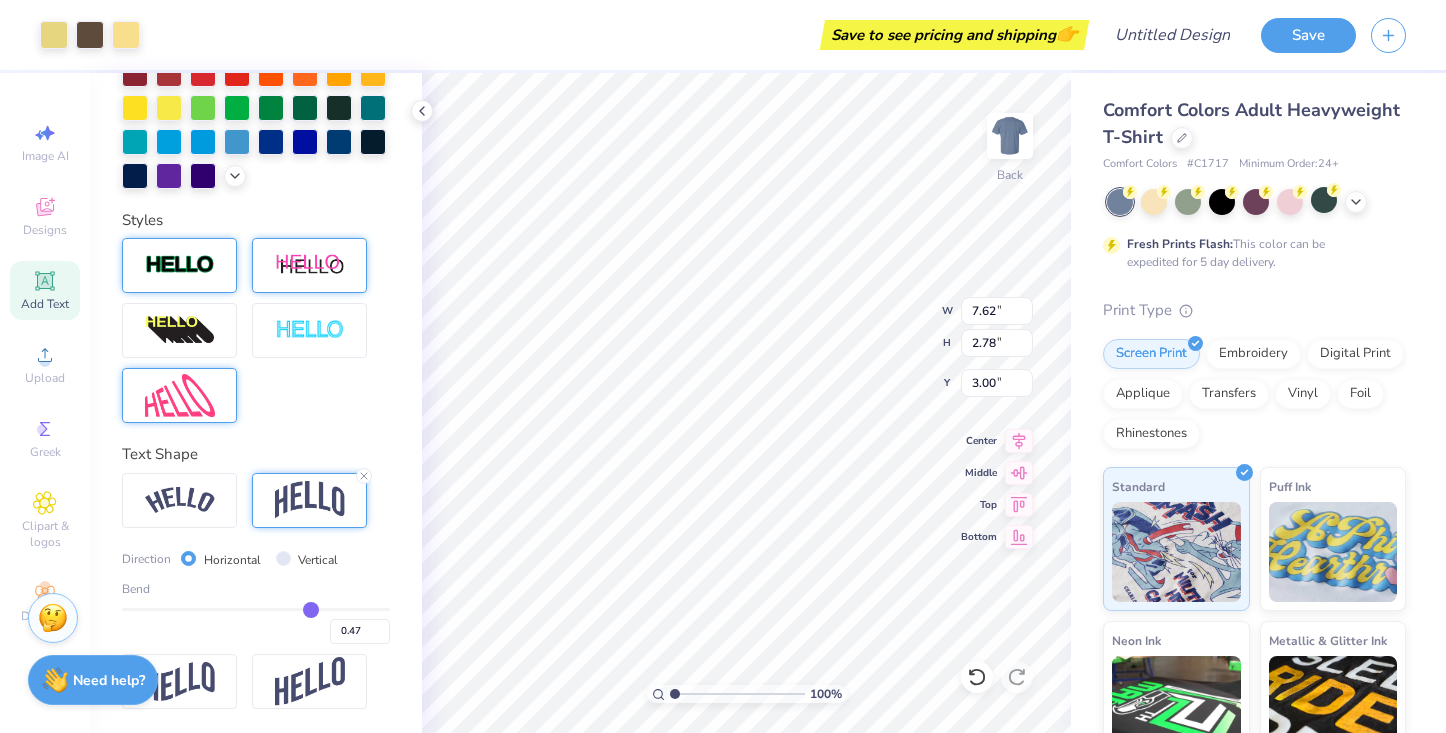 type on "0.44" 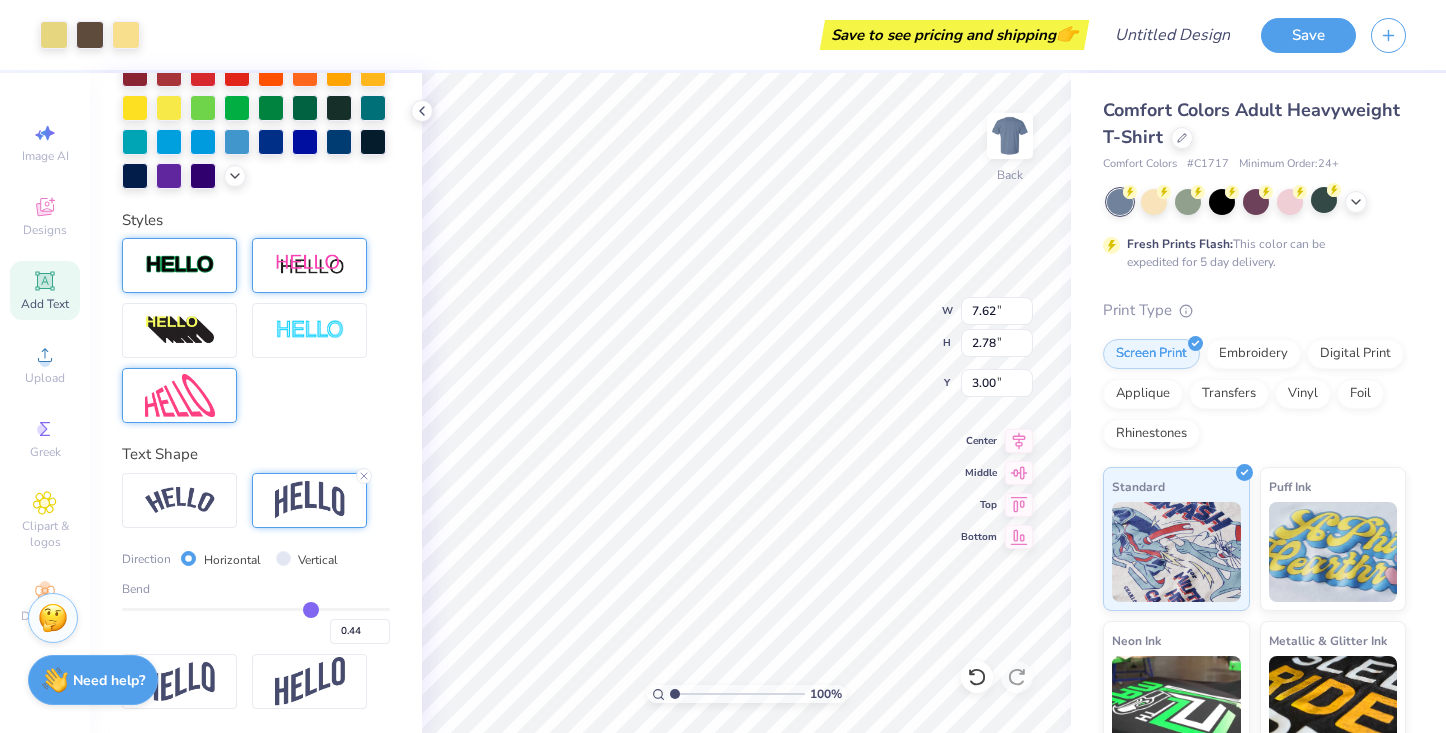 type on "0.39" 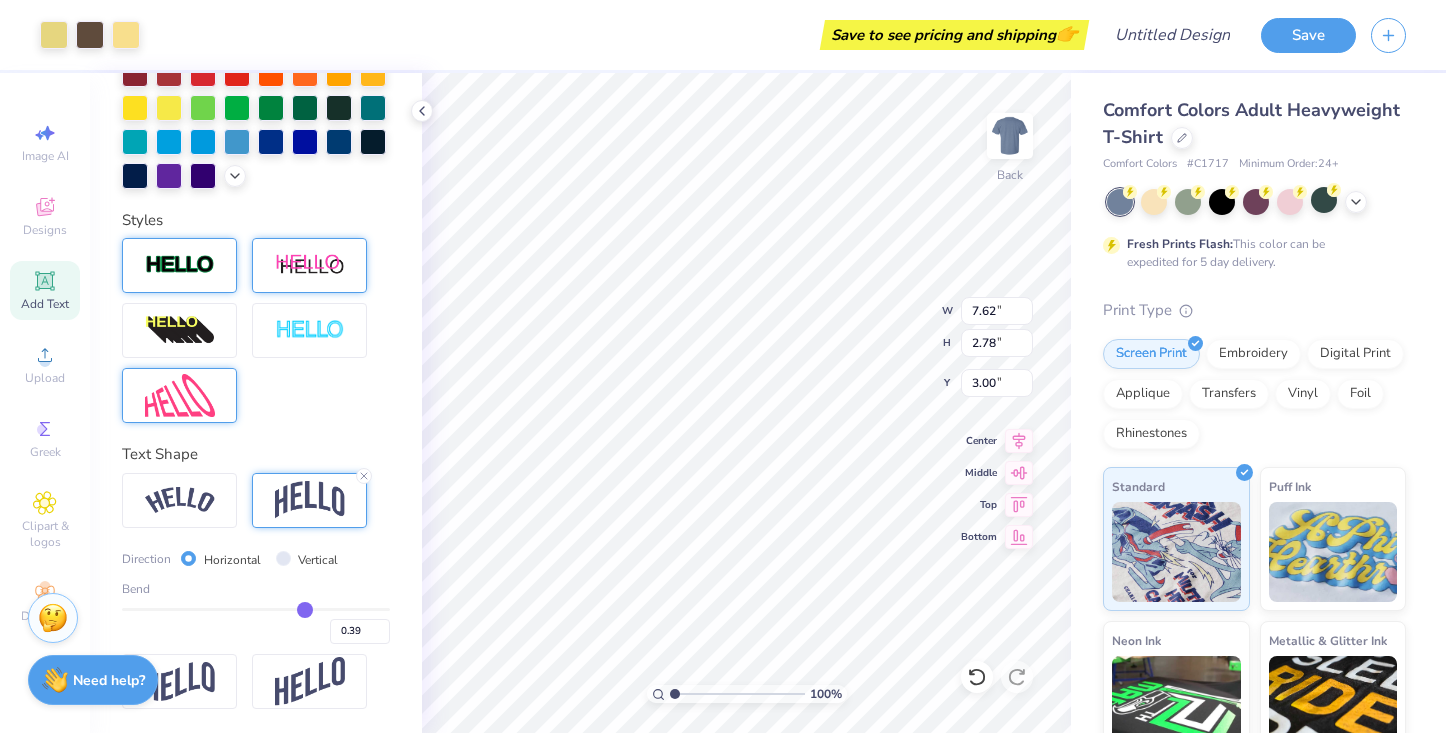 type on "0.35" 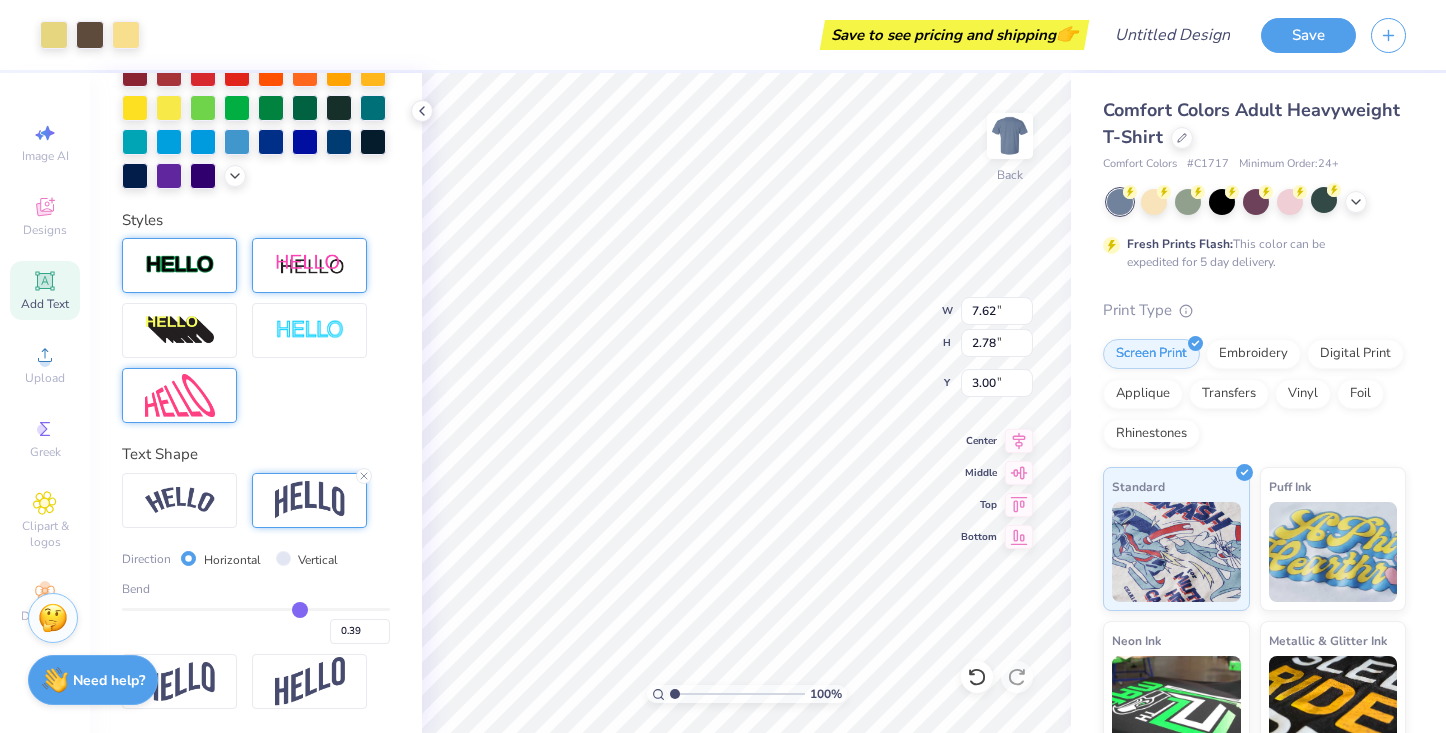 type on "0.35" 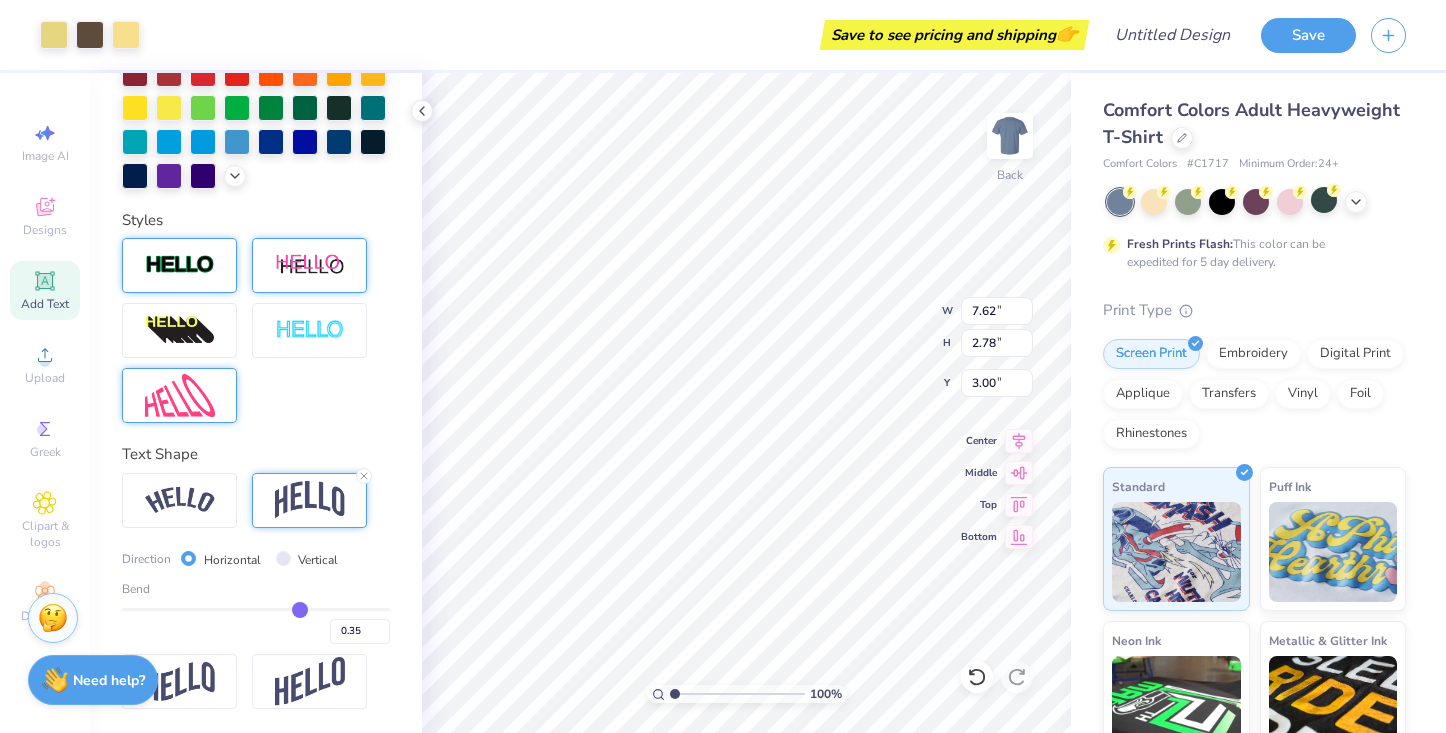 type on "0.31" 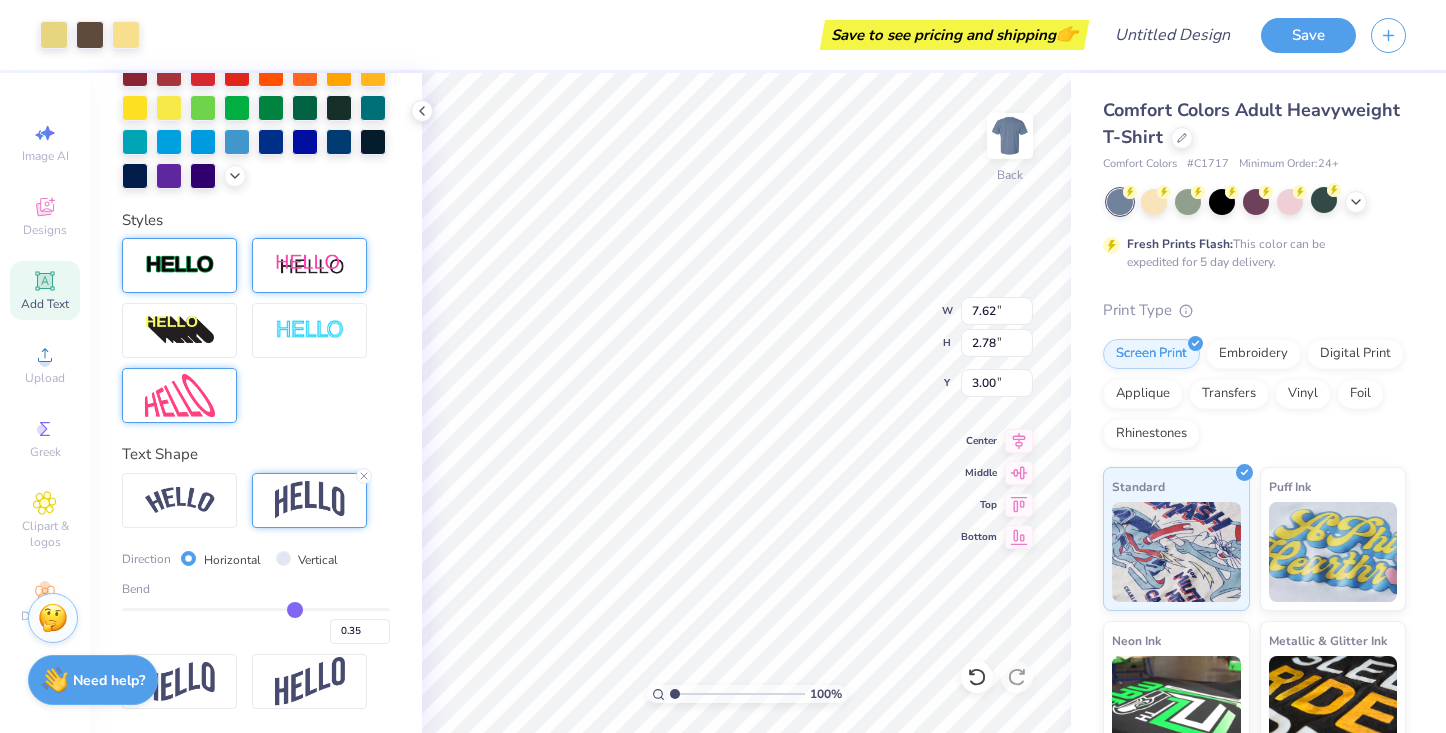 type on "0.31" 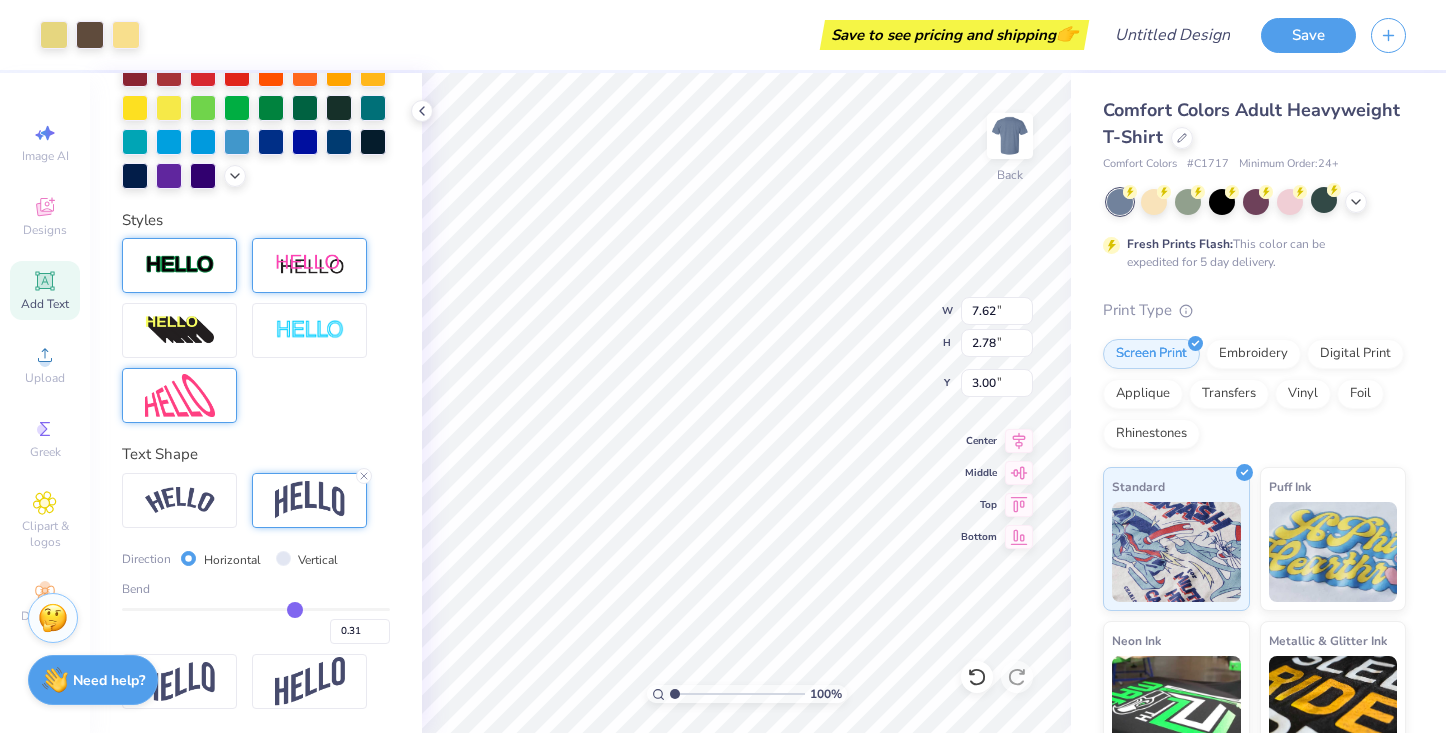 type on "0.26" 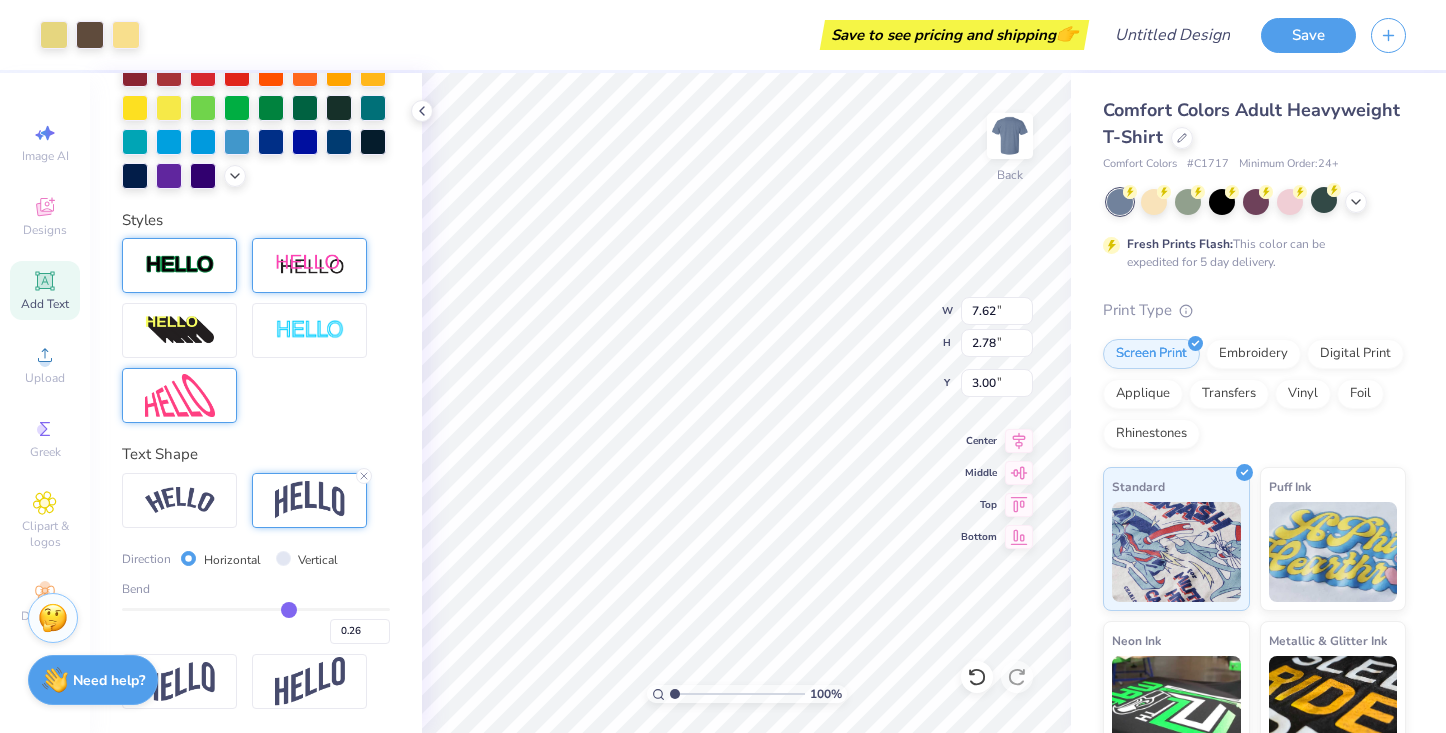 type on "0.22" 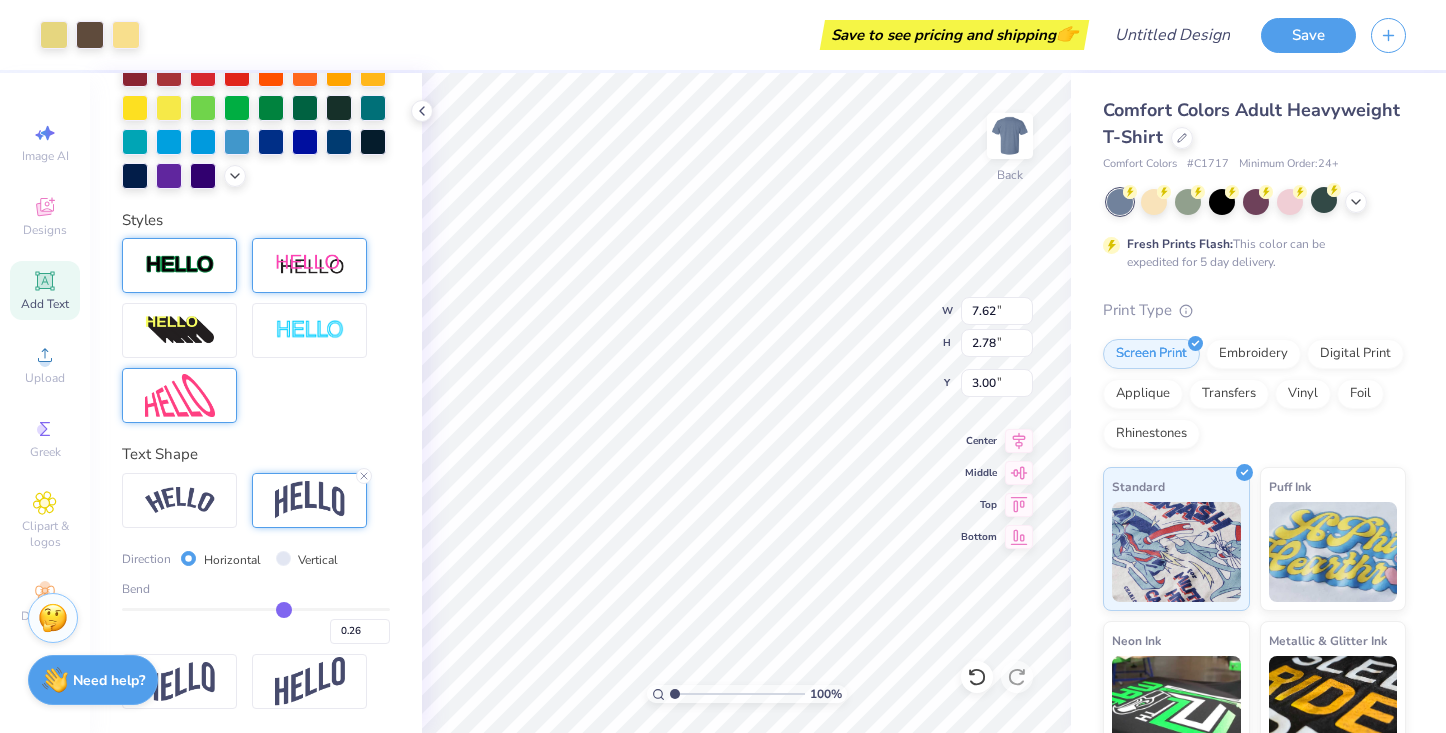 type on "0.22" 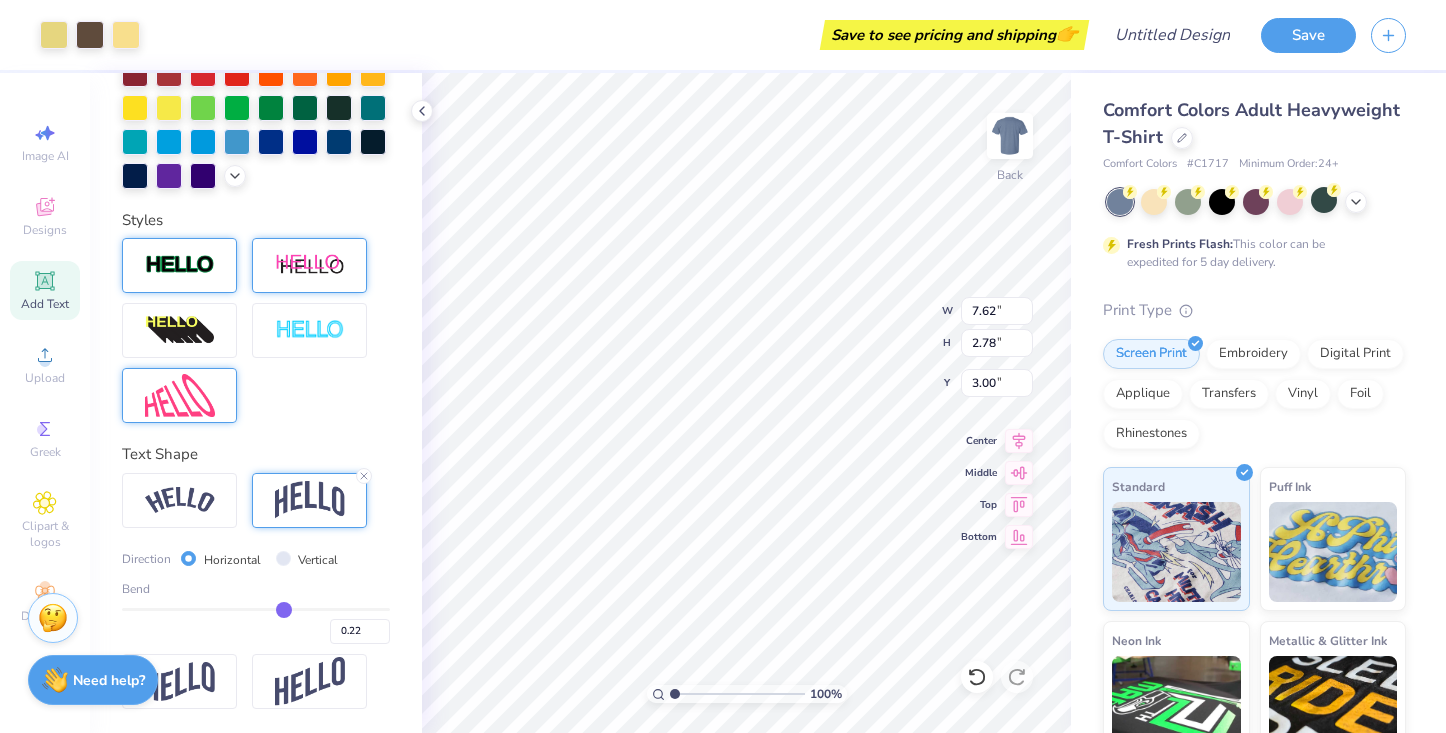 type on "0.19" 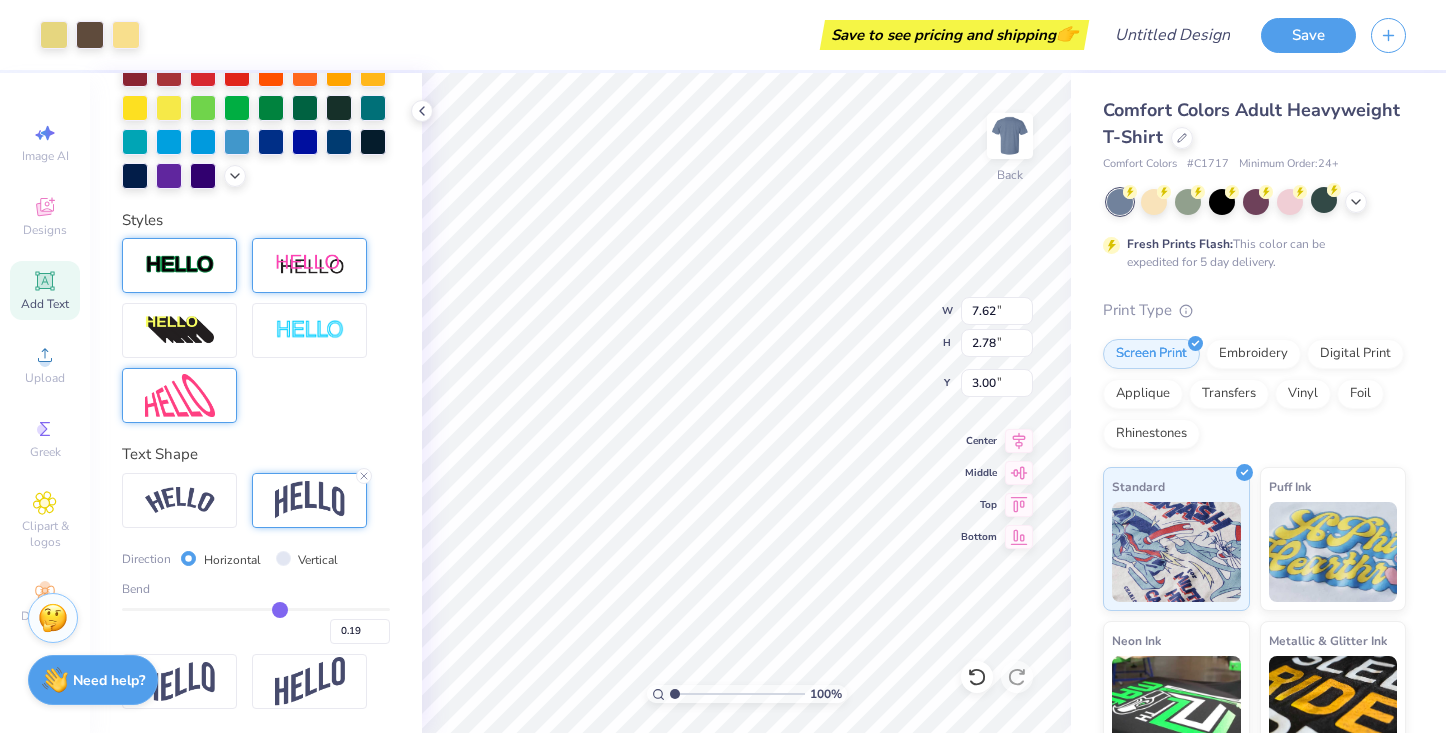 type on "0.16" 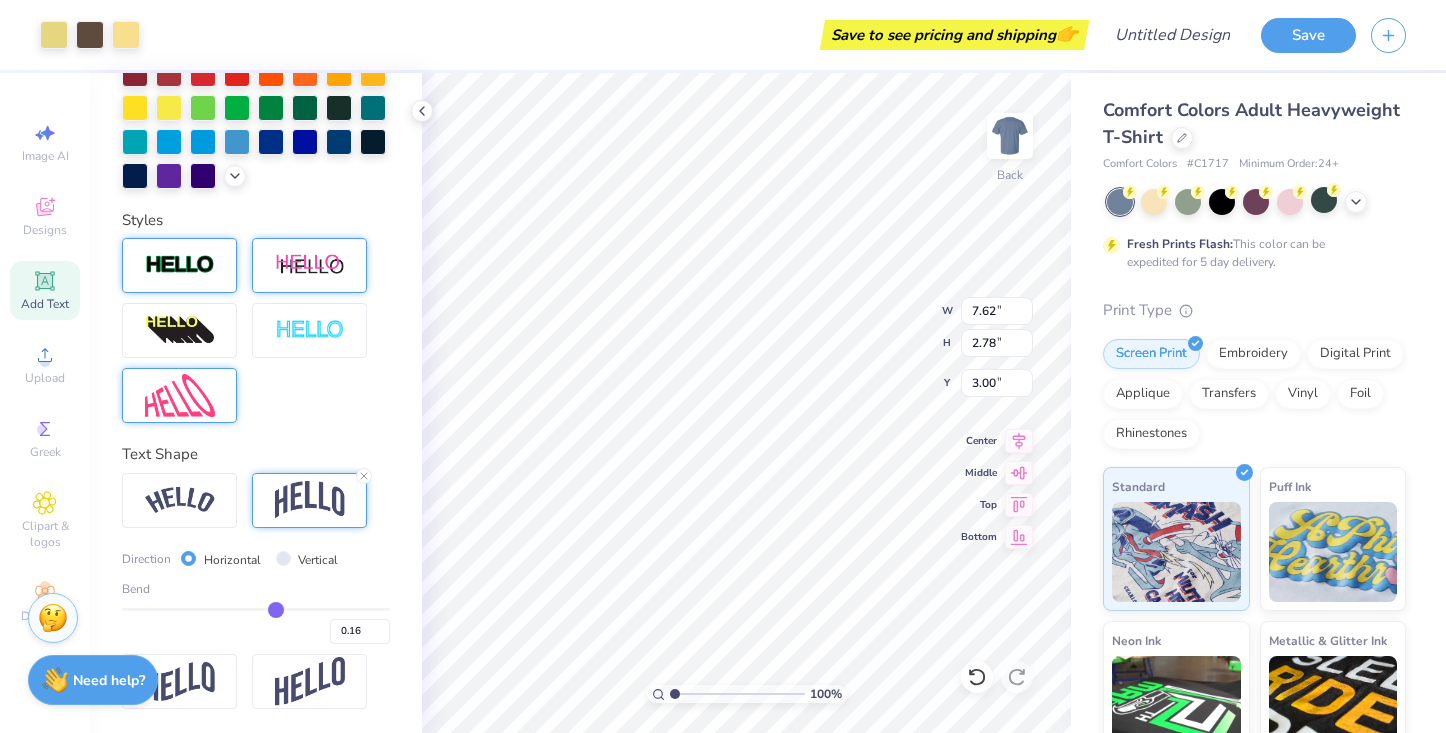 type on "0.14" 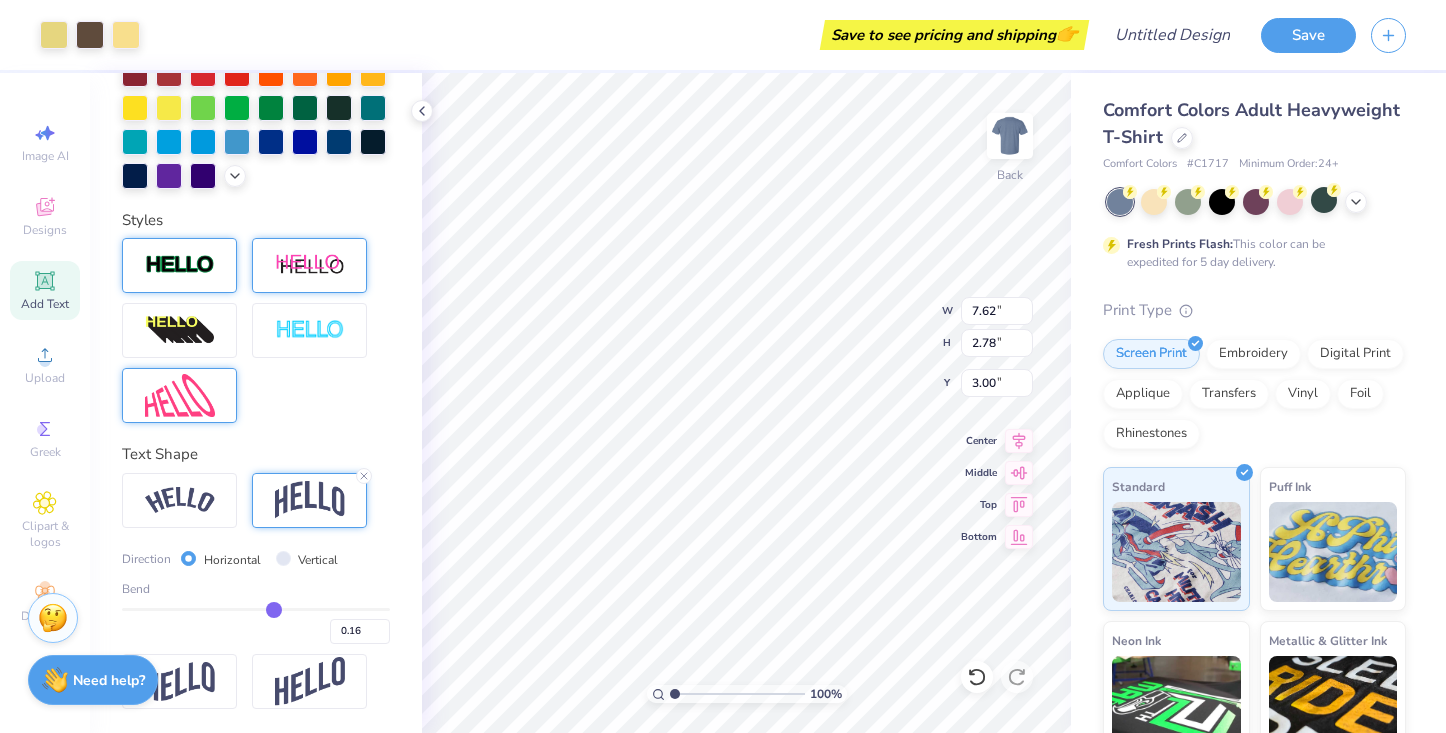type on "0.14" 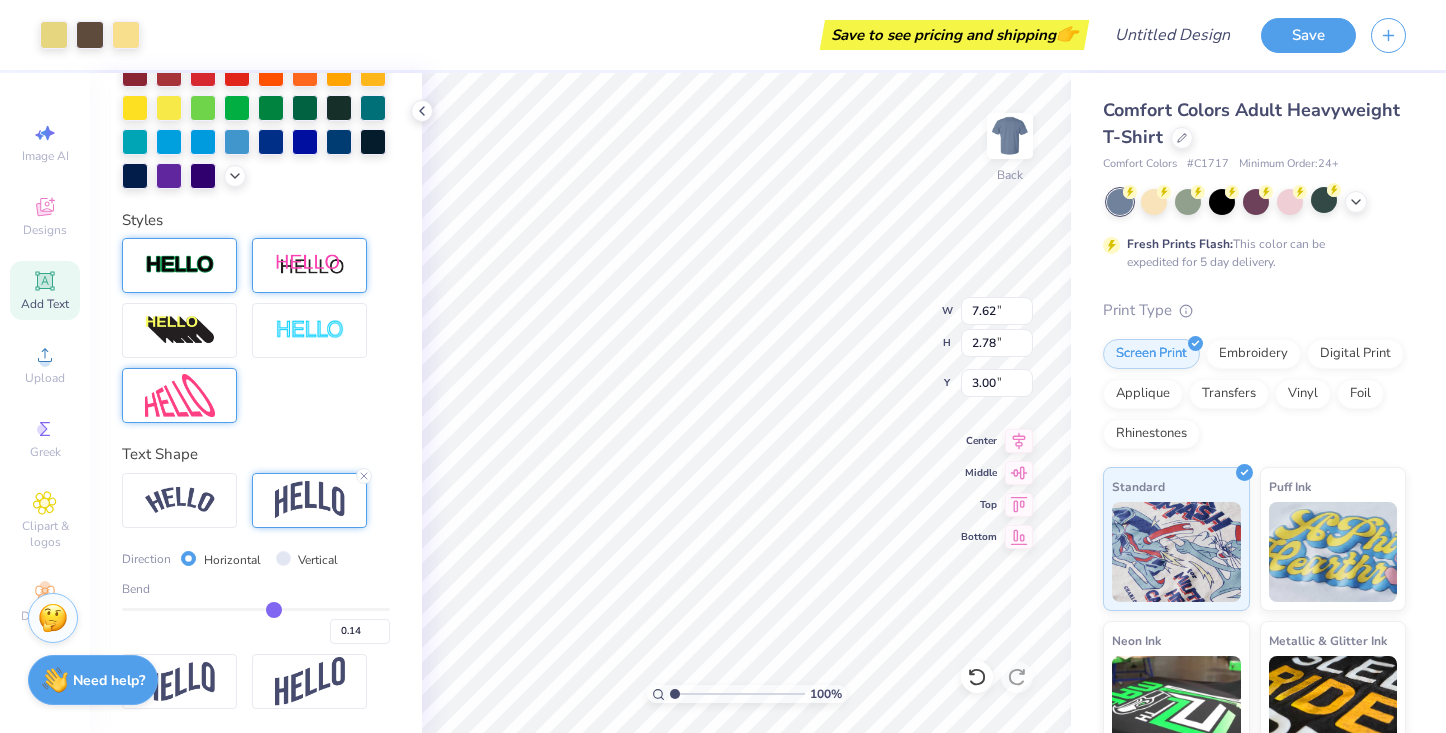 type on "0.13" 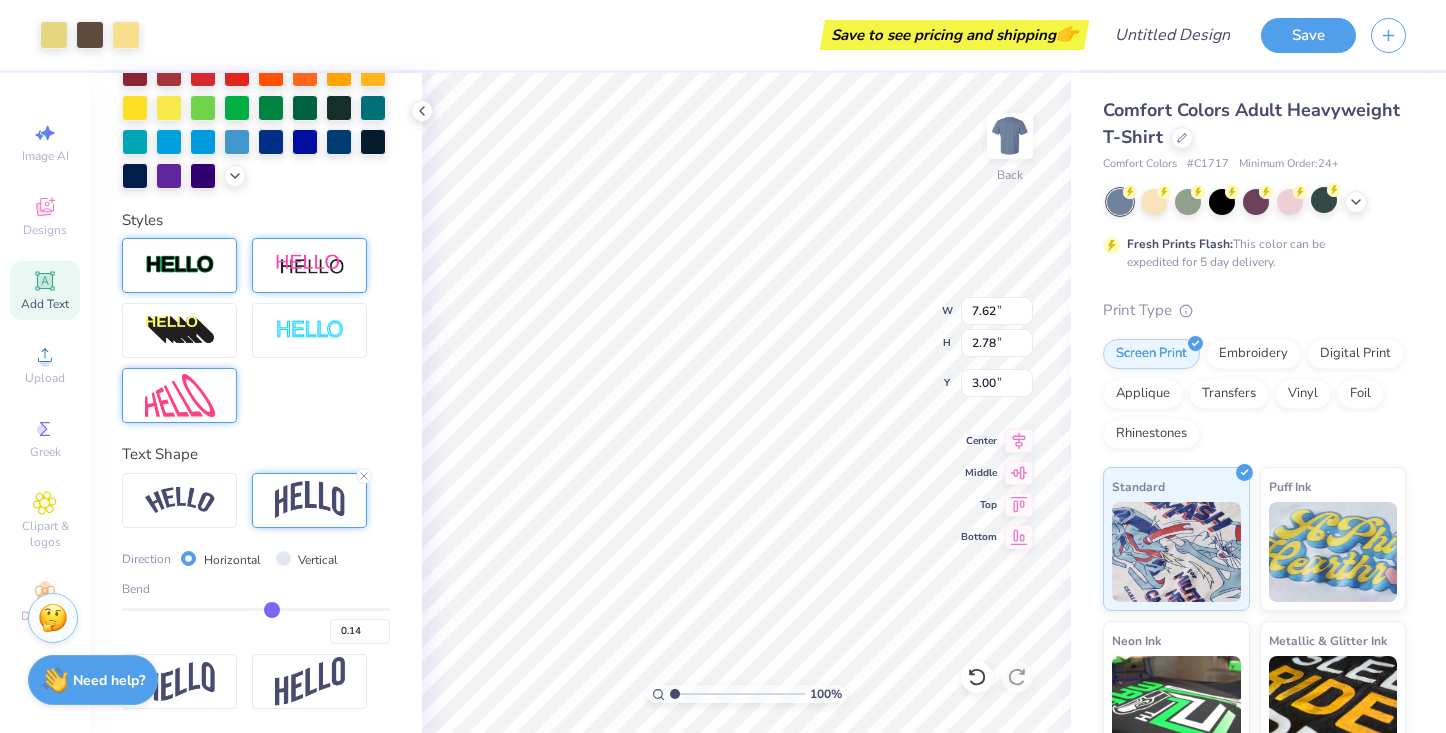type on "0.13" 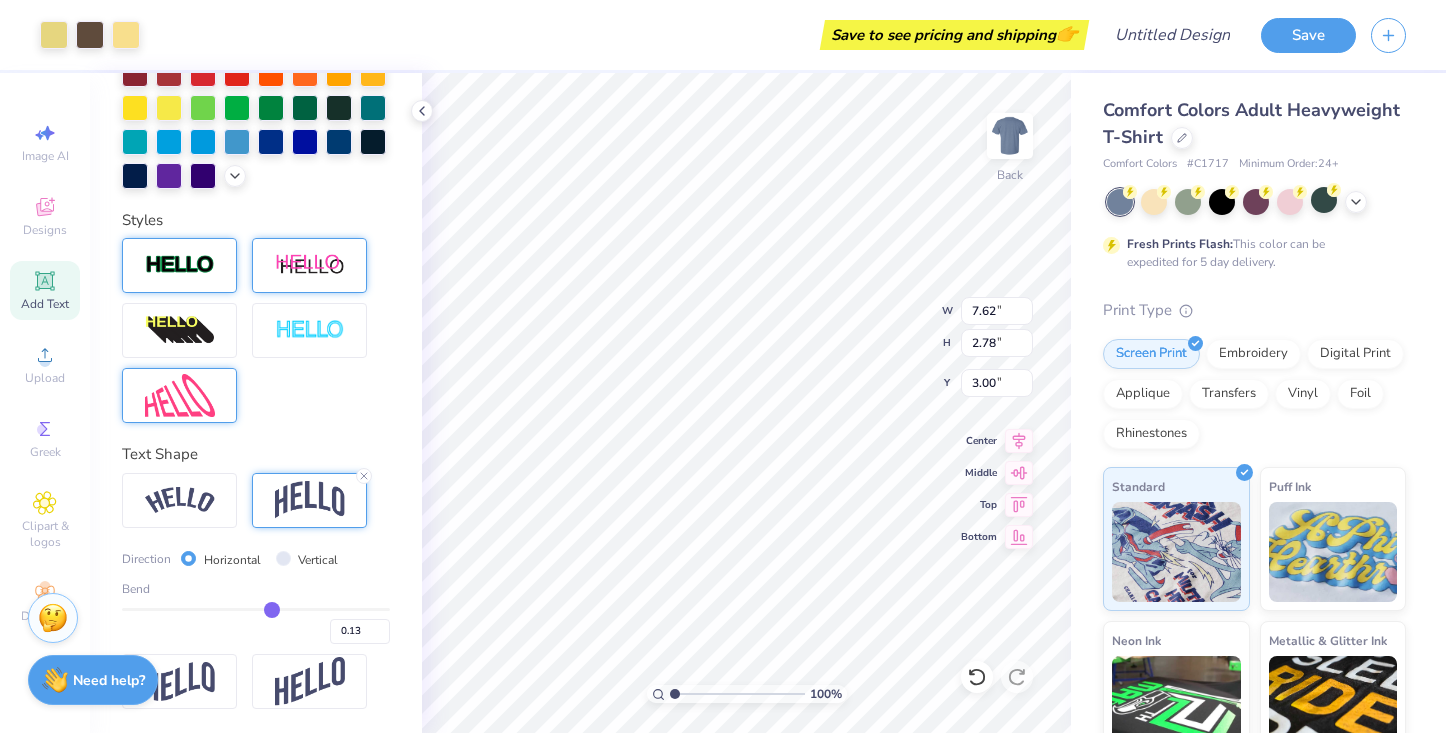 type on "0.11" 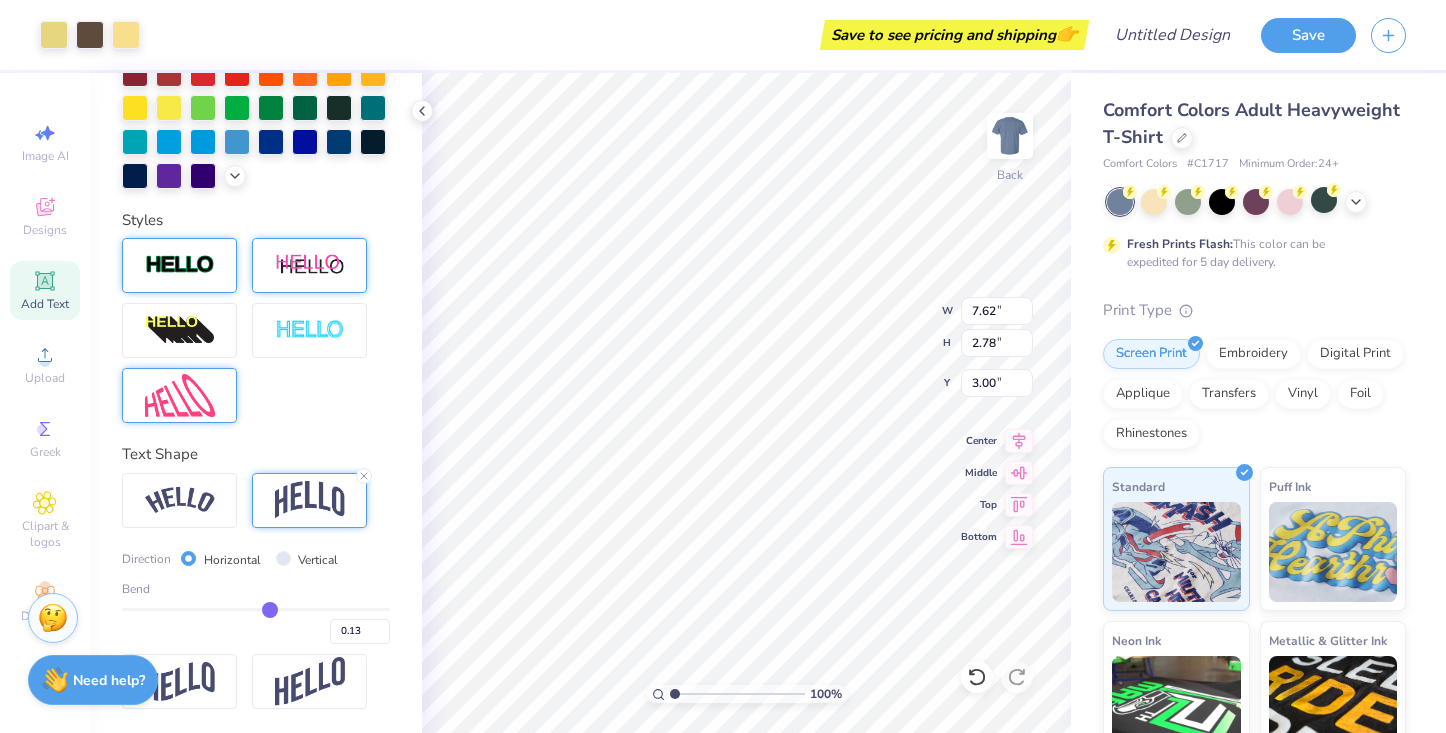 type on "0.11" 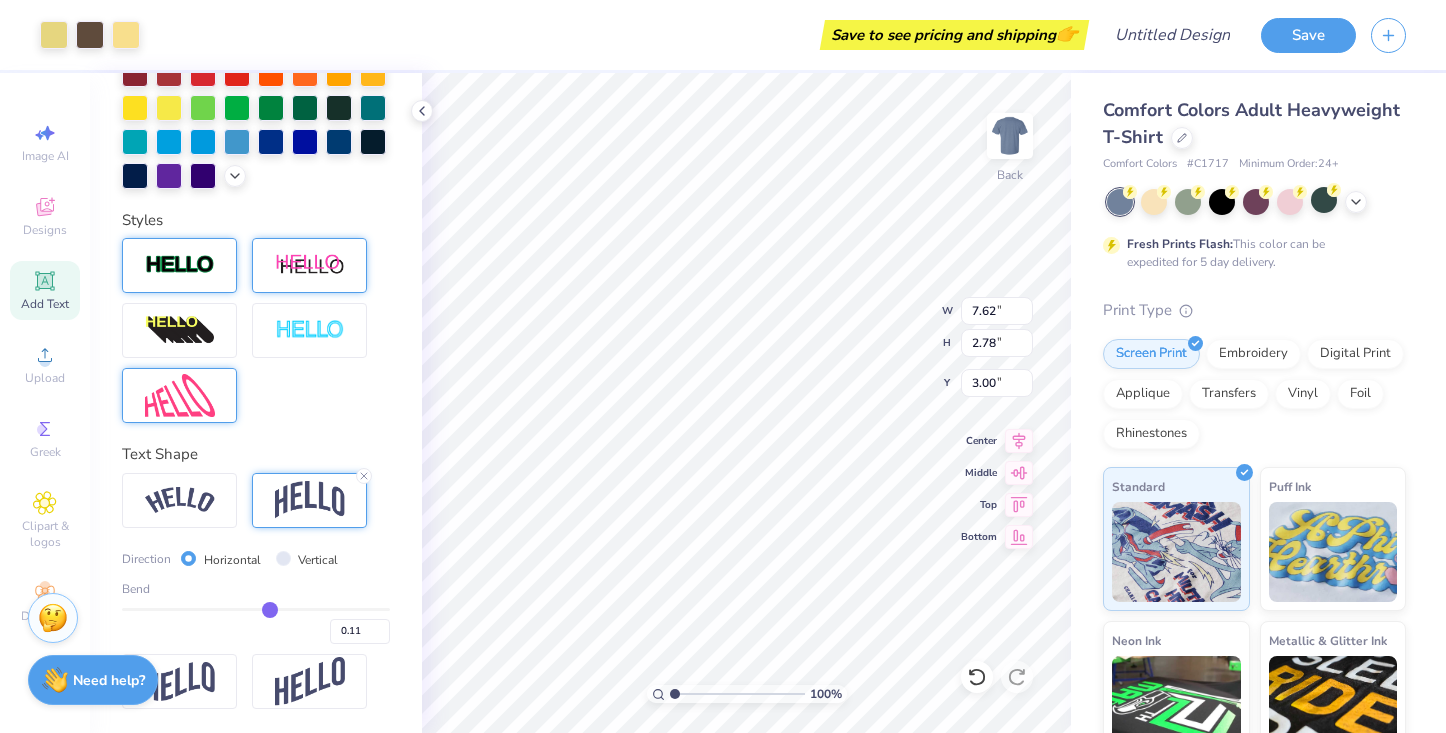 type on "0.08" 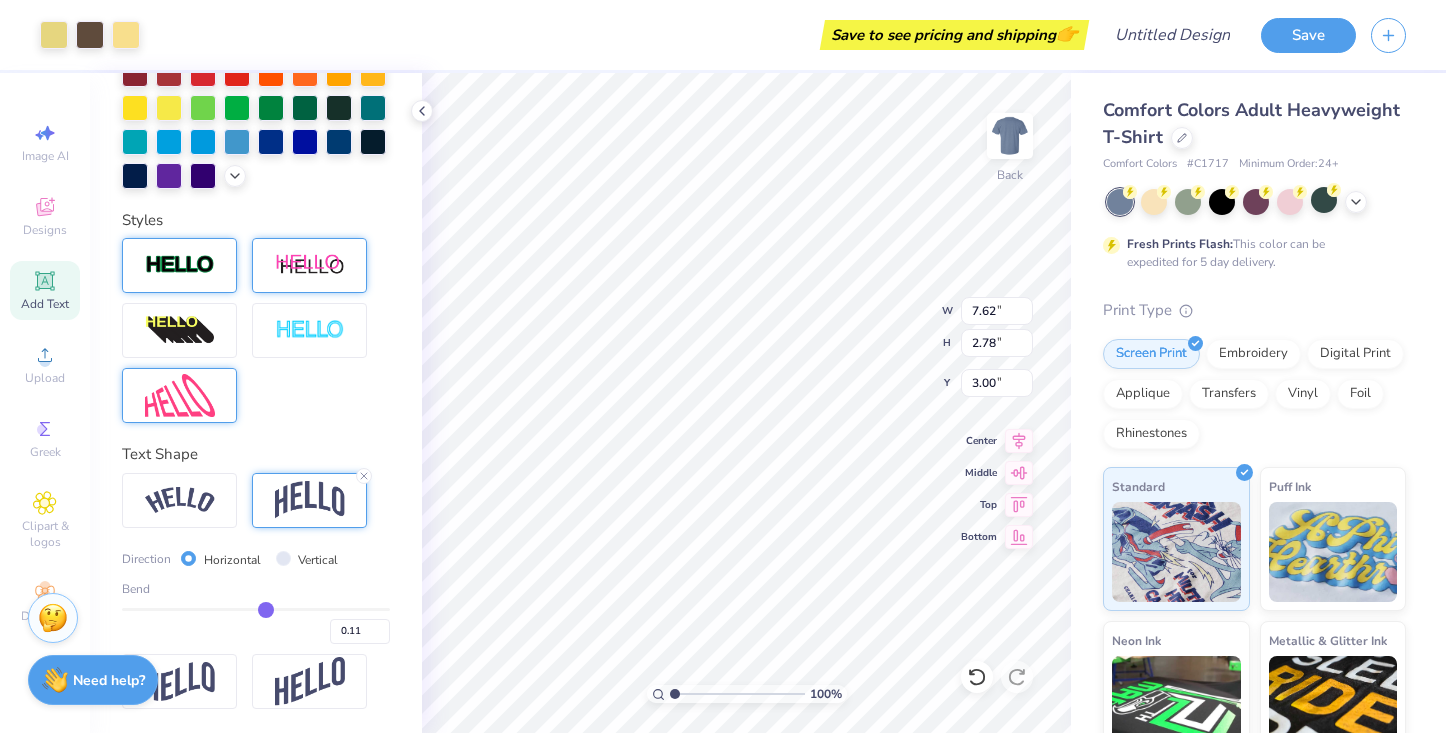 type on "0.08" 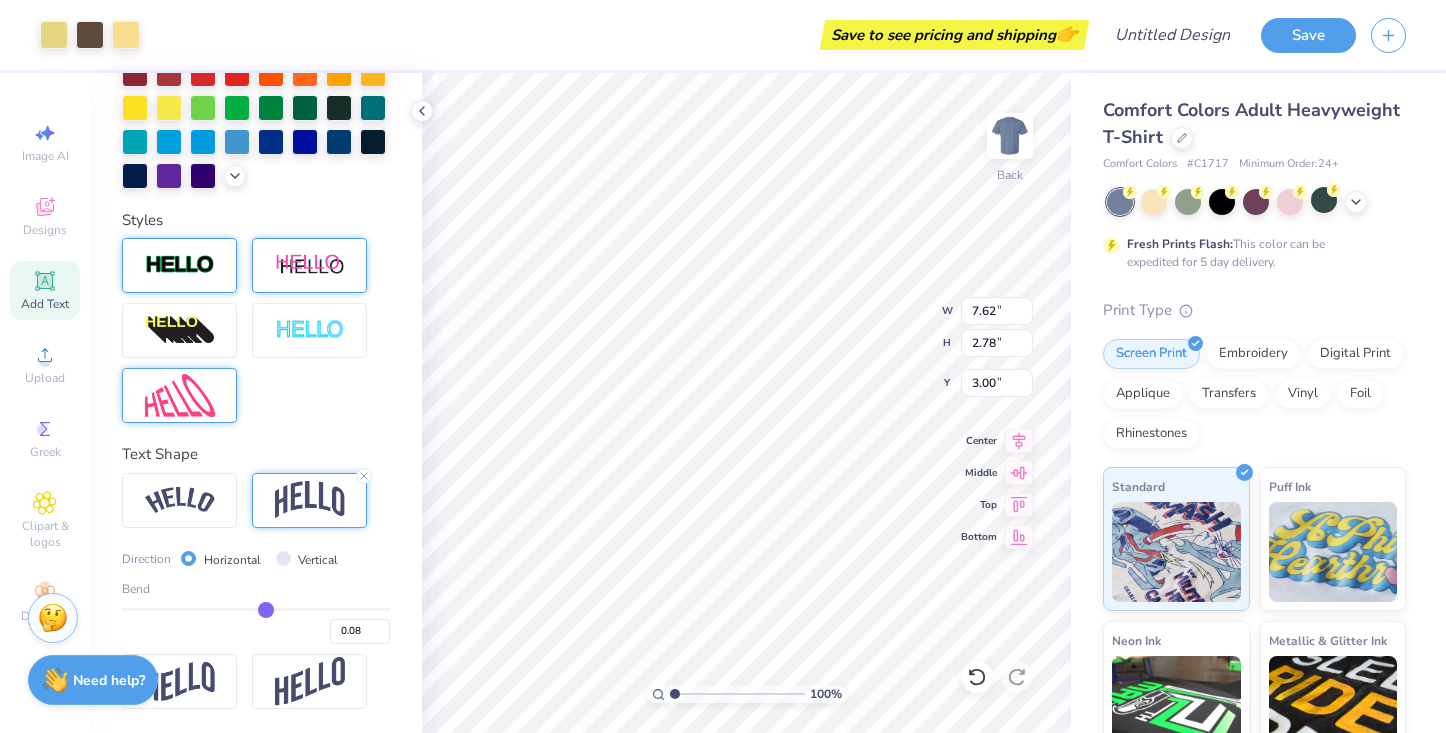 type on "0.05" 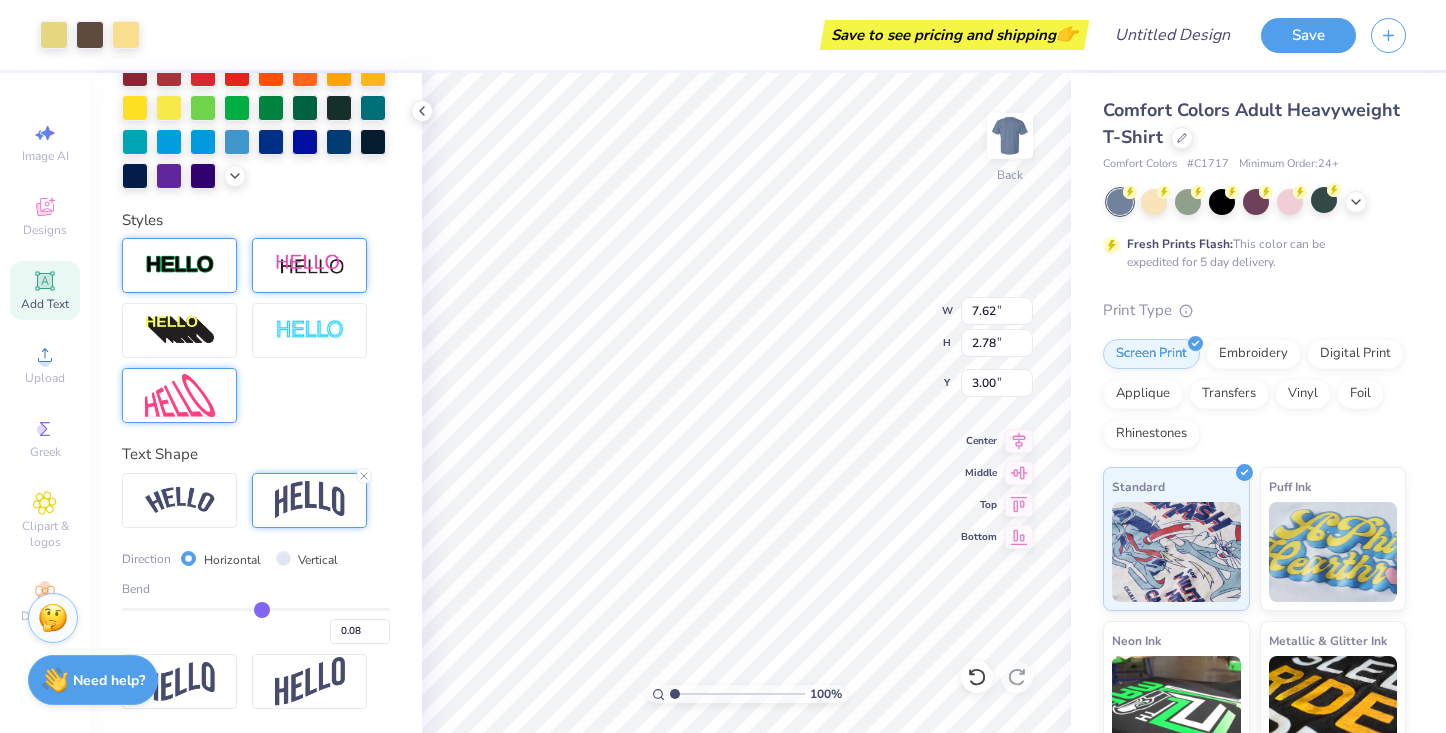 type on "0.05" 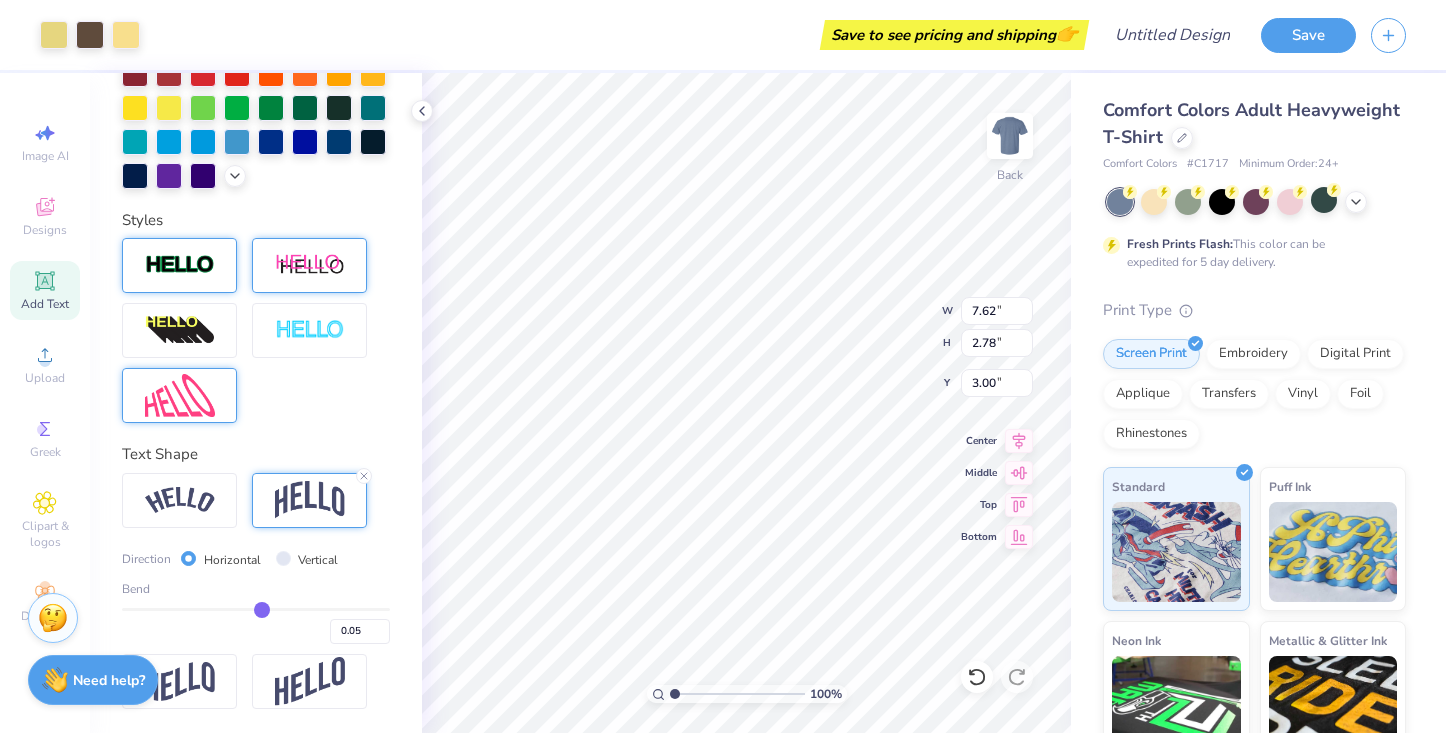 type on "0.03" 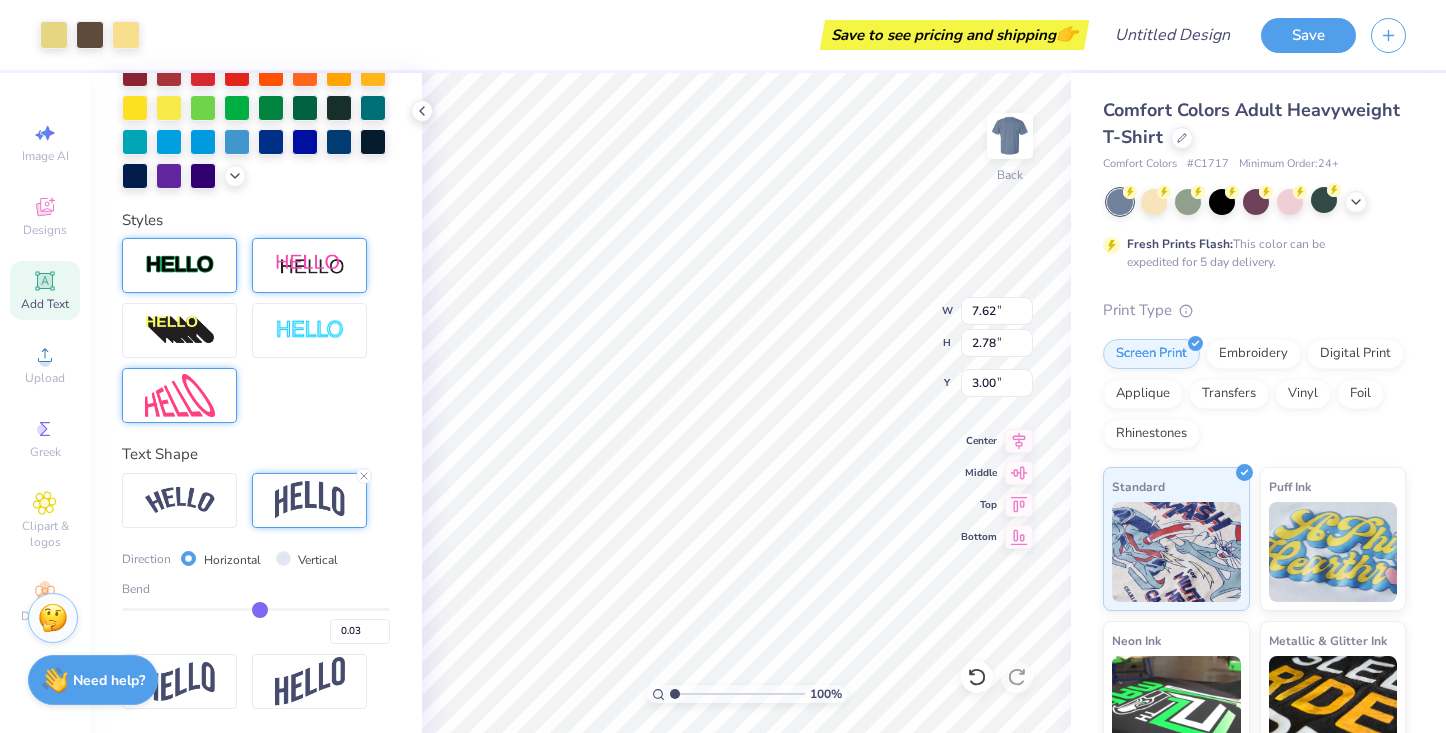 type on "0.01" 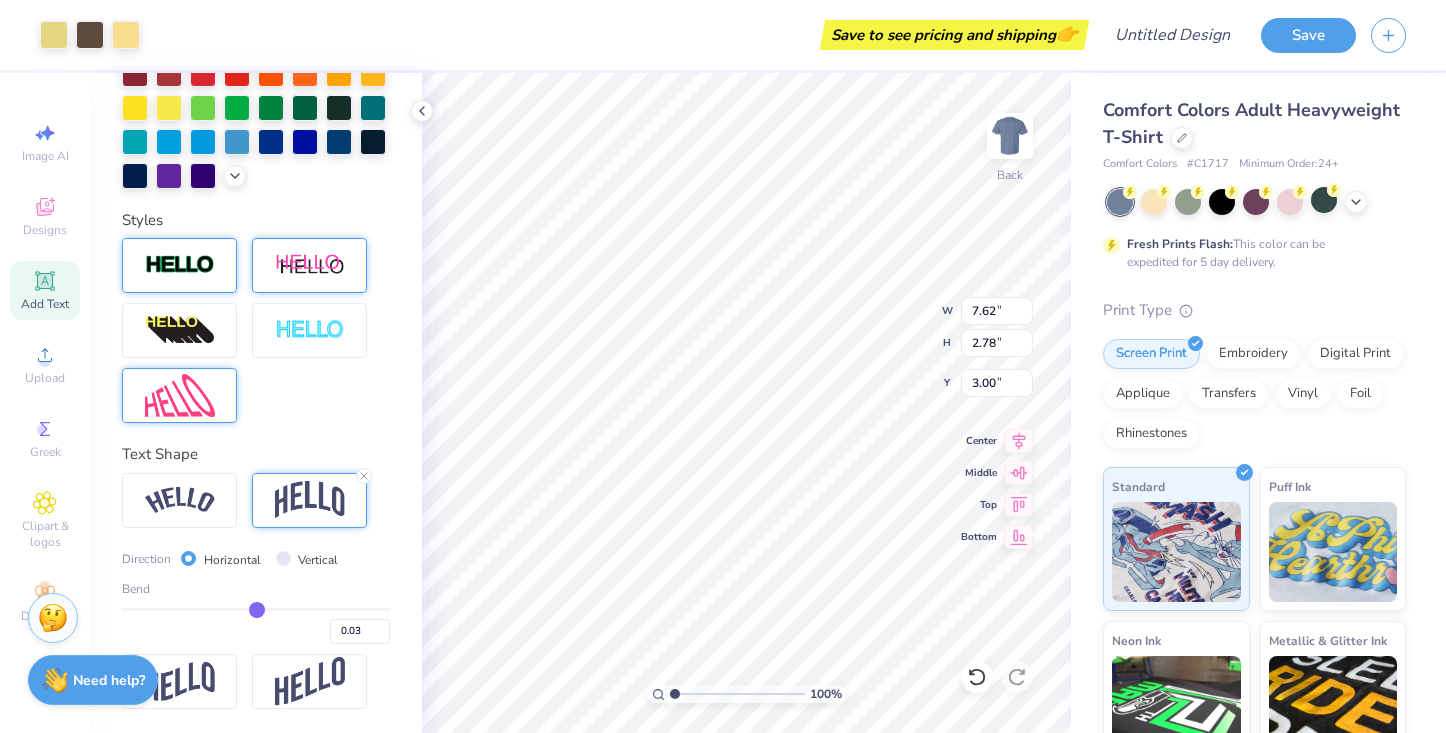type on "0.01" 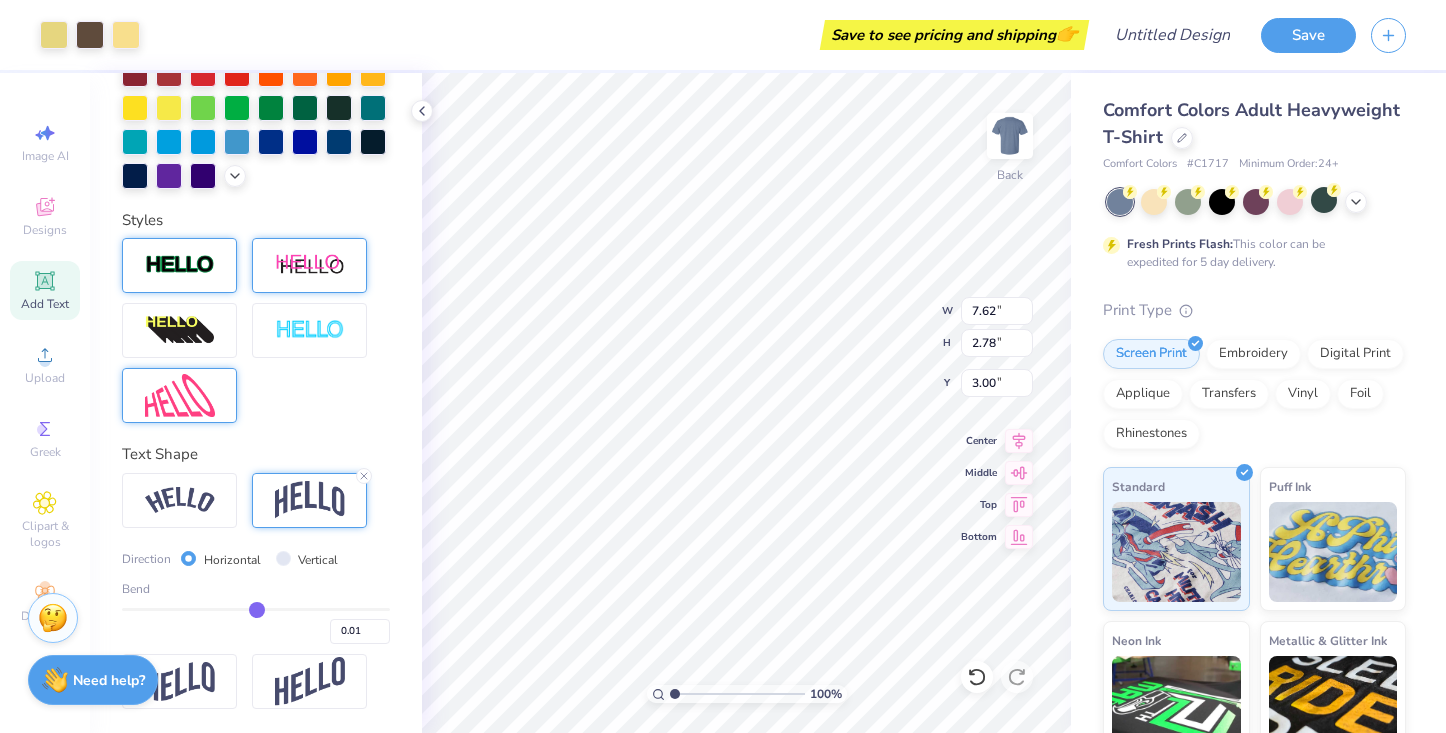 type on "-0.01" 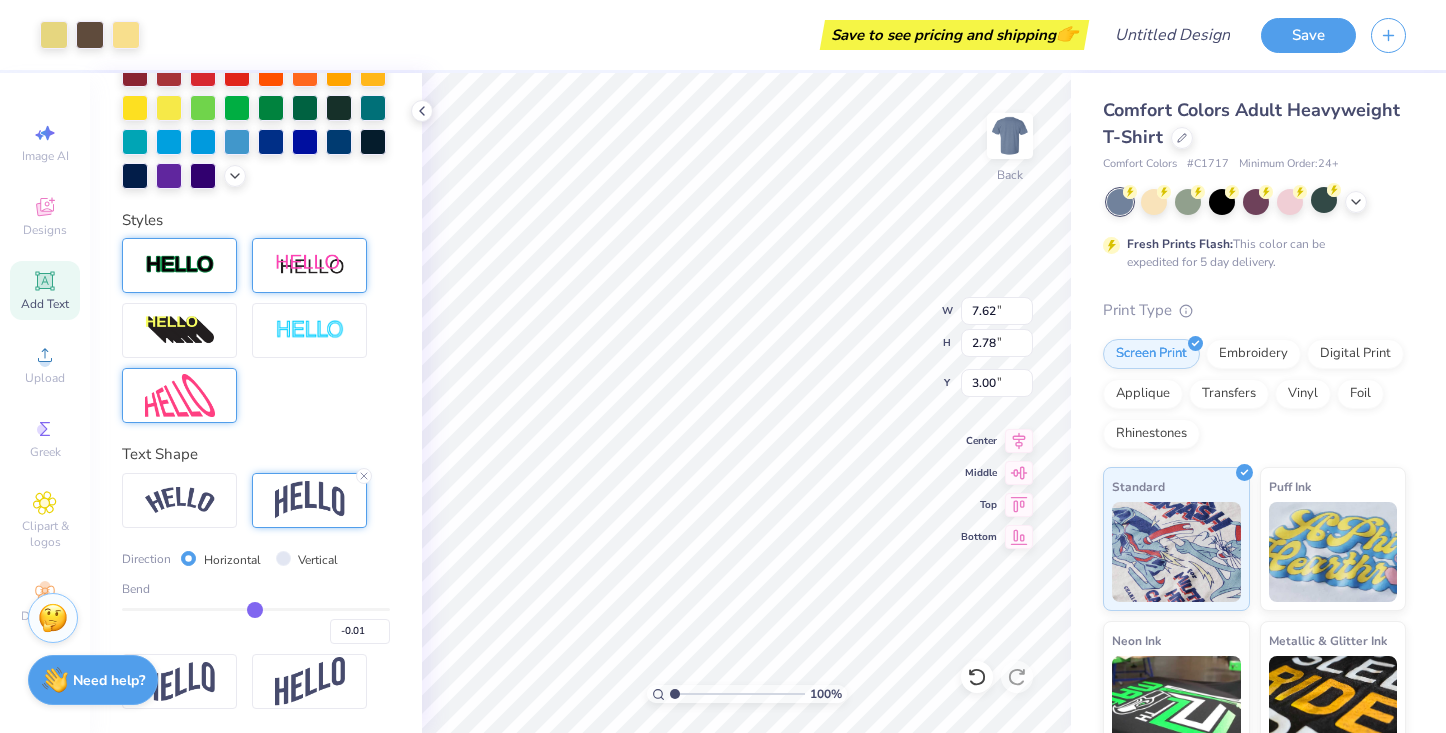 type on "-0.03" 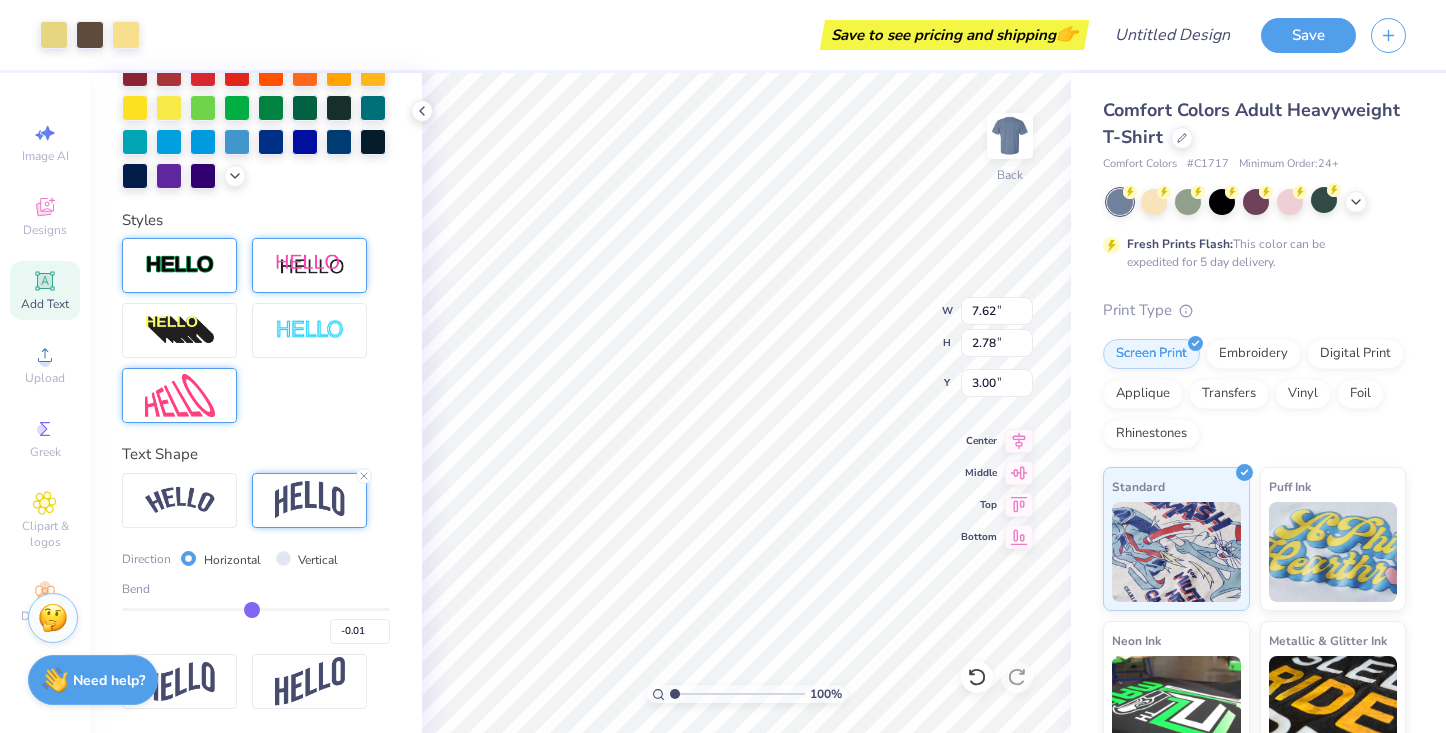 type on "-0.03" 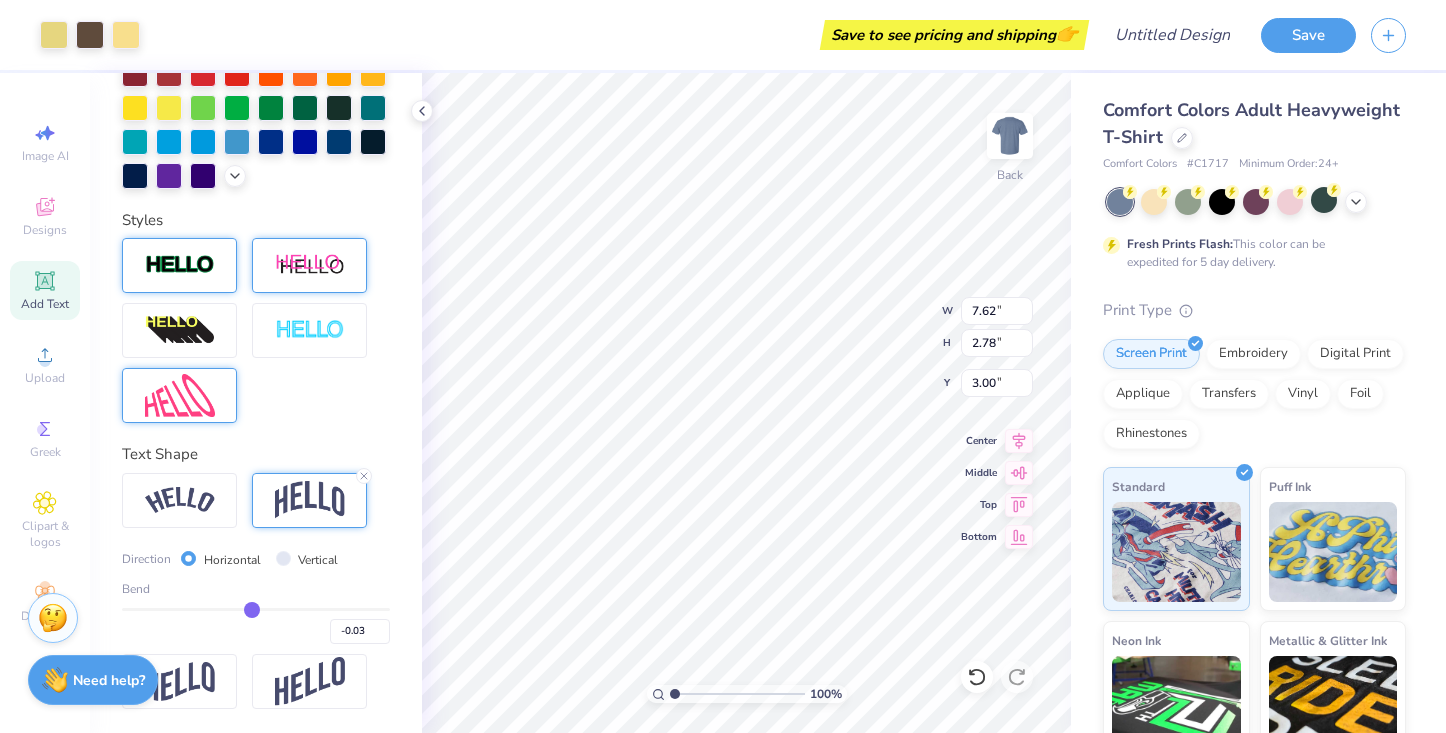 type on "-0.04" 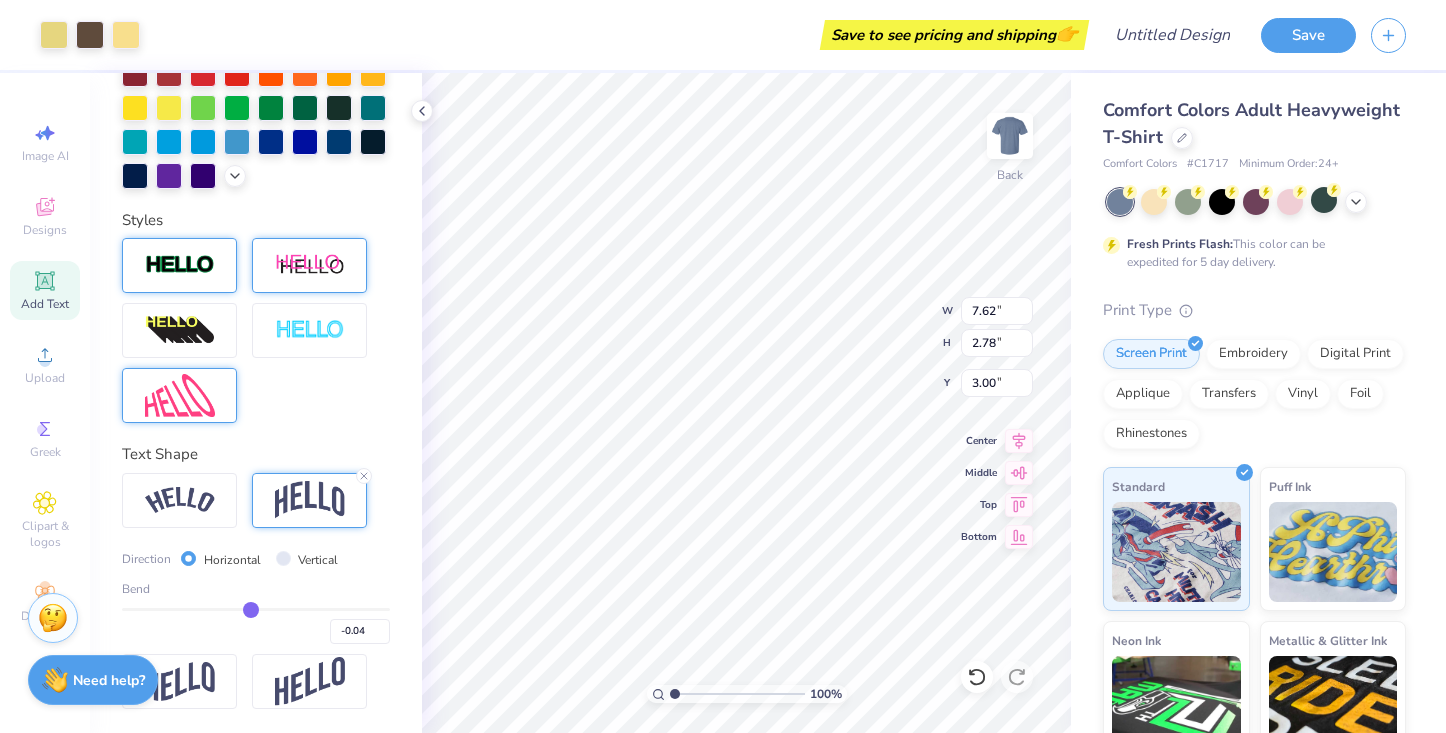 type on "-0.06" 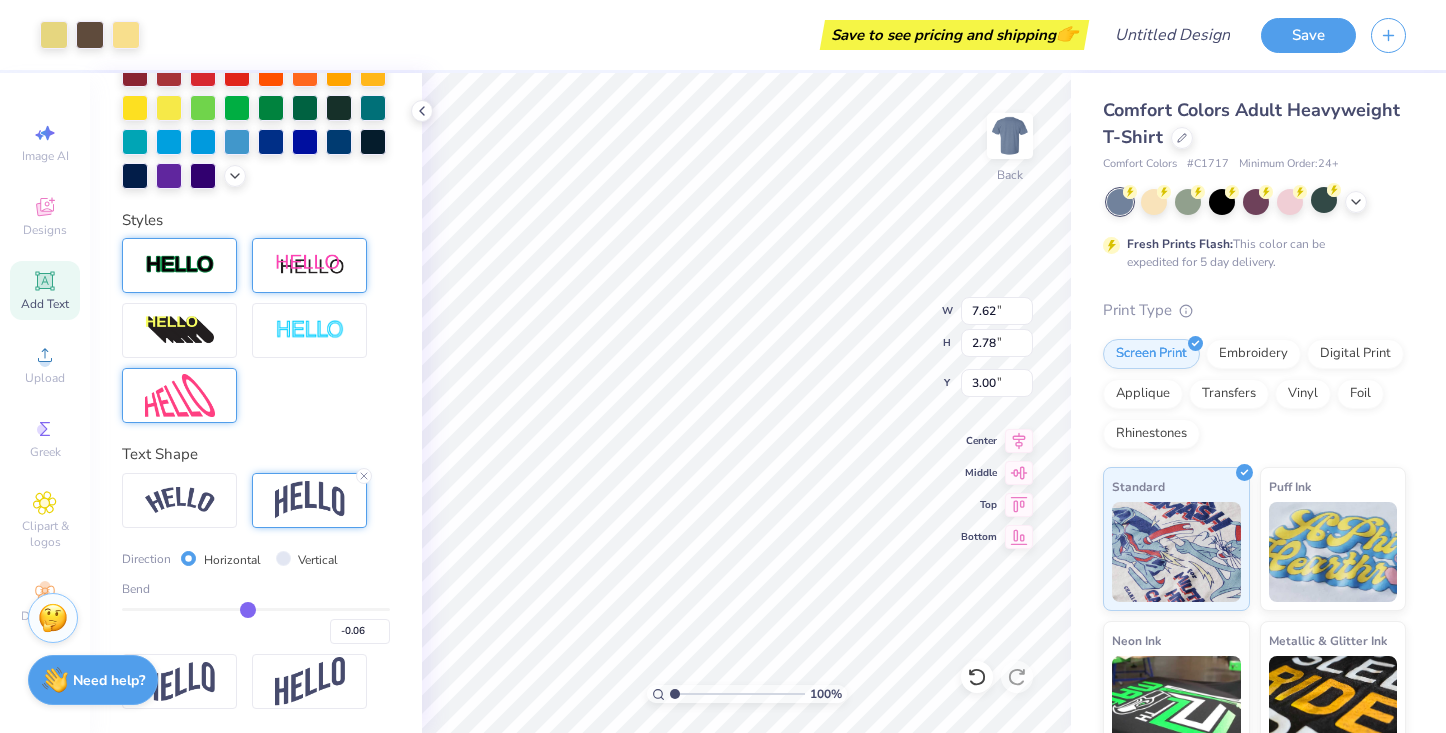 type on "-0.07" 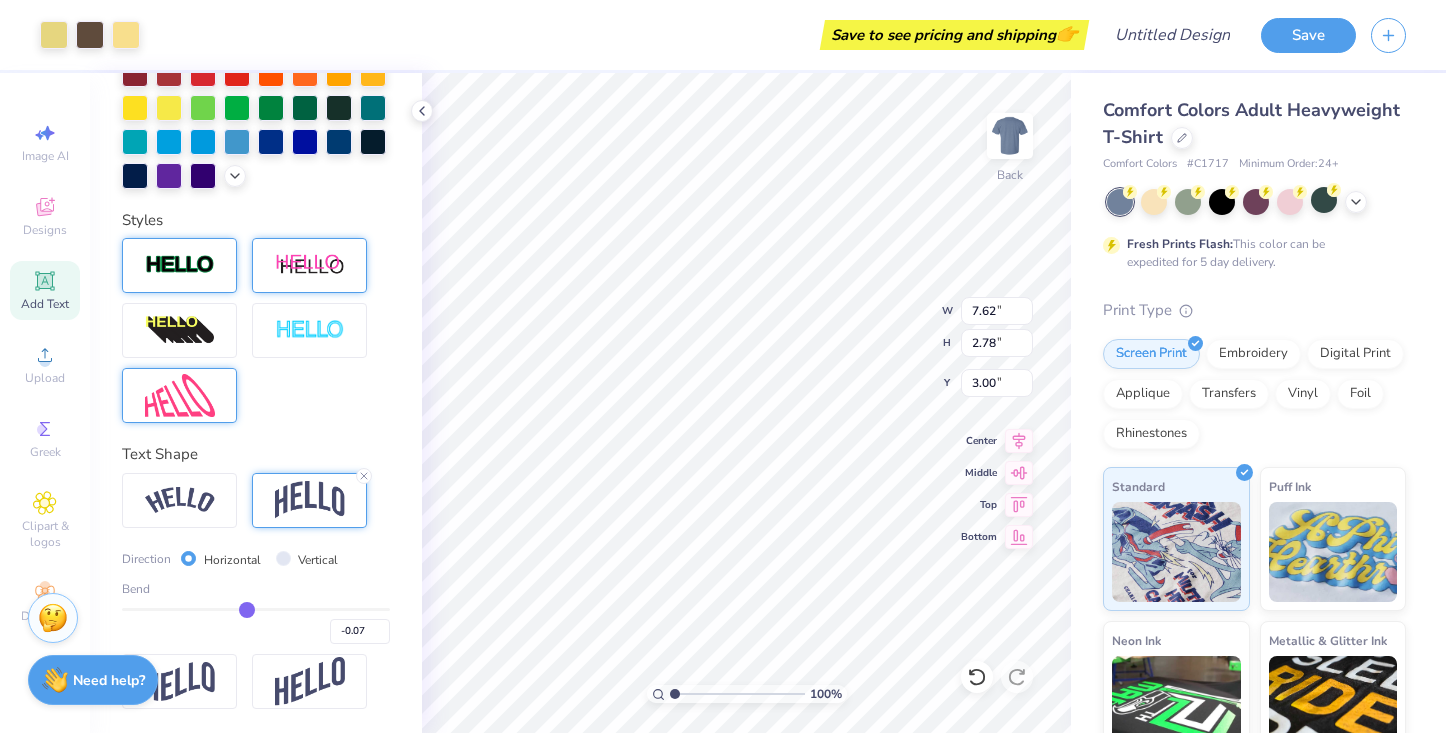 type on "-0.08" 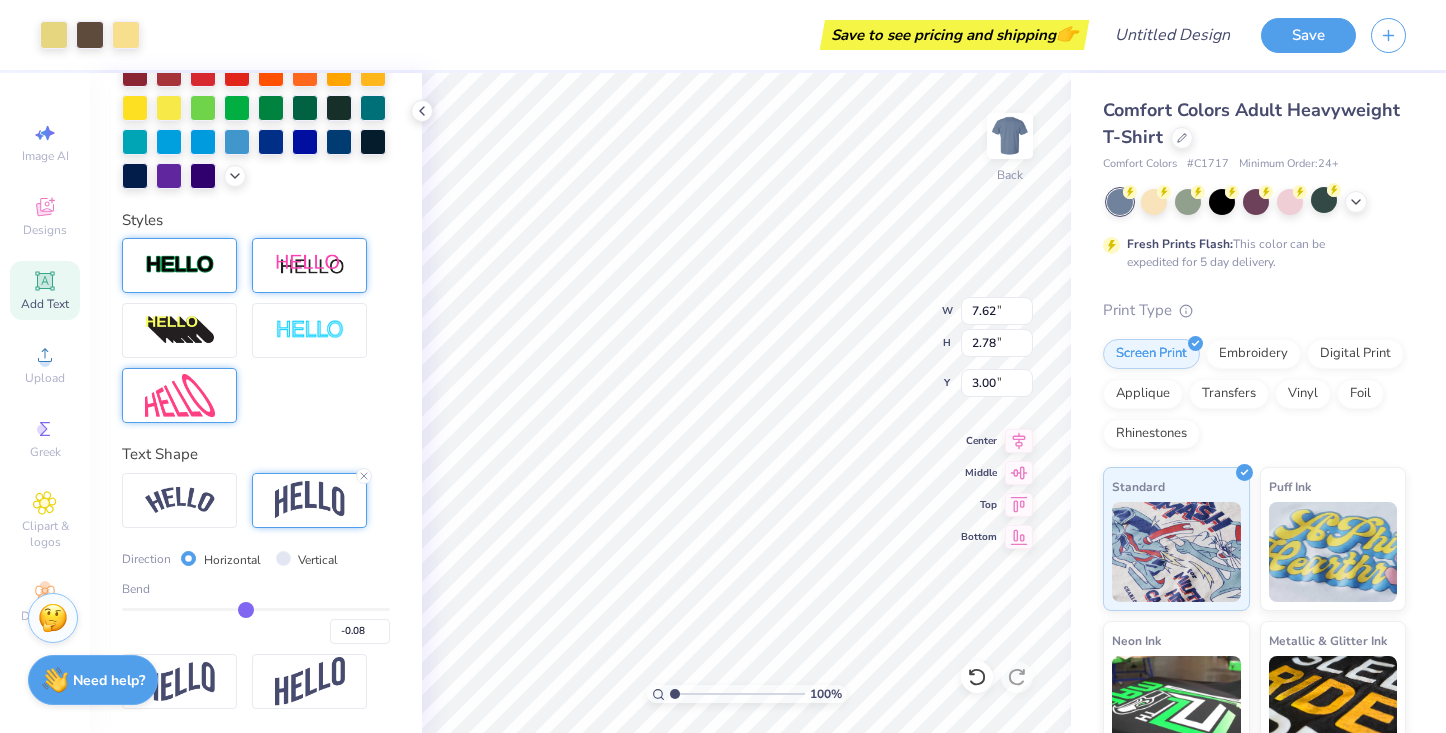 type on "-0.1" 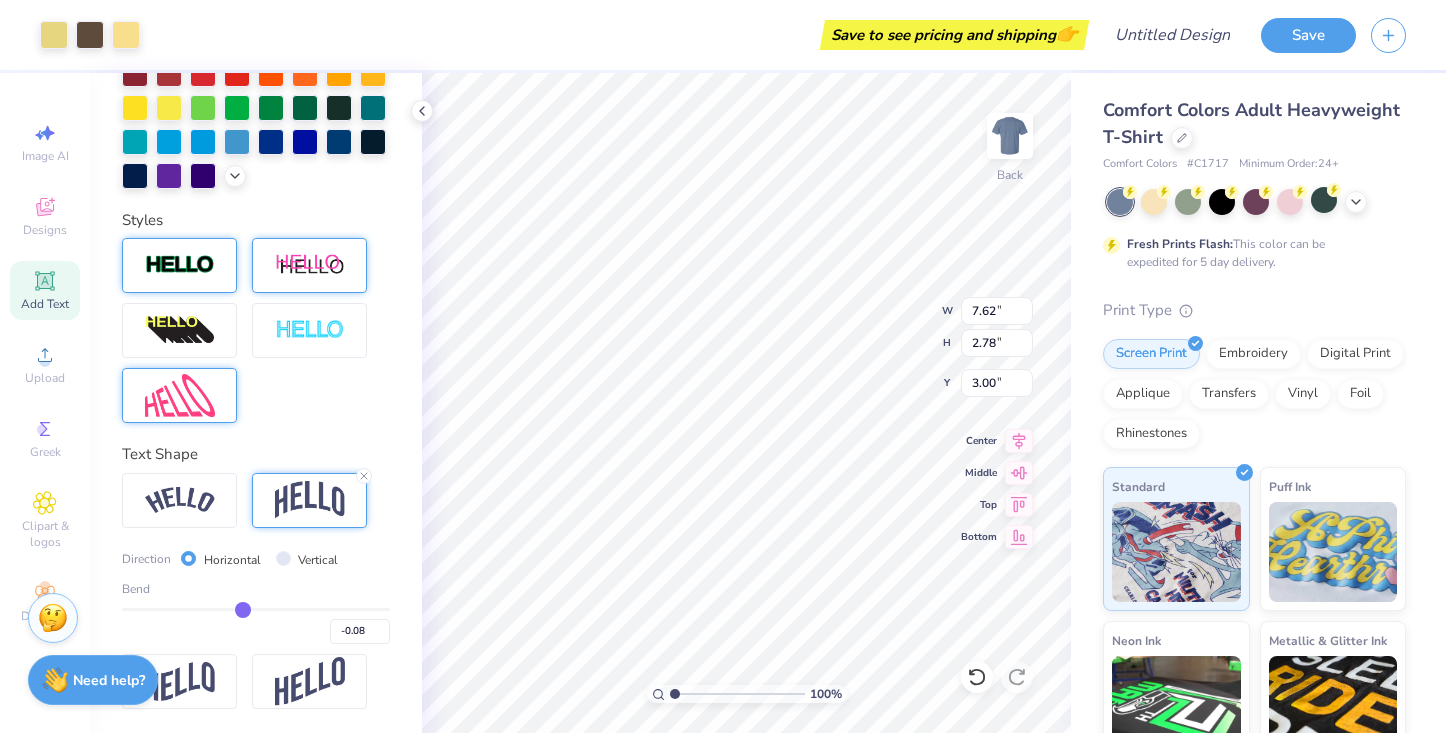 type on "-0.10" 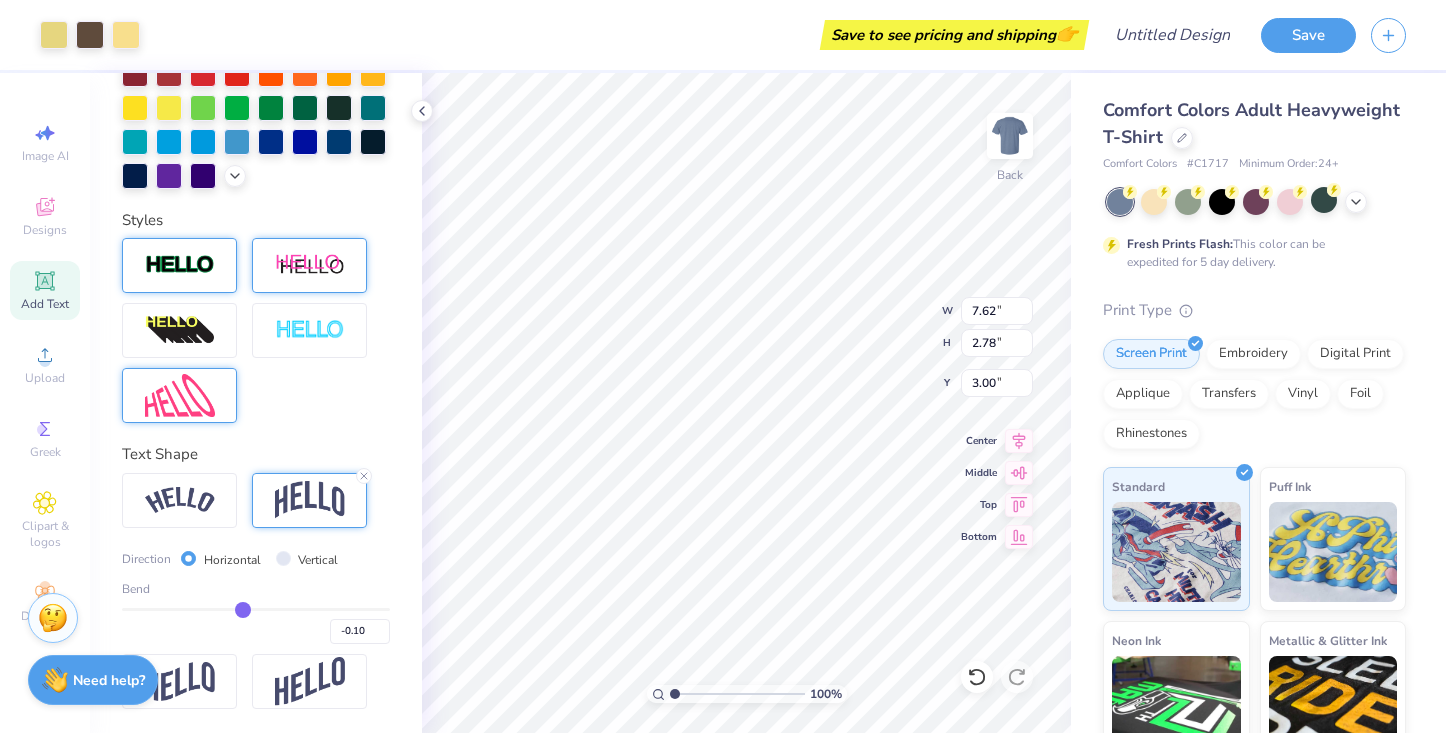 type on "-0.13" 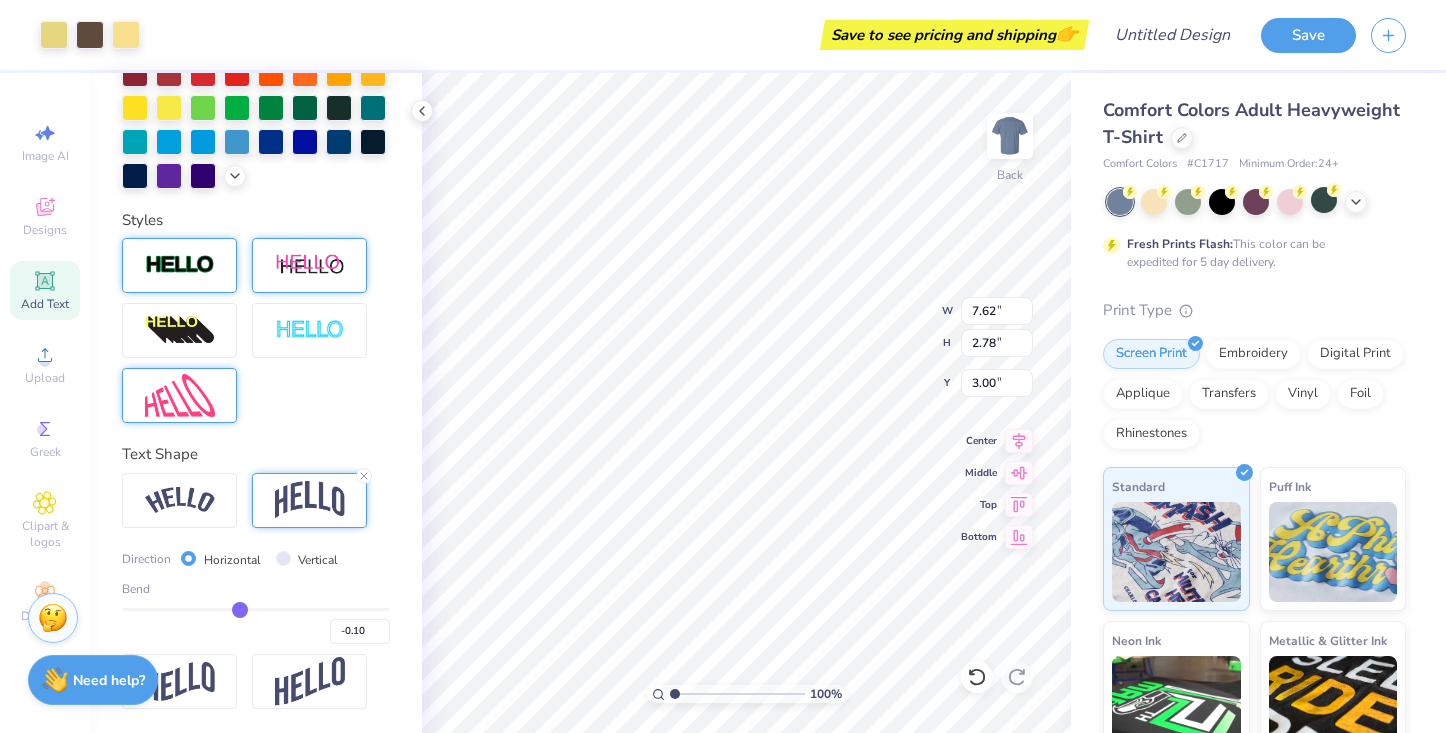 type on "-0.13" 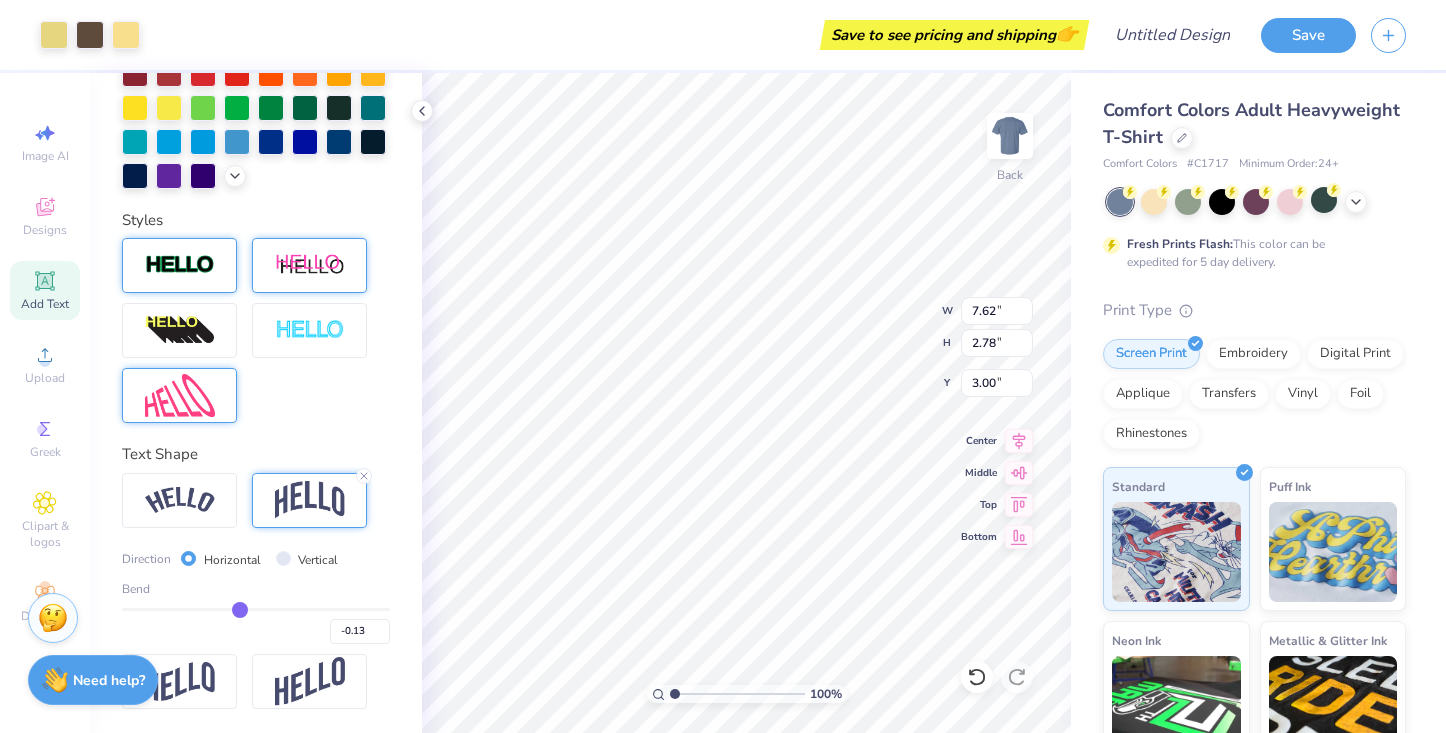 type on "-0.15" 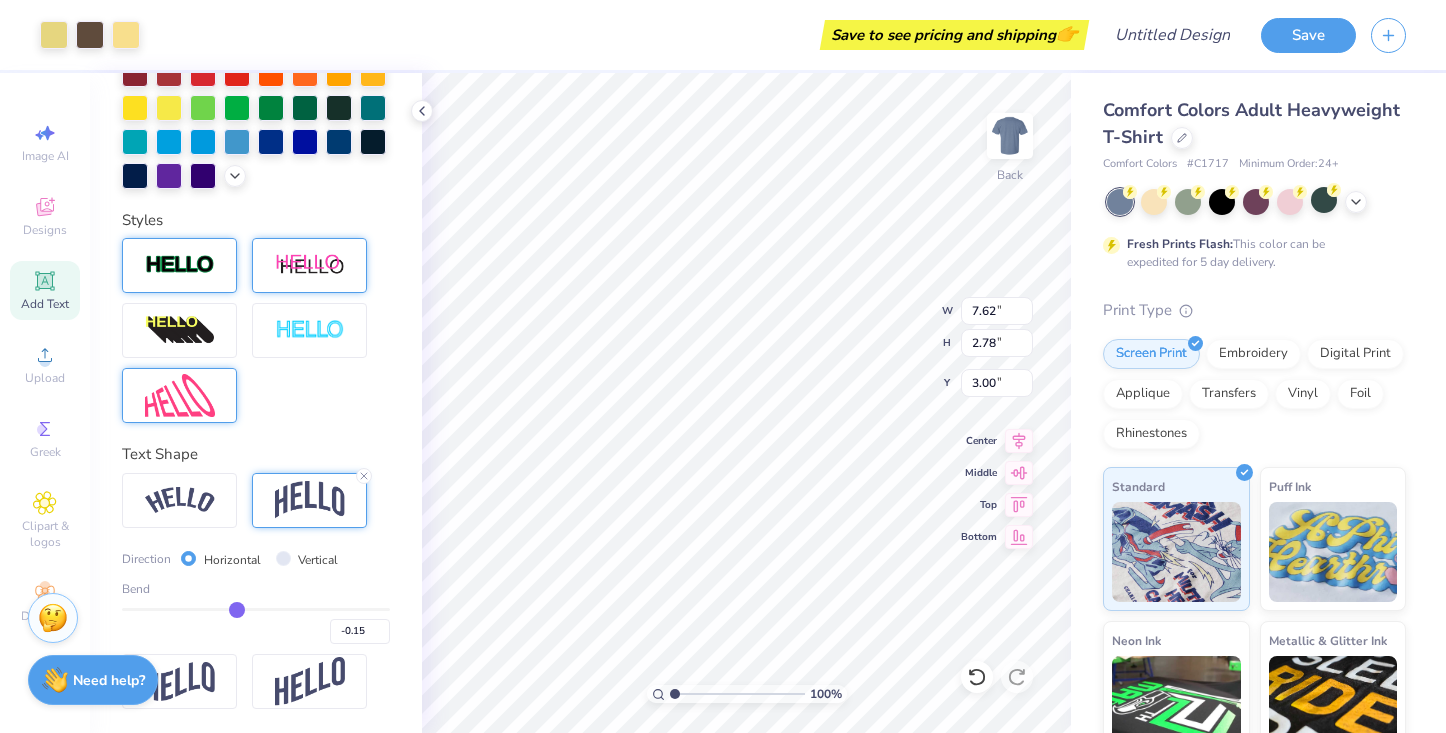type on "-0.18" 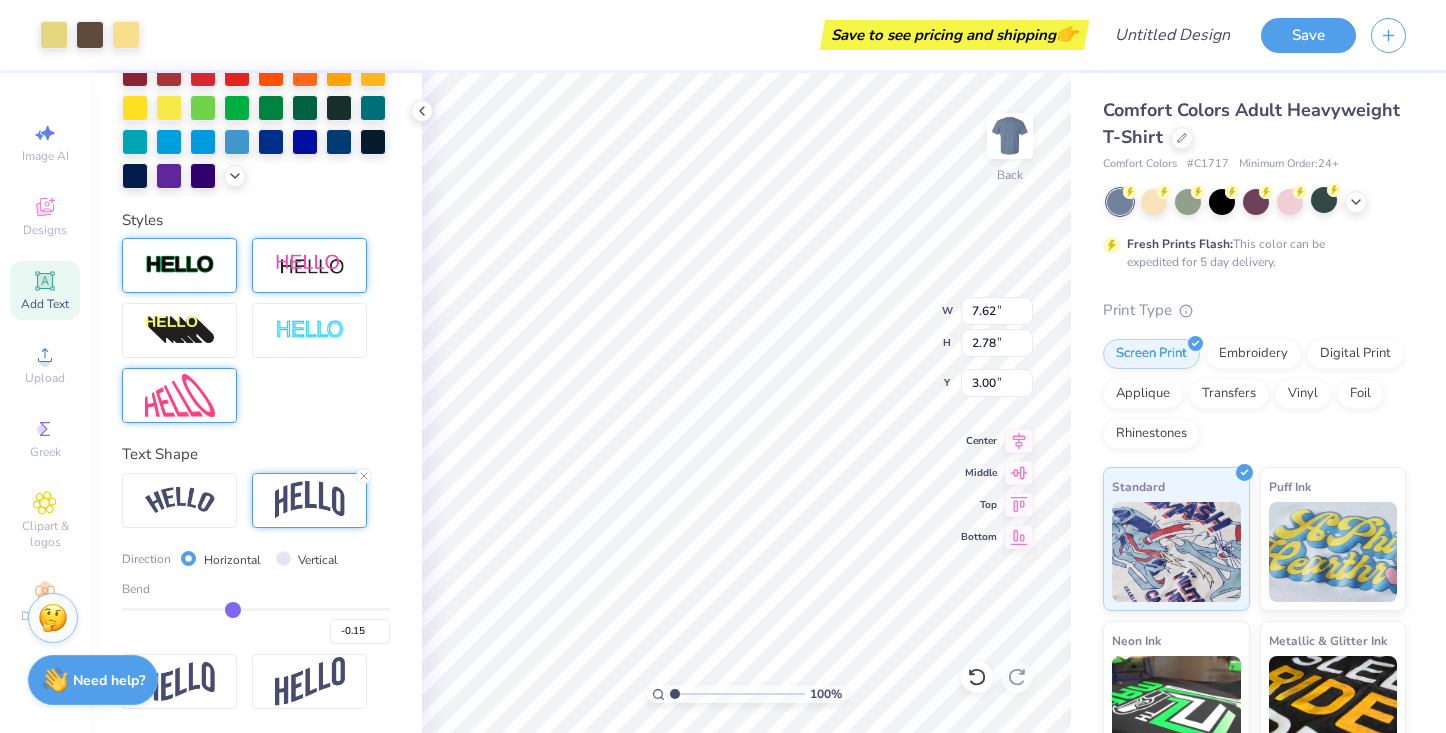 type on "-0.18" 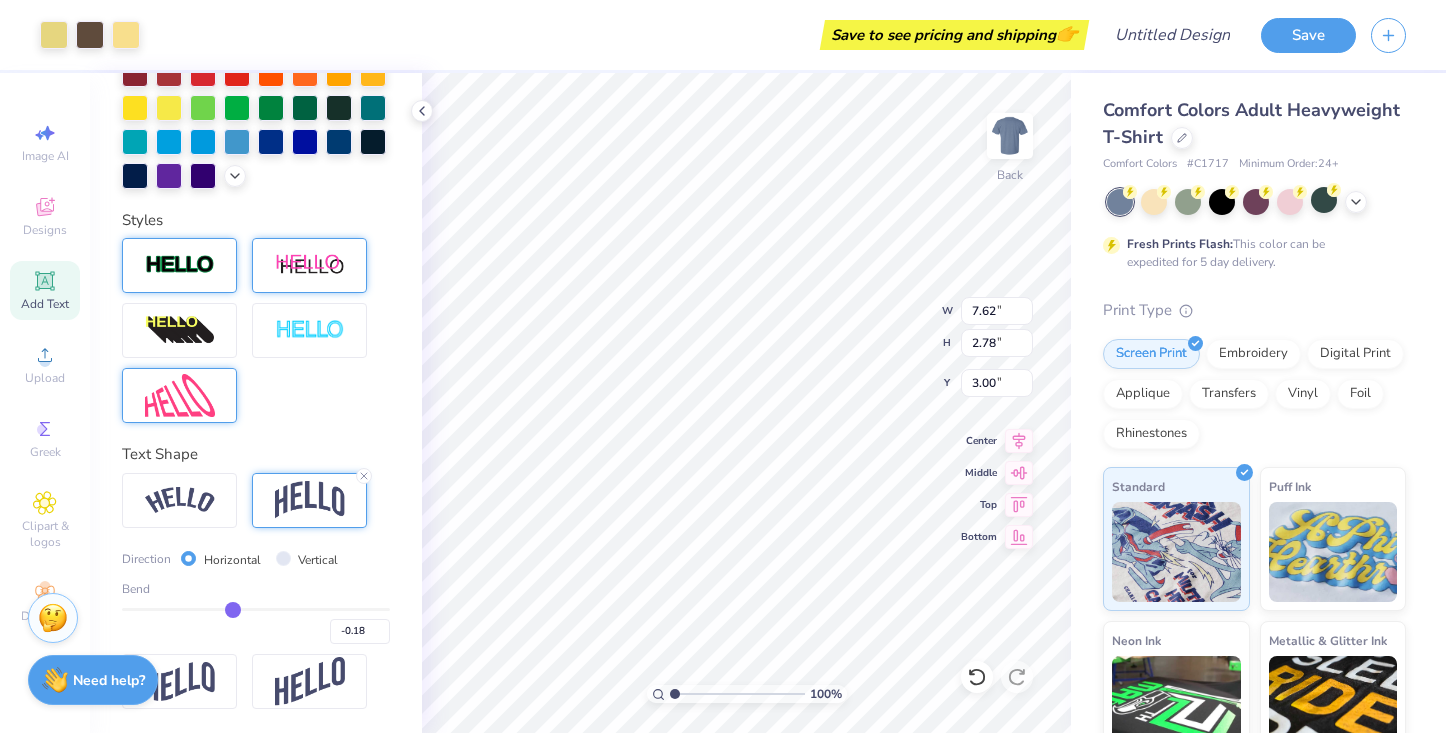 type on "-0.21" 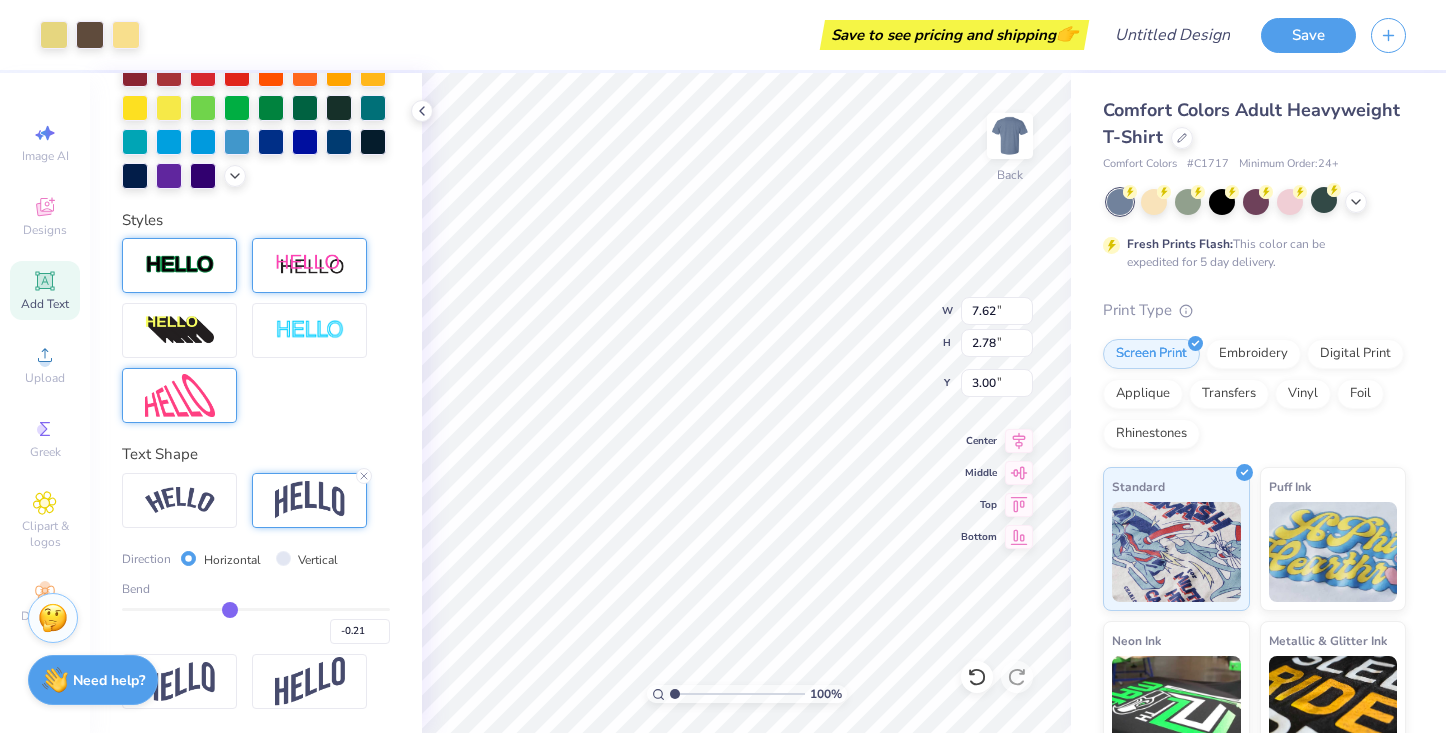 type on "-0.22" 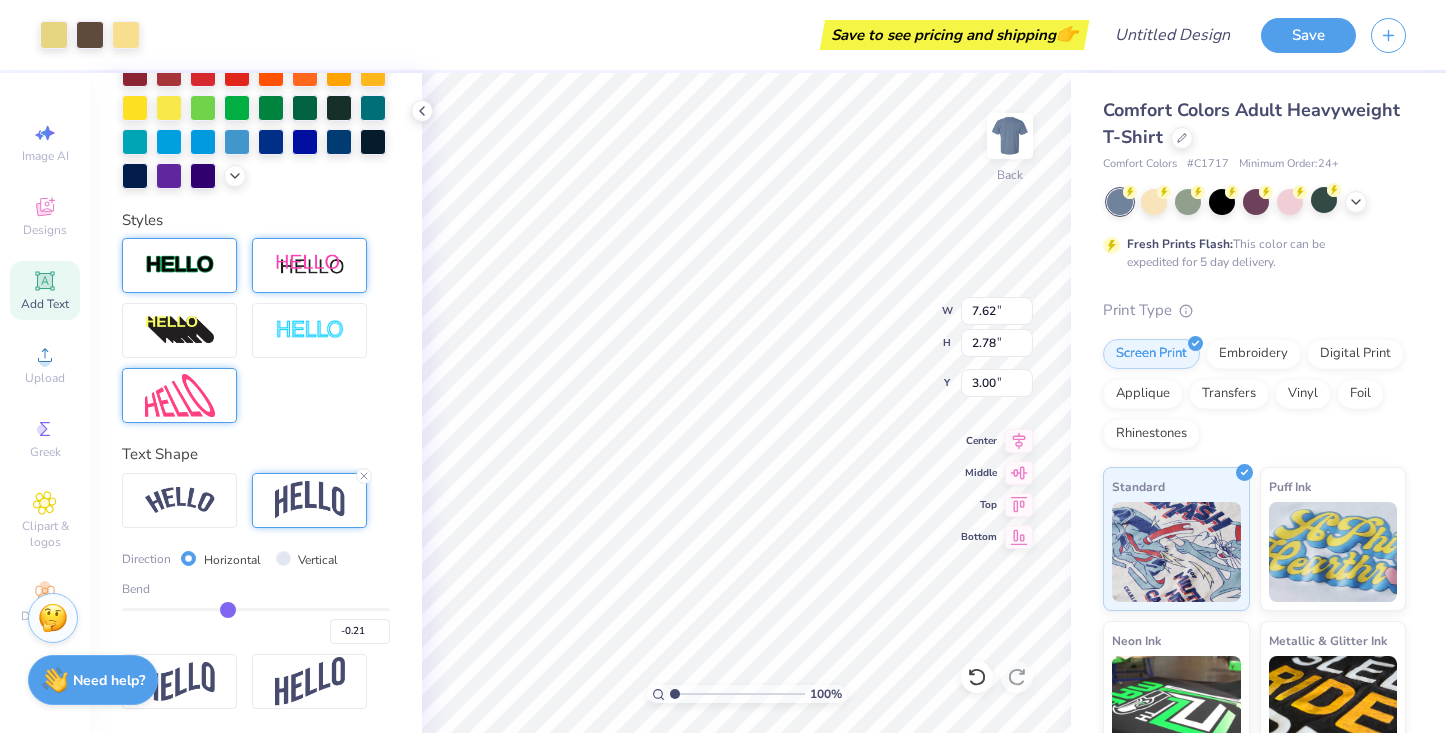 type on "-0.22" 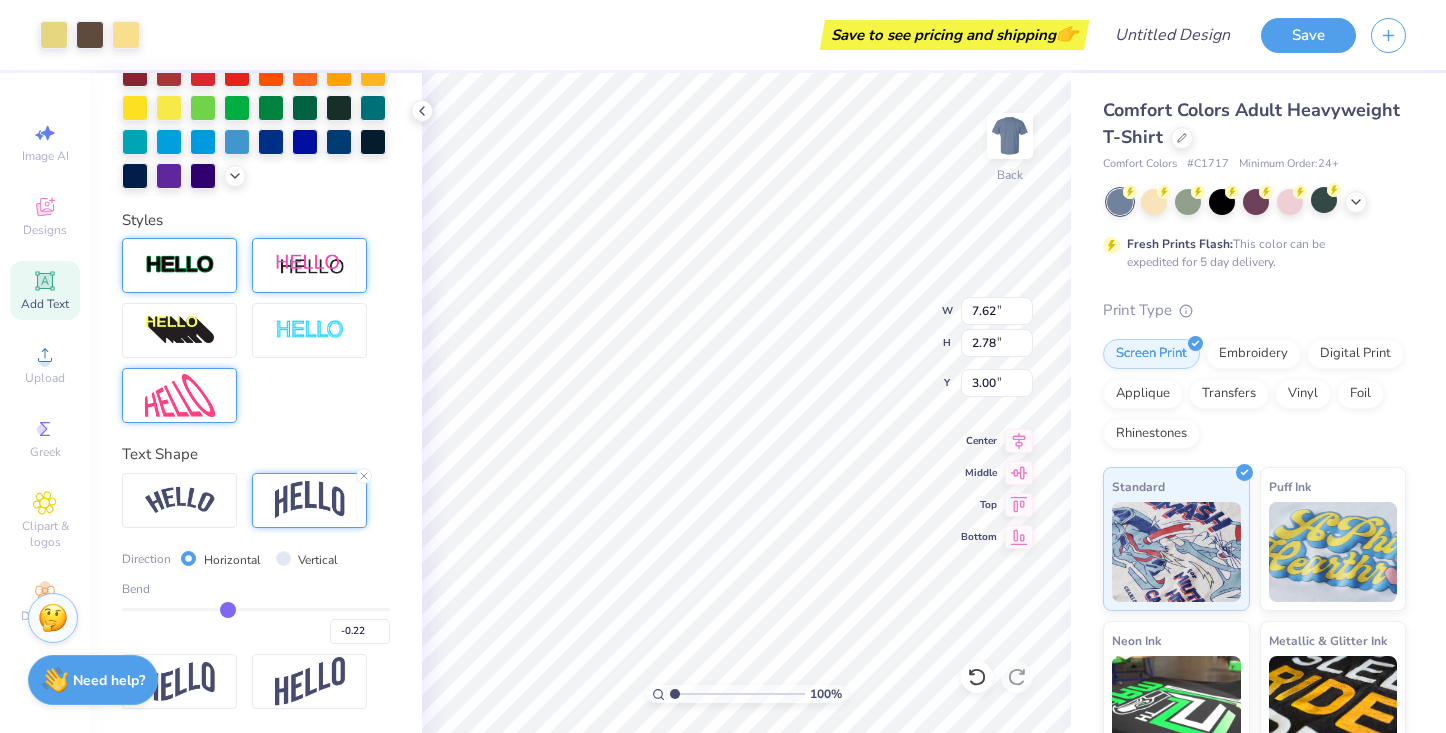 type on "-0.23" 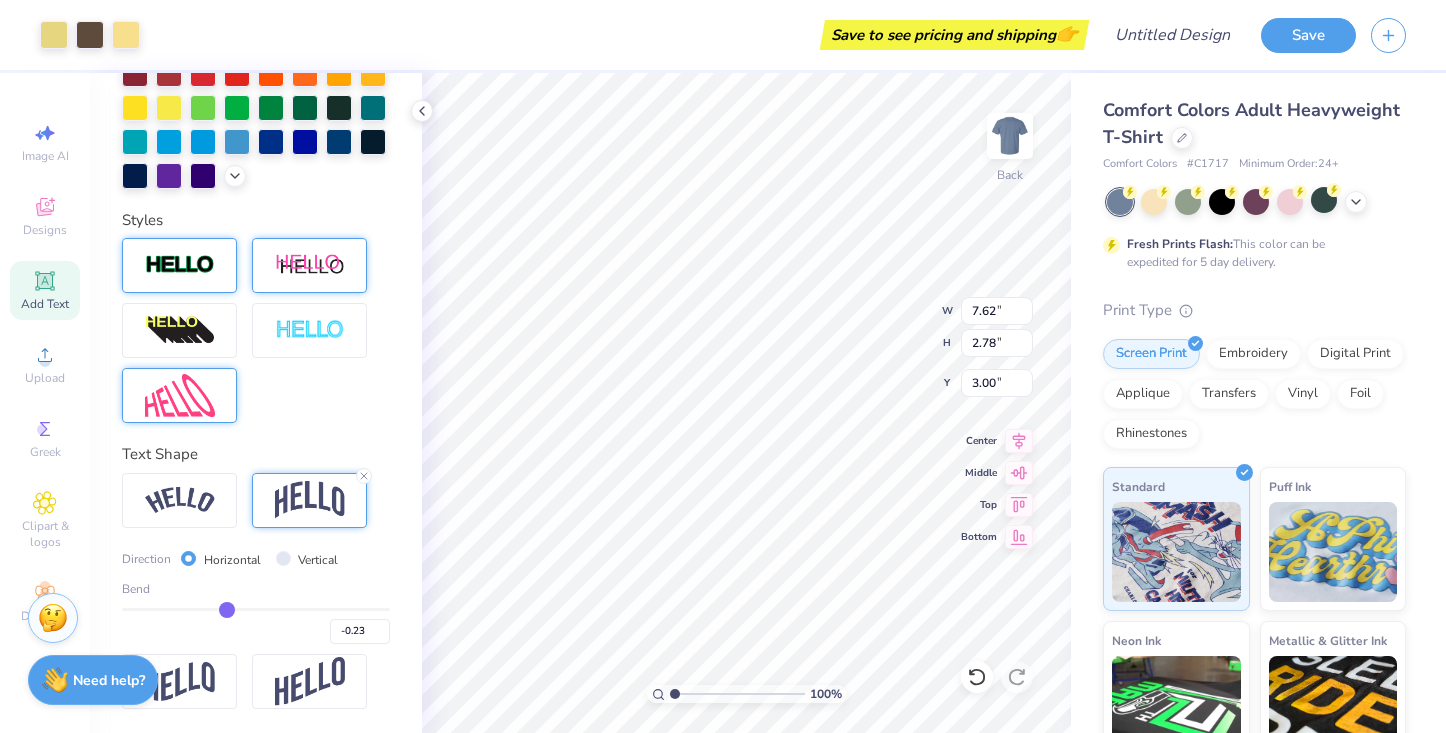 drag, startPoint x: 315, startPoint y: 610, endPoint x: 227, endPoint y: 603, distance: 88.27797 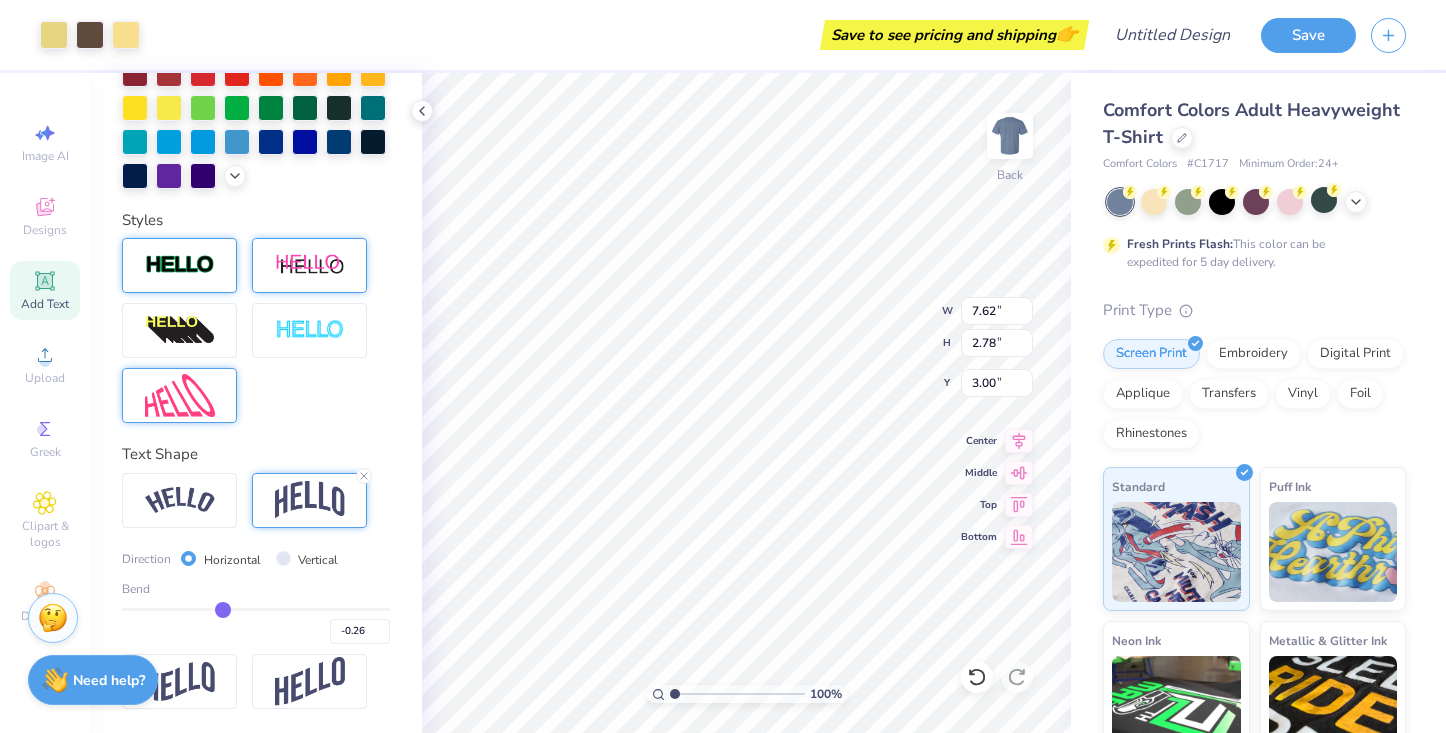 type on "-0.31" 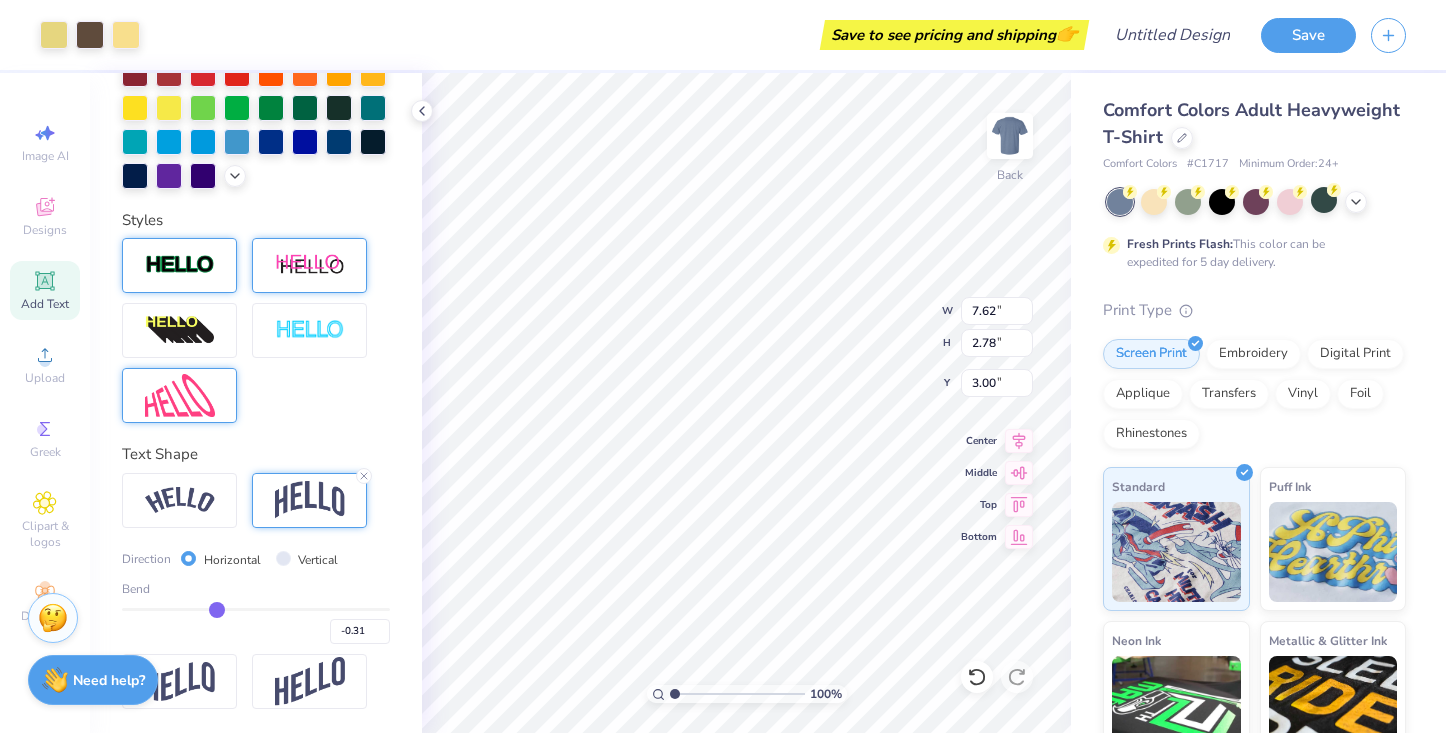 type on "-0.38" 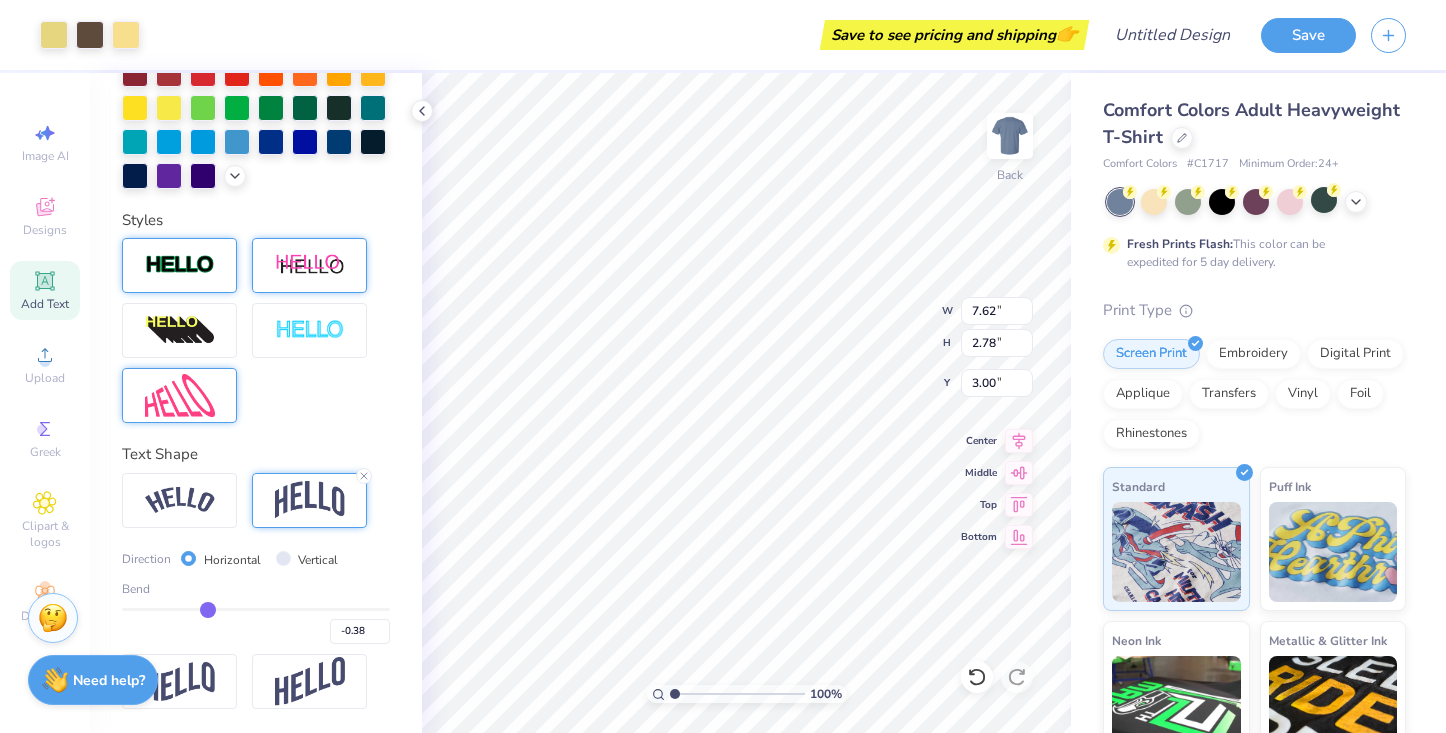 type on "-0.44" 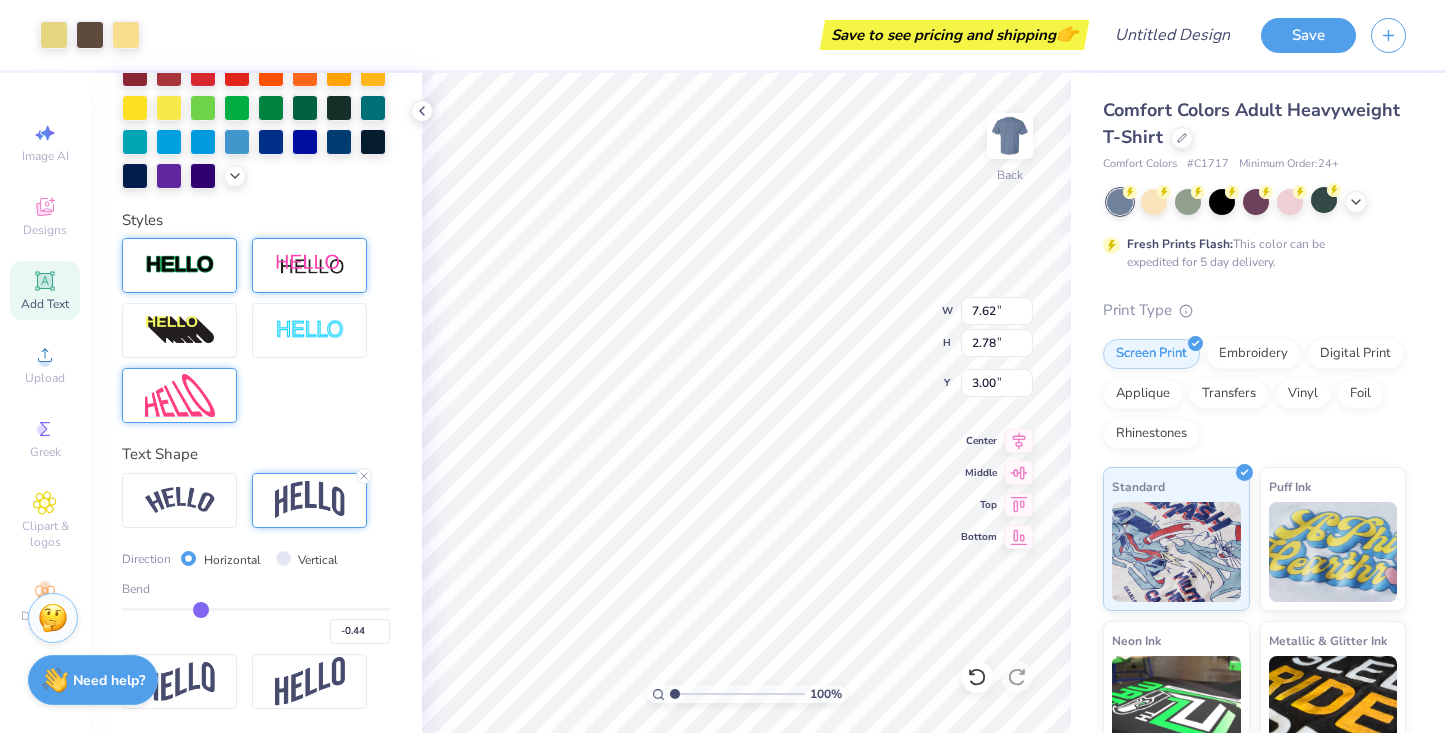 type on "-0.48" 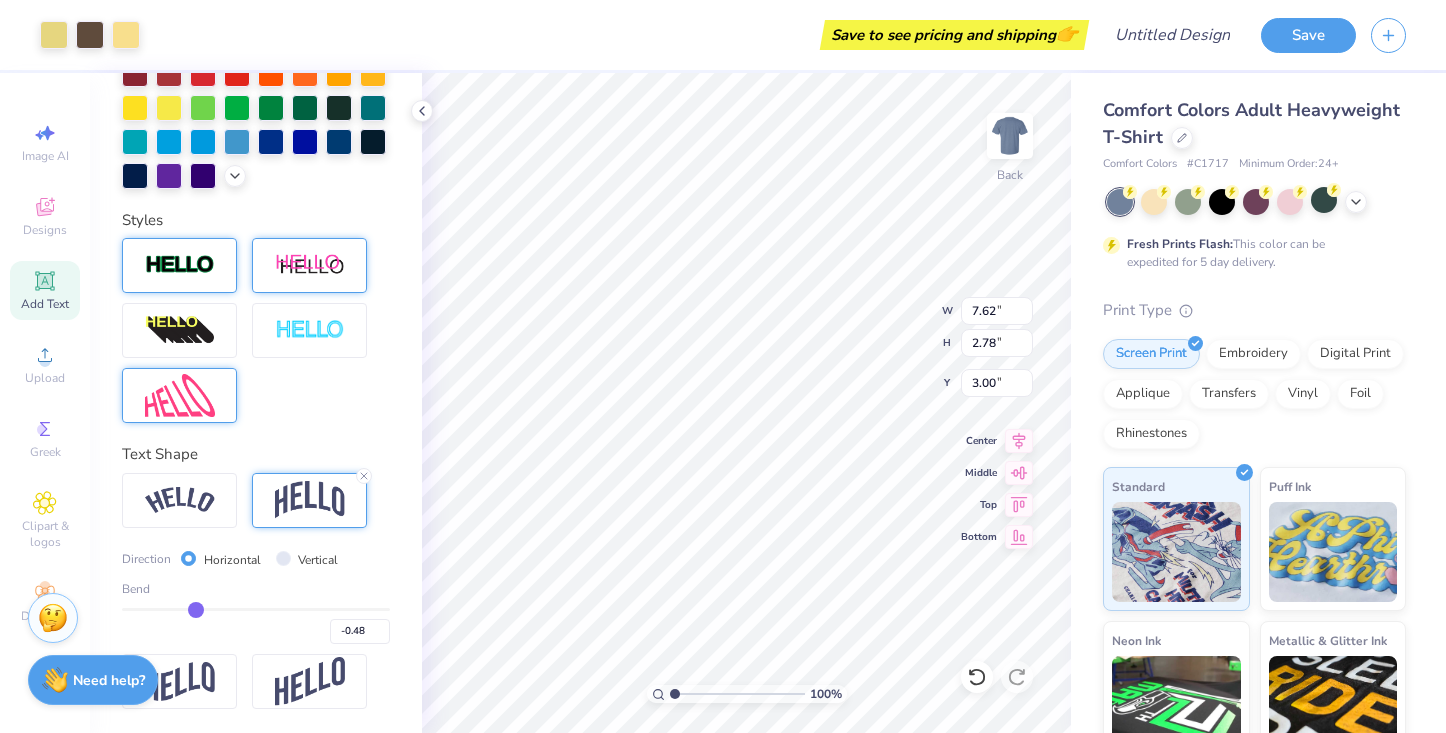 type on "-0.51" 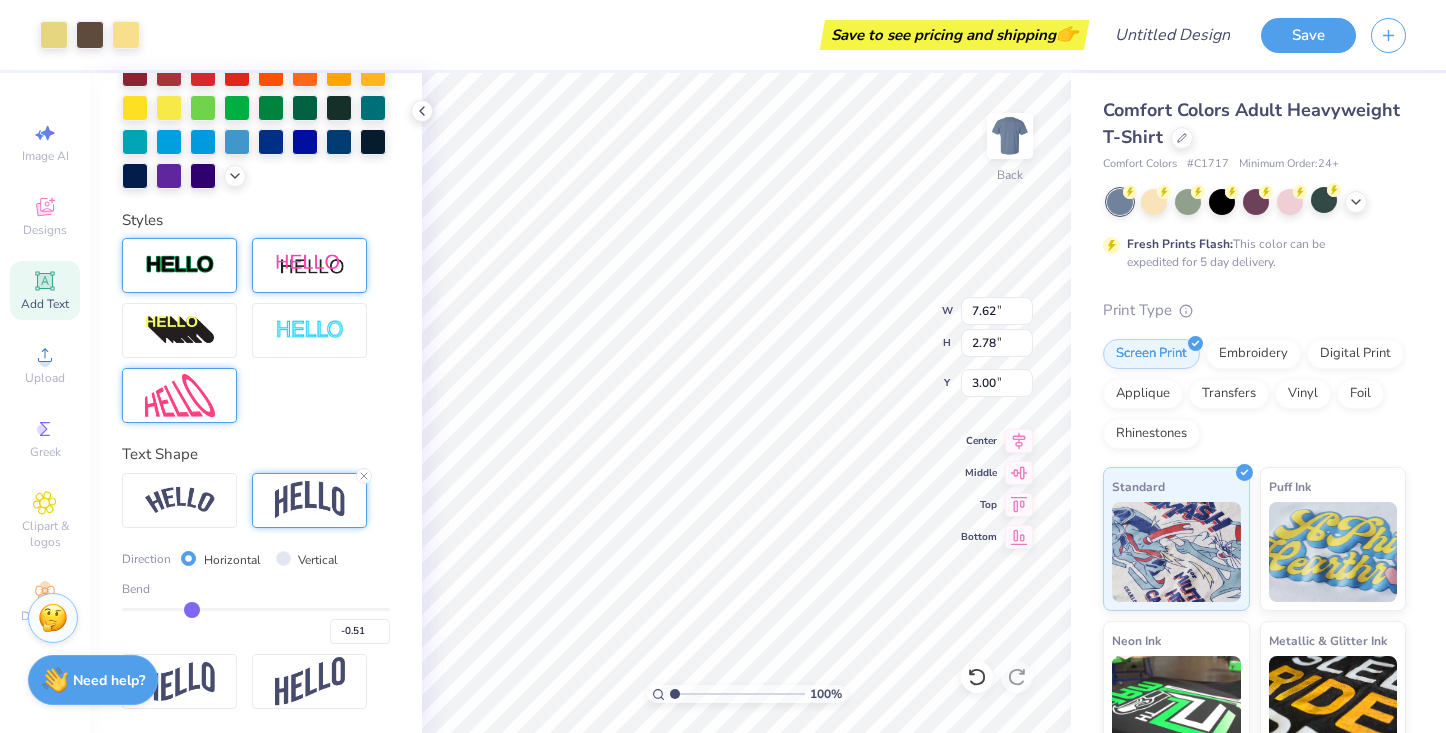 type on "-0.52" 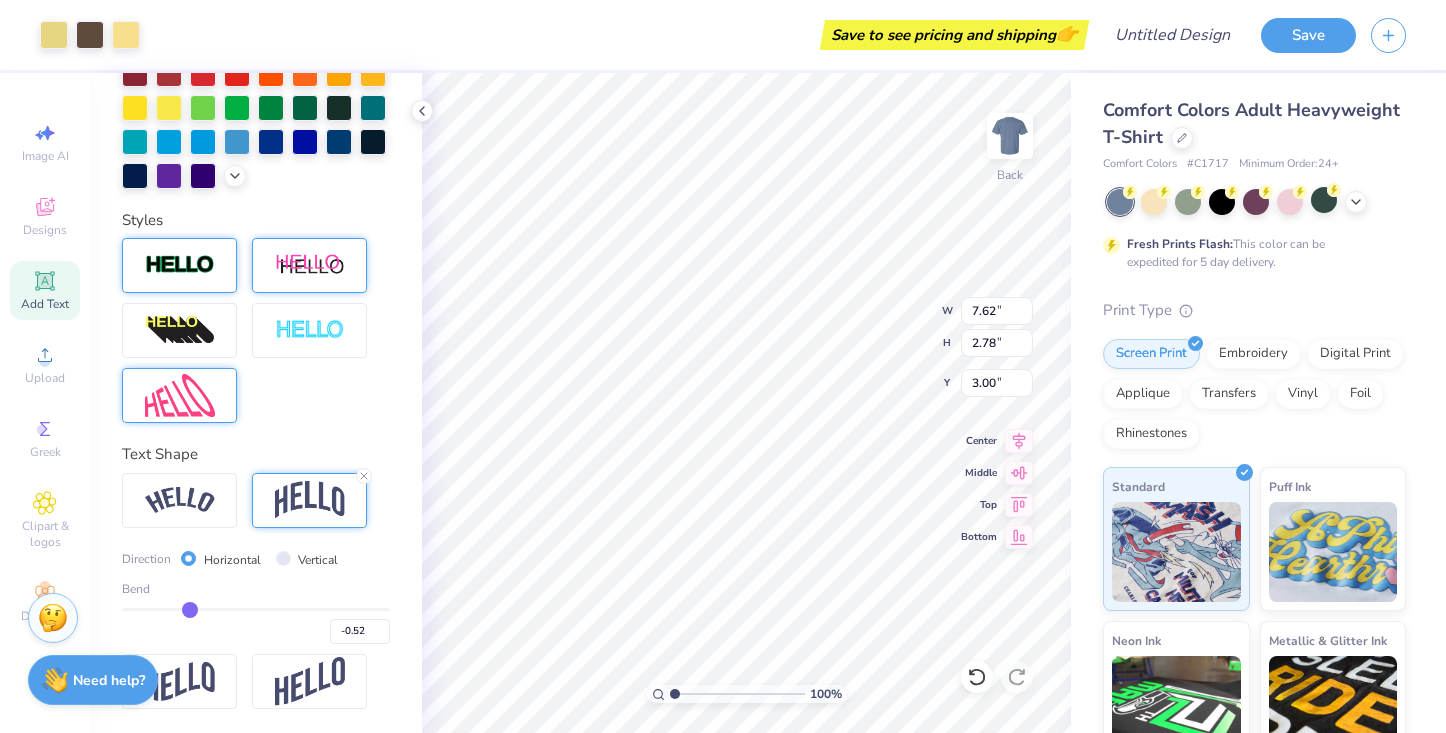 type on "-0.53" 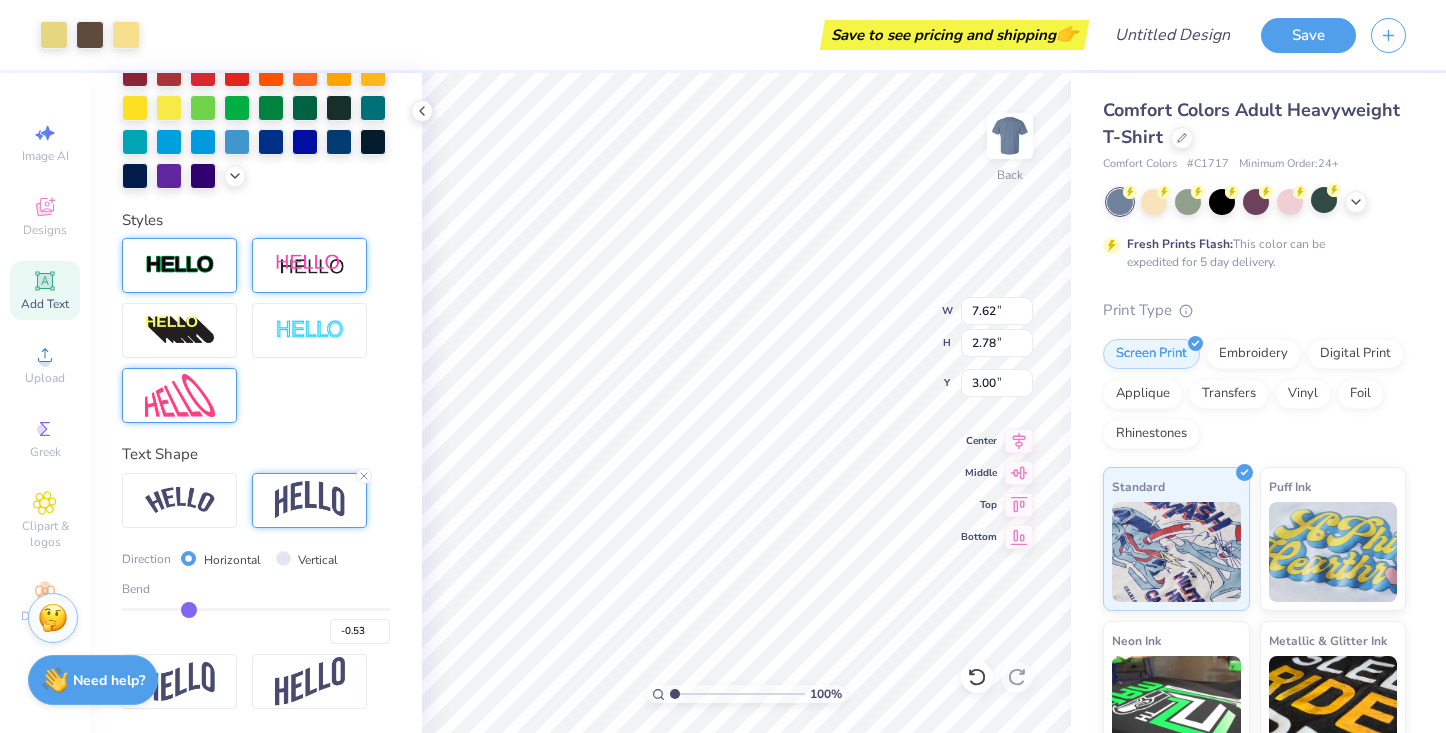 drag, startPoint x: 227, startPoint y: 603, endPoint x: 189, endPoint y: 603, distance: 38 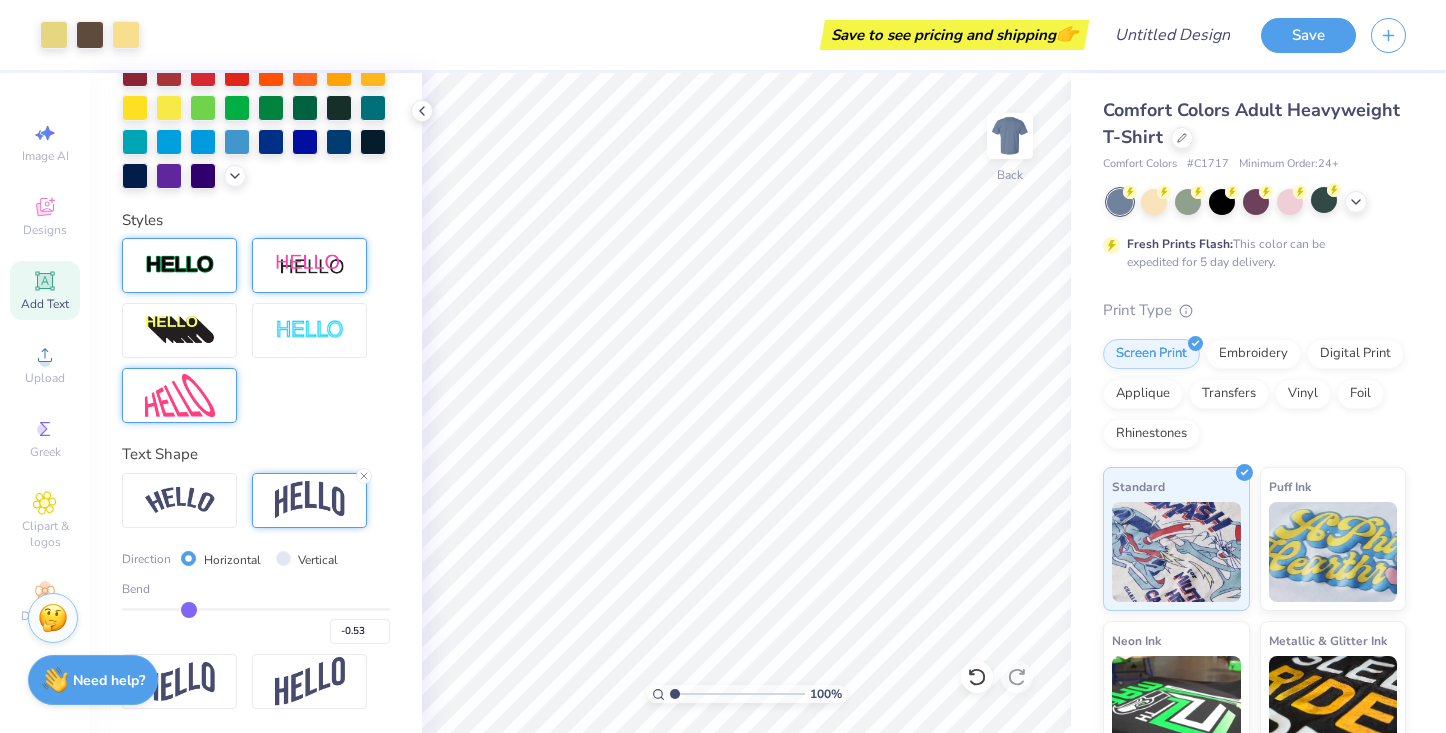 scroll, scrollTop: 0, scrollLeft: 0, axis: both 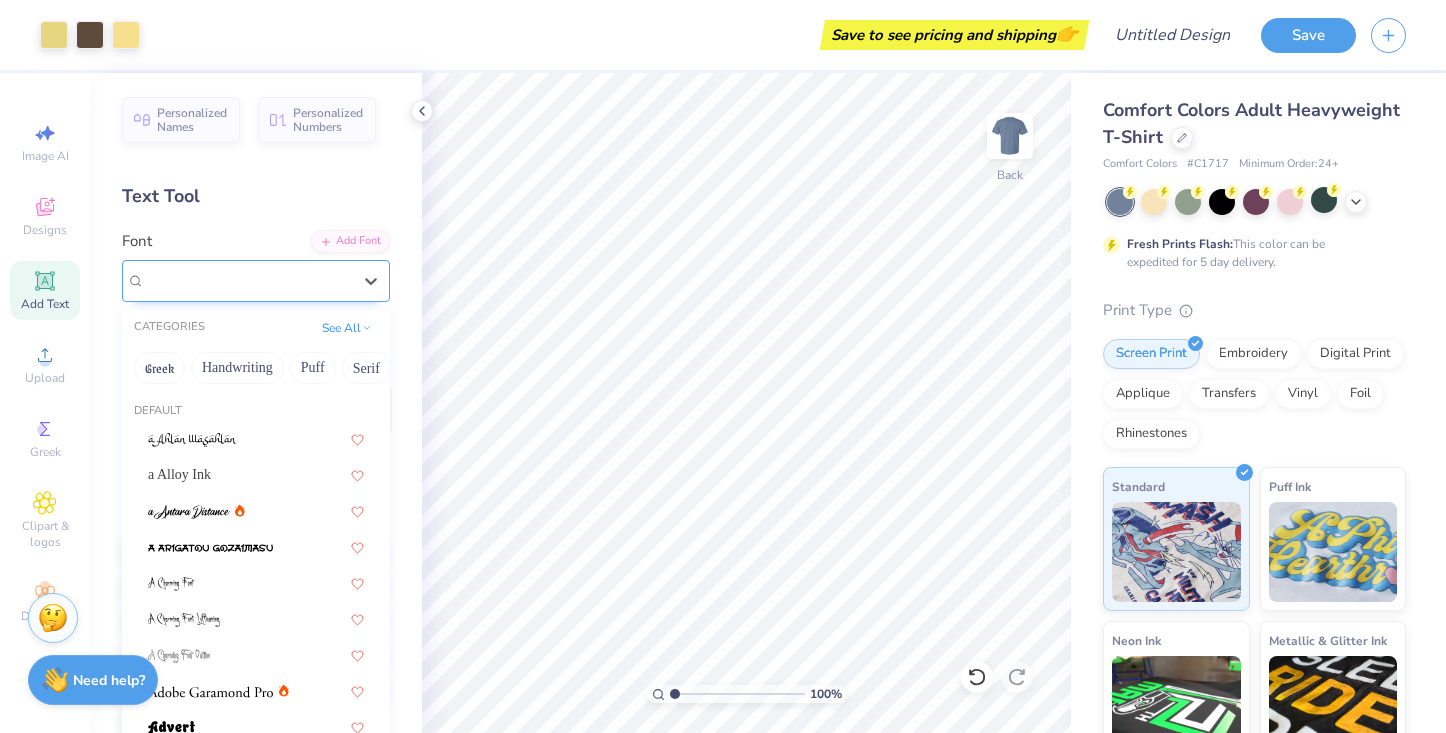 click on "Boecklins Universe Greek" at bounding box center [248, 280] 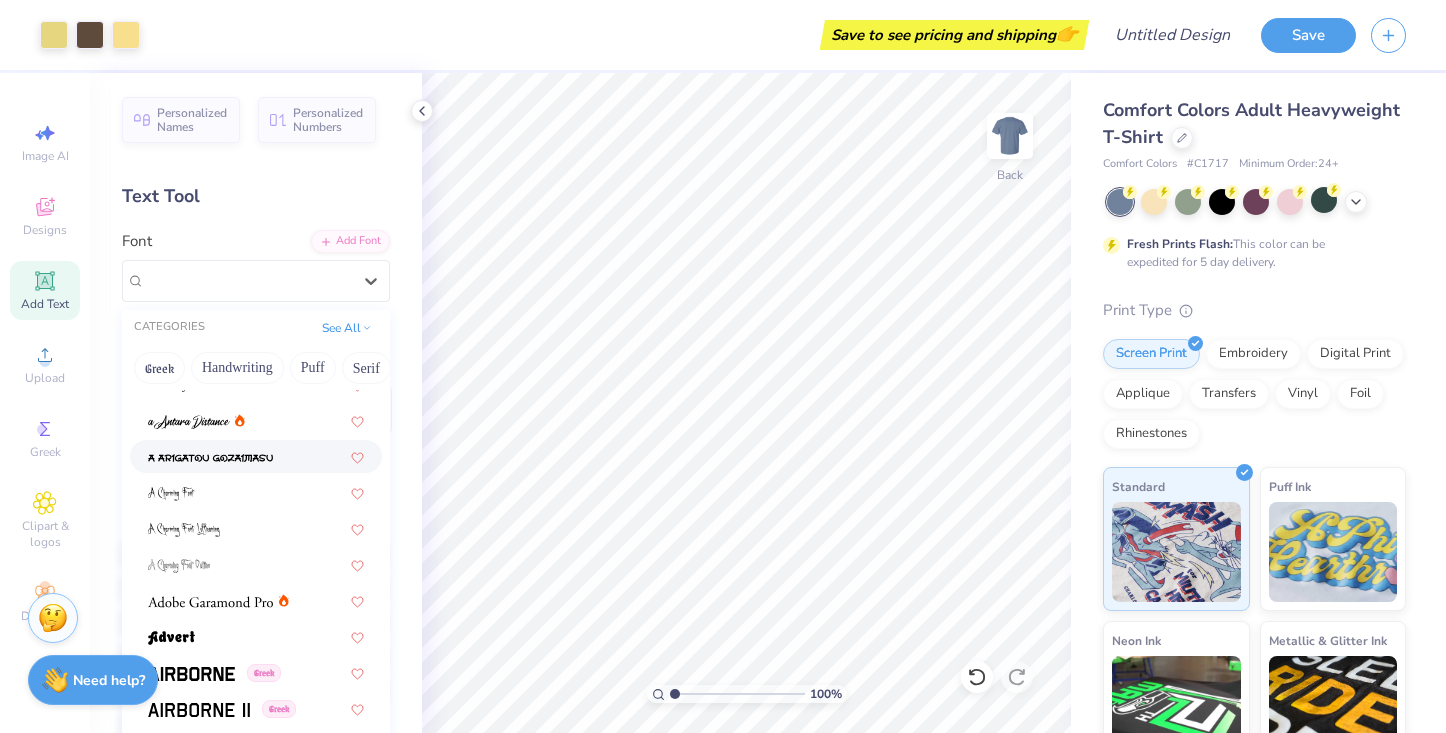 scroll, scrollTop: 104, scrollLeft: 0, axis: vertical 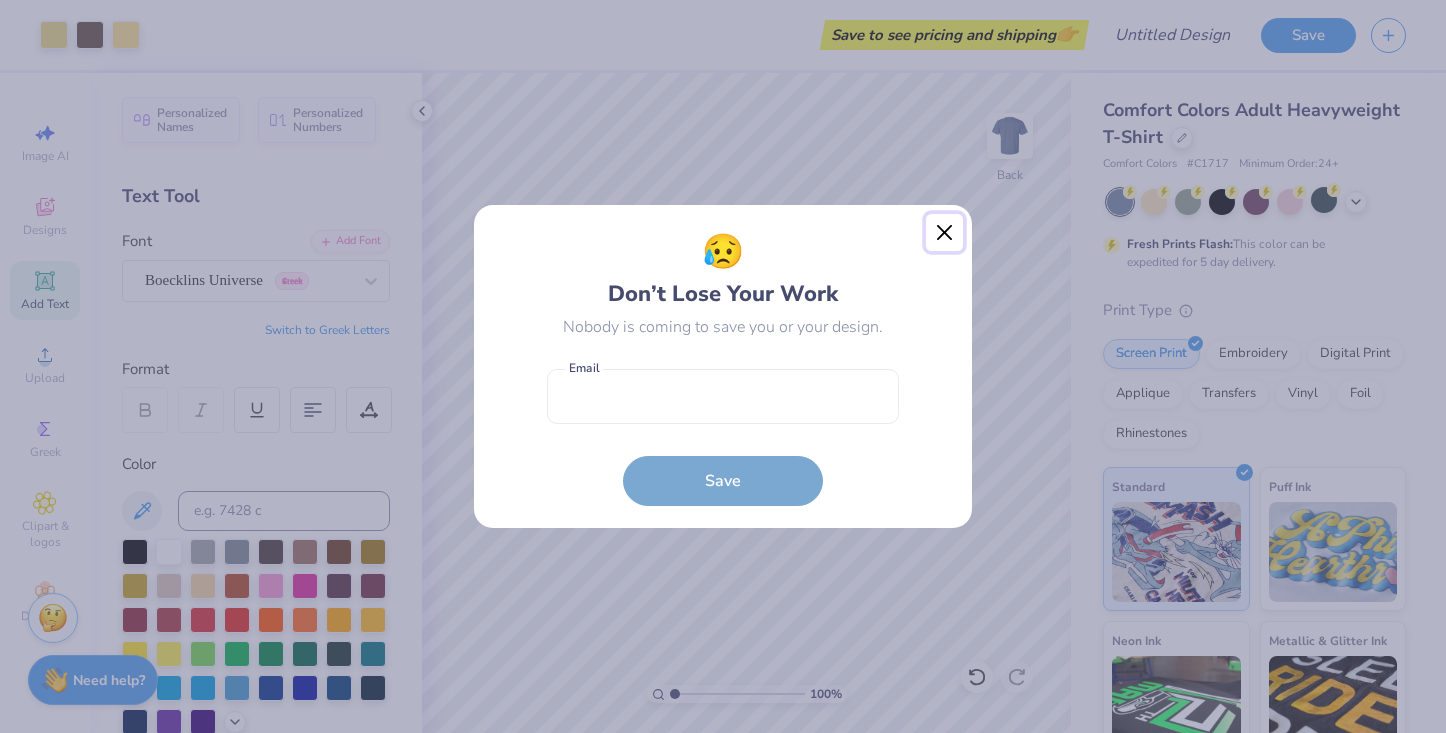 click at bounding box center [945, 233] 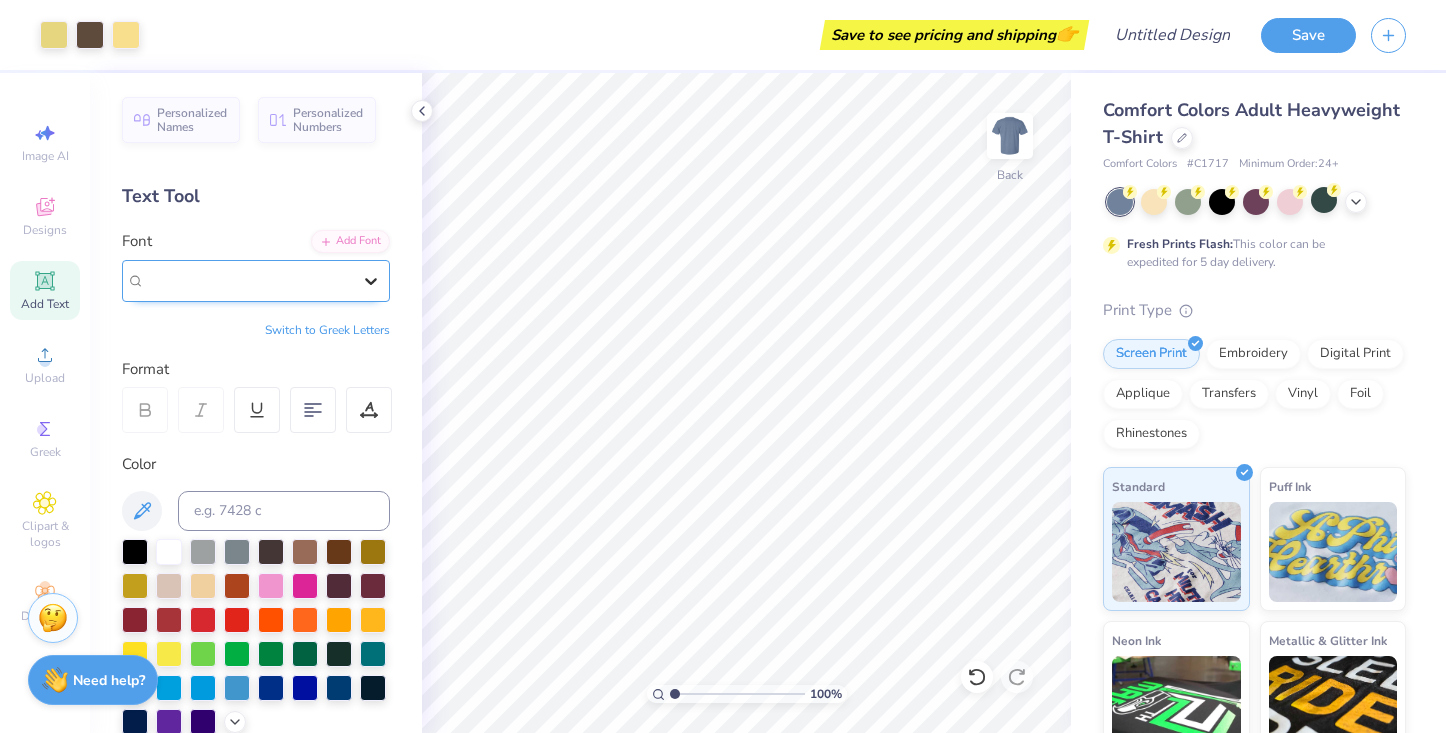 click 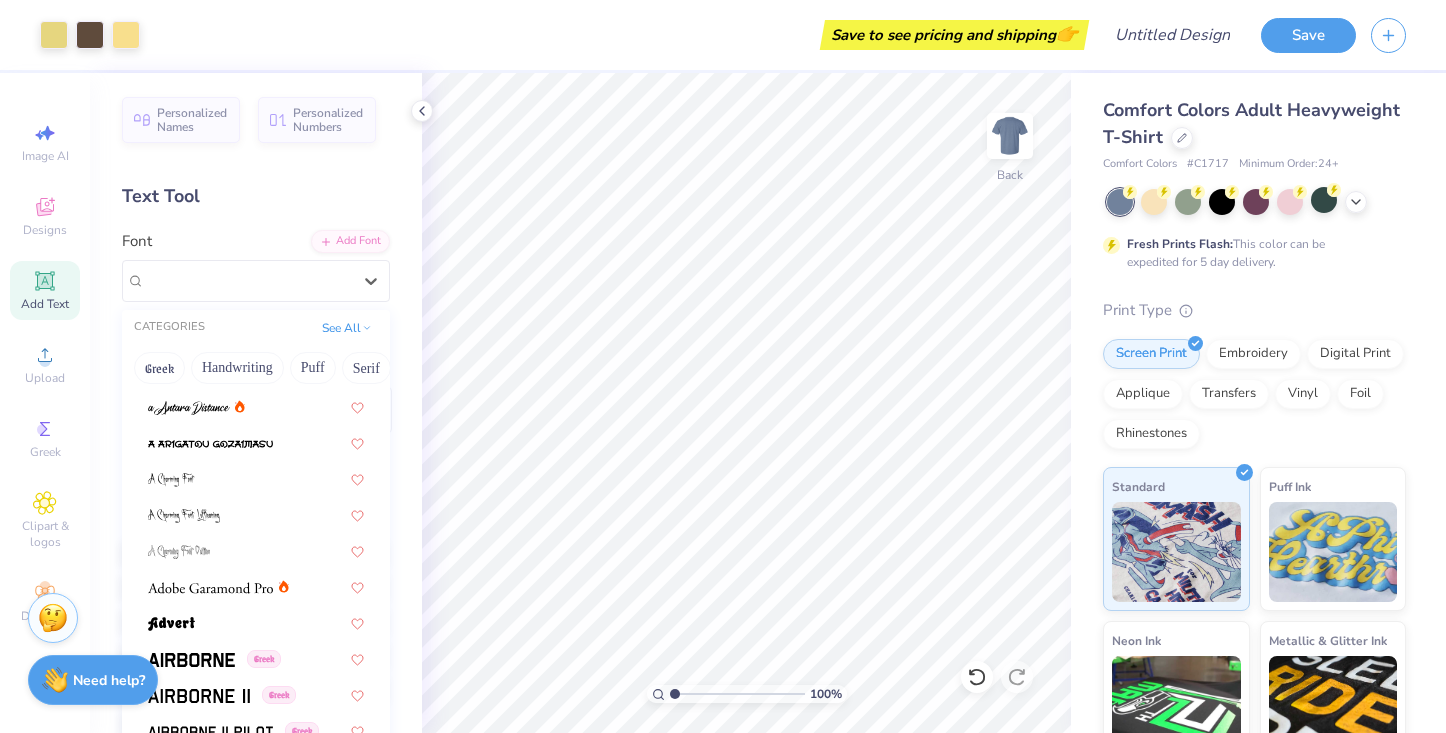 scroll, scrollTop: 107, scrollLeft: 0, axis: vertical 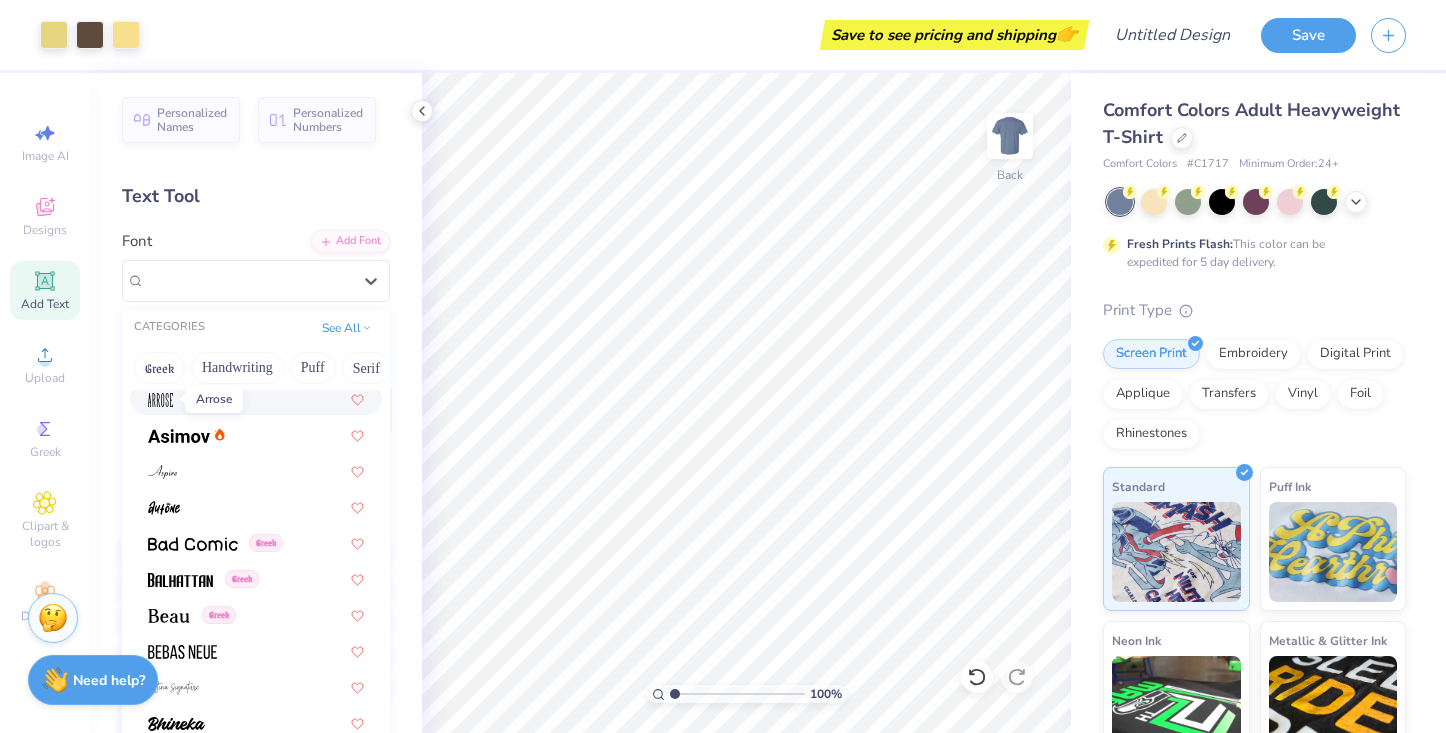 click at bounding box center (160, 400) 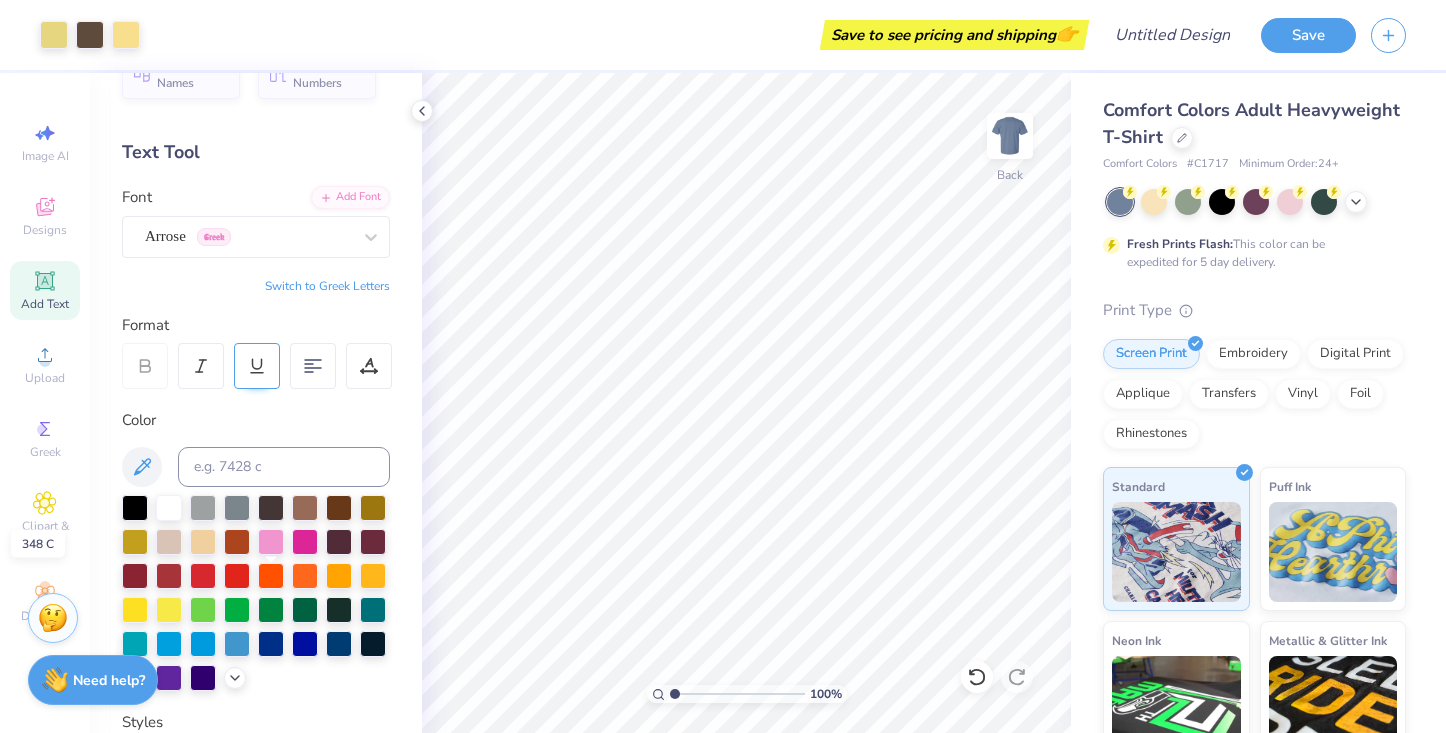scroll, scrollTop: 0, scrollLeft: 0, axis: both 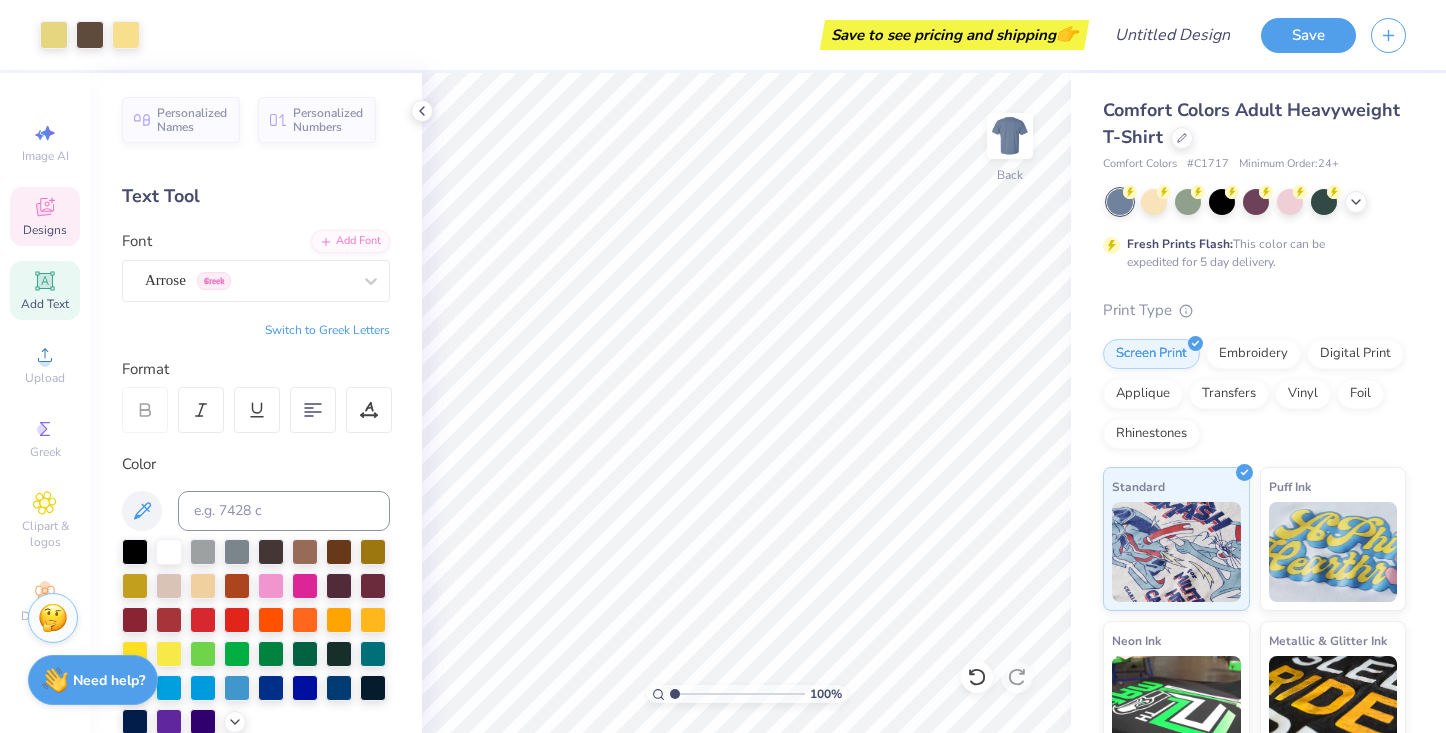 click on "Designs" at bounding box center (45, 230) 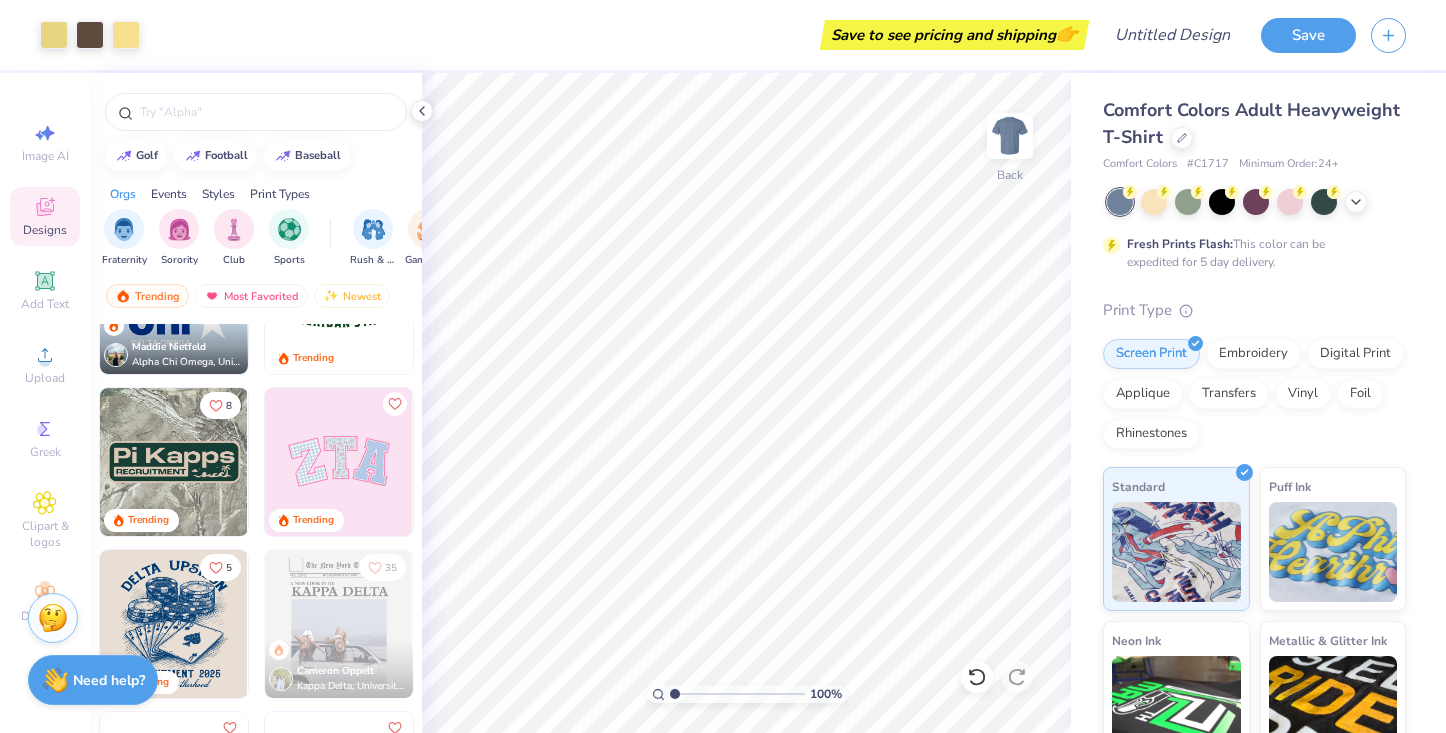 scroll, scrollTop: 764, scrollLeft: 0, axis: vertical 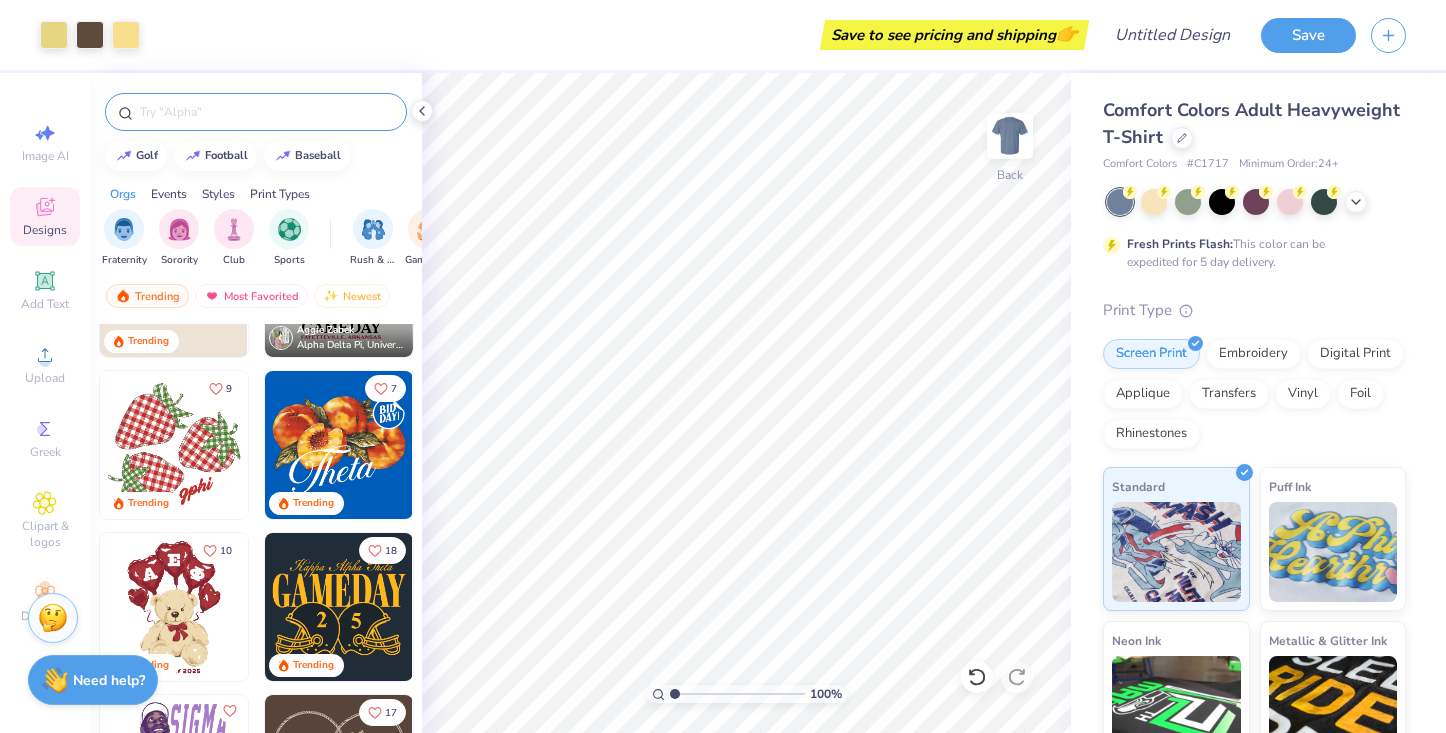 click at bounding box center [266, 112] 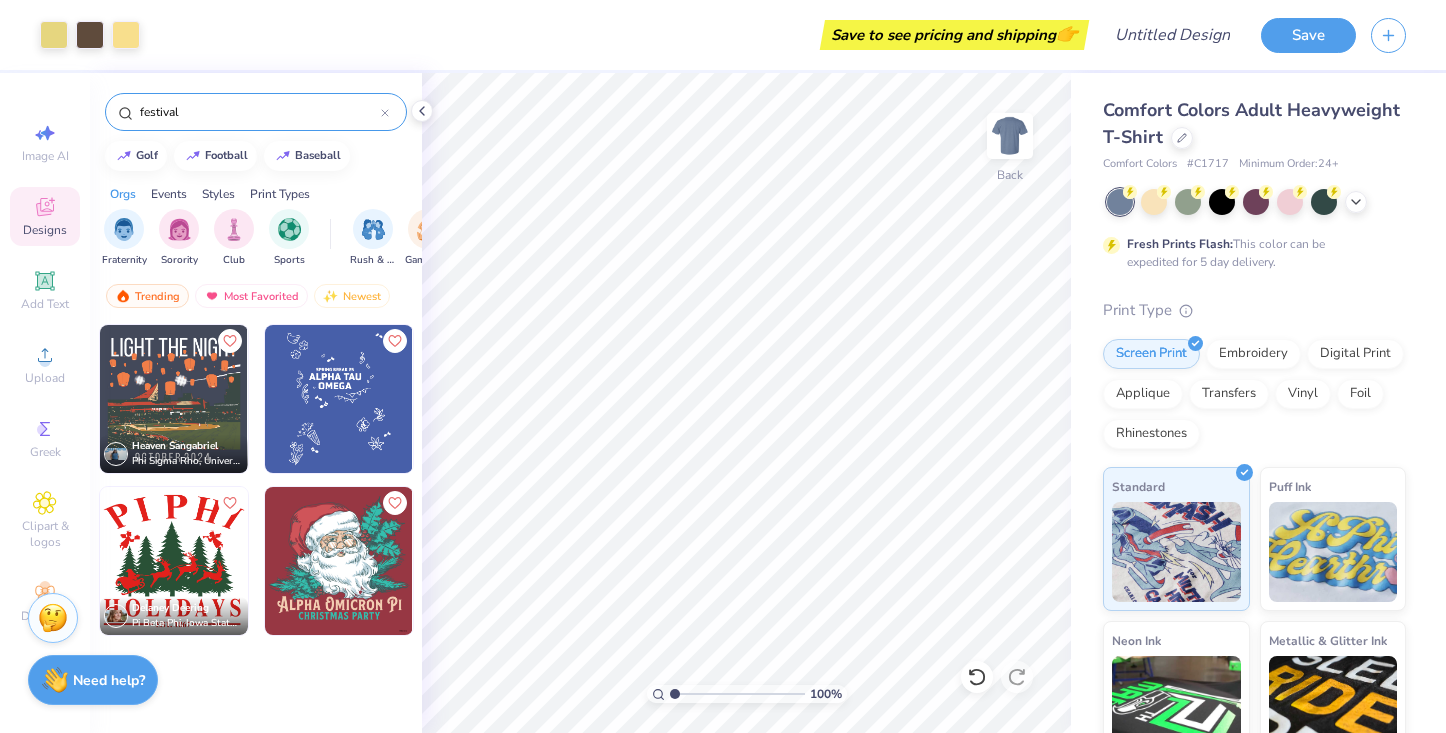 drag, startPoint x: 195, startPoint y: 115, endPoint x: 92, endPoint y: 115, distance: 103 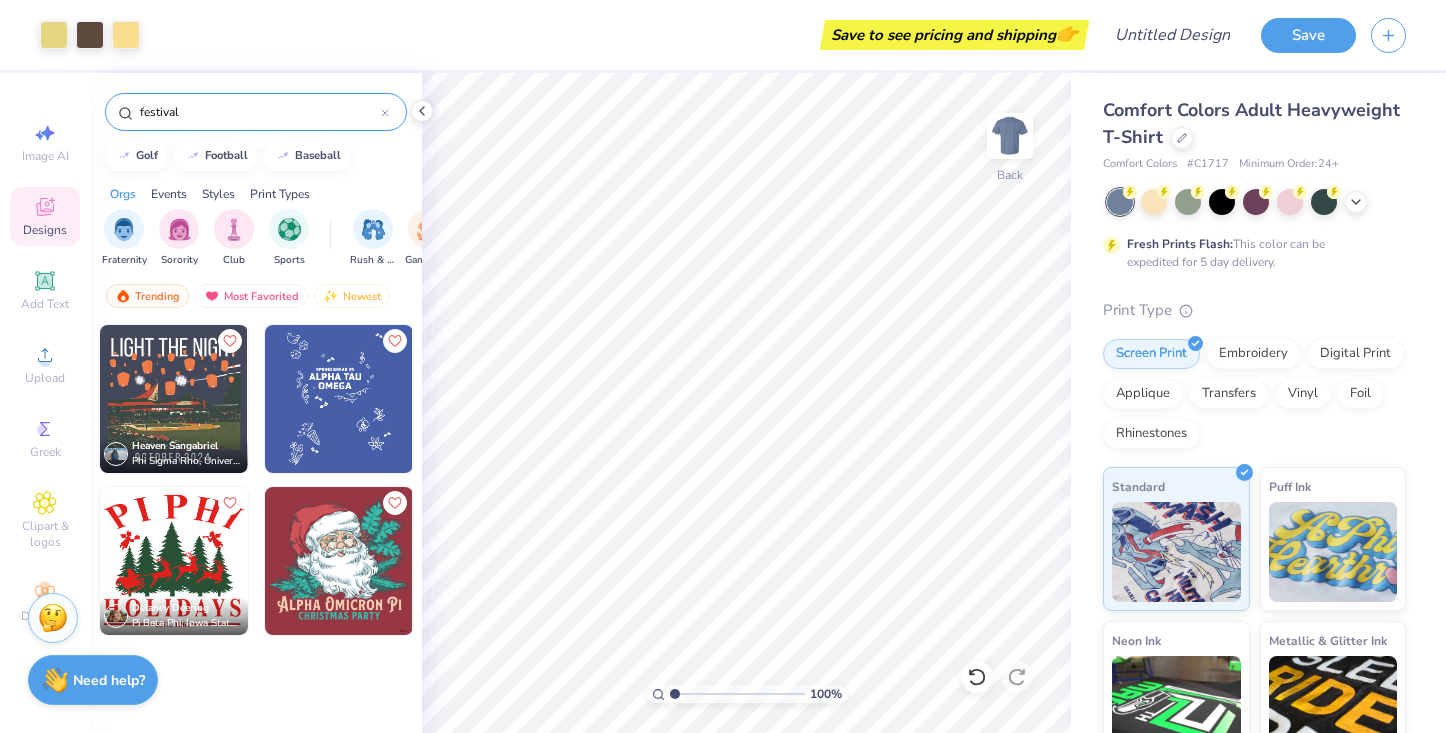 click on "festival" at bounding box center (256, 107) 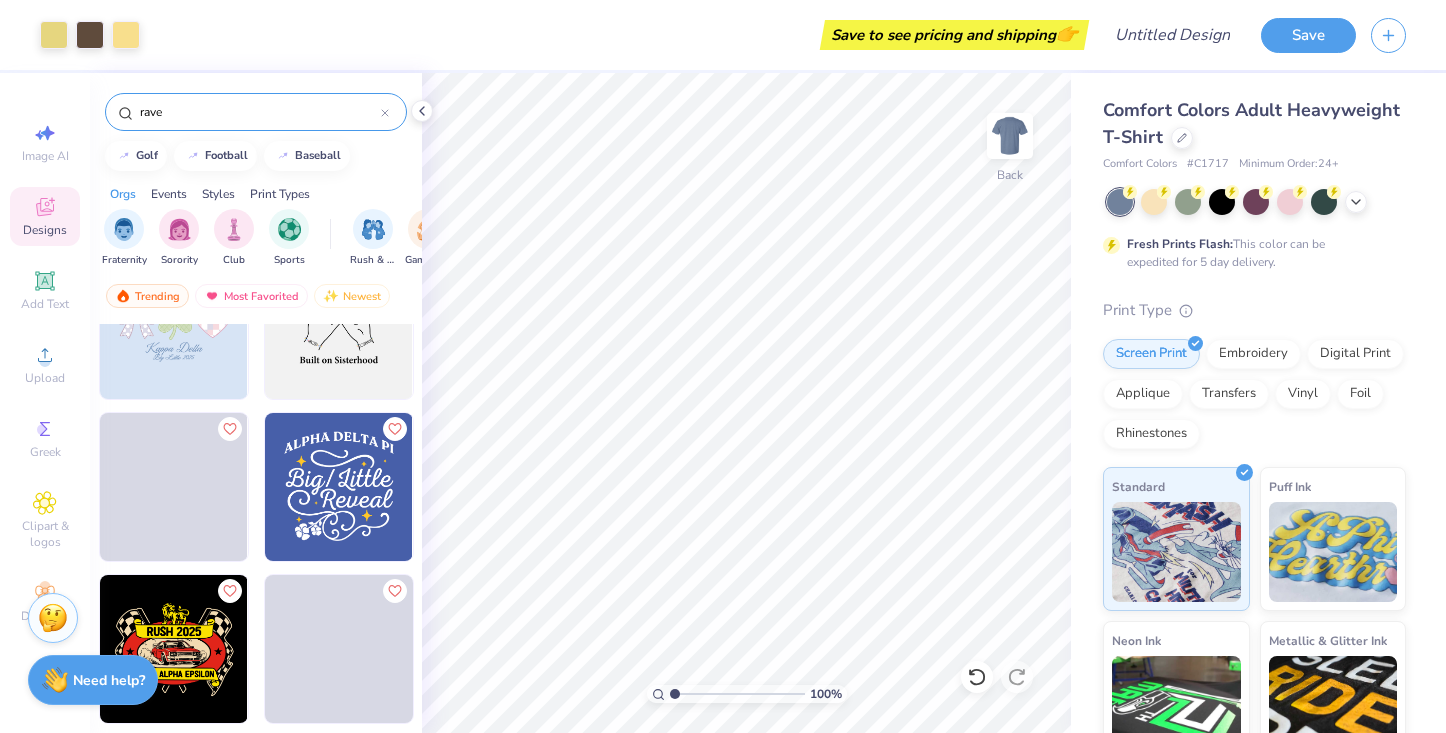 scroll, scrollTop: 3148, scrollLeft: 0, axis: vertical 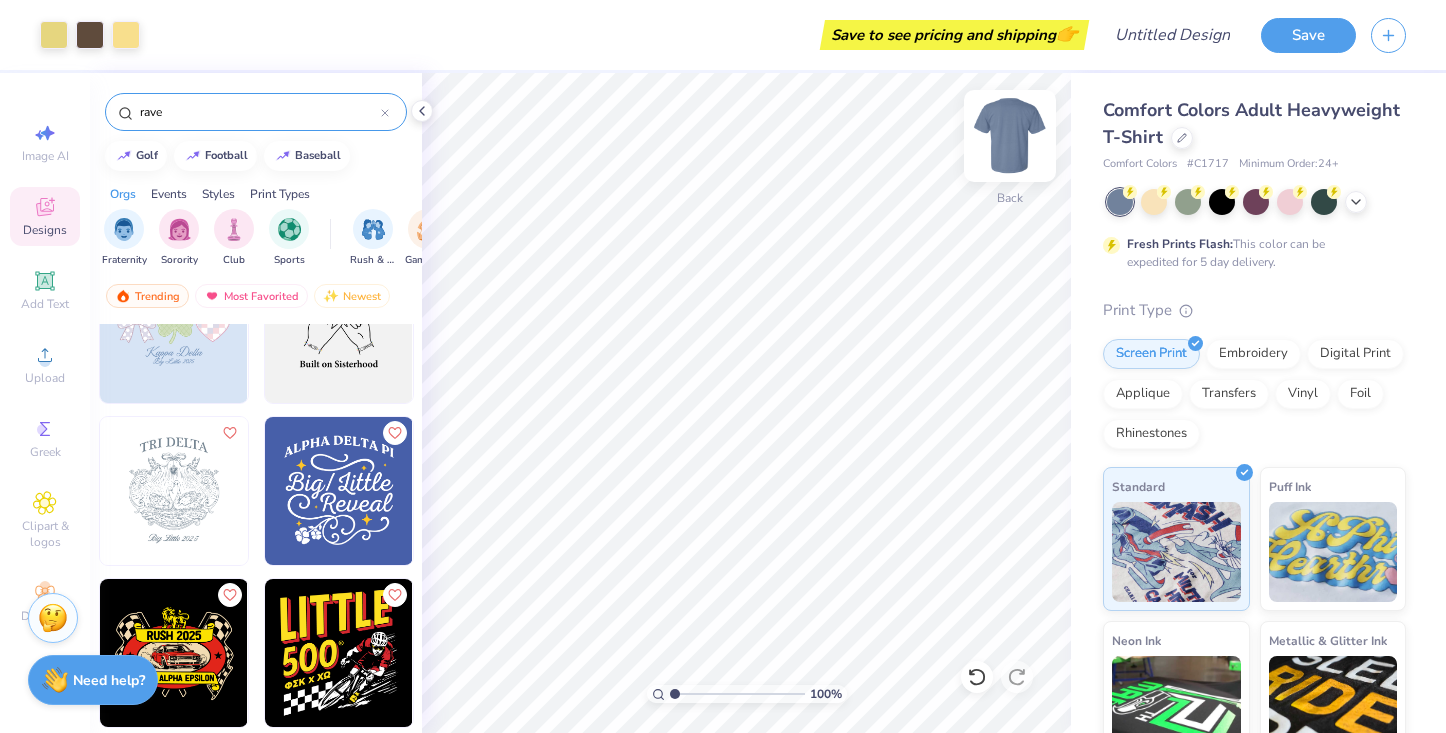 type on "rave" 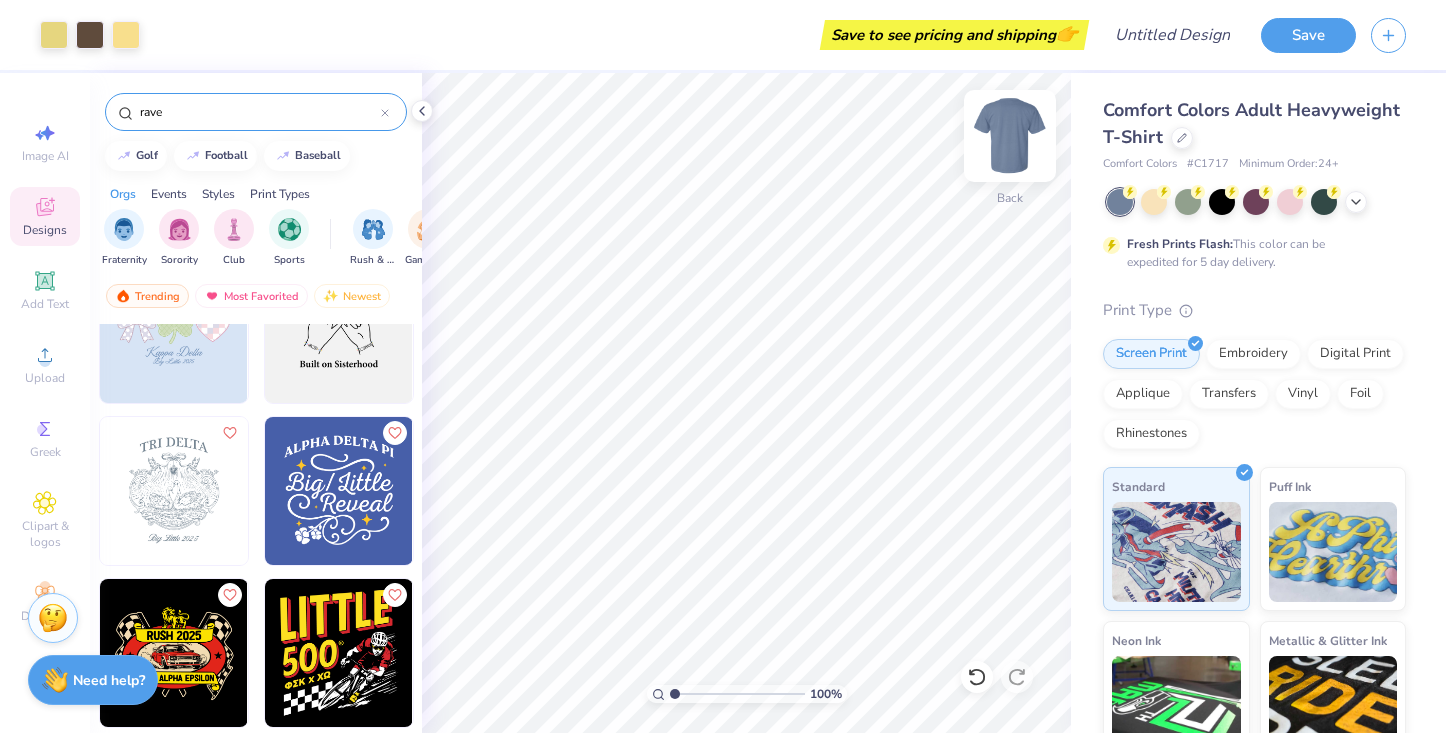 click at bounding box center [1010, 136] 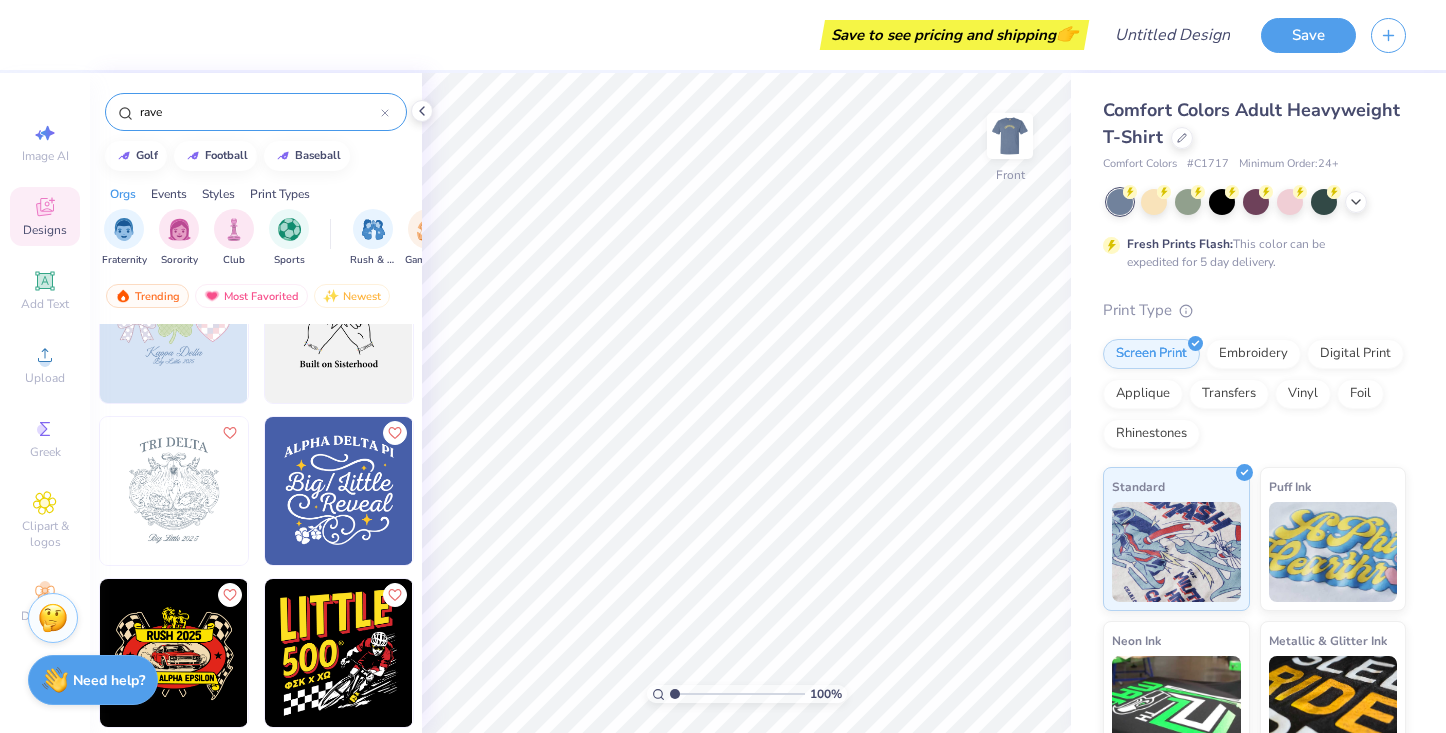 click at bounding box center [1010, 136] 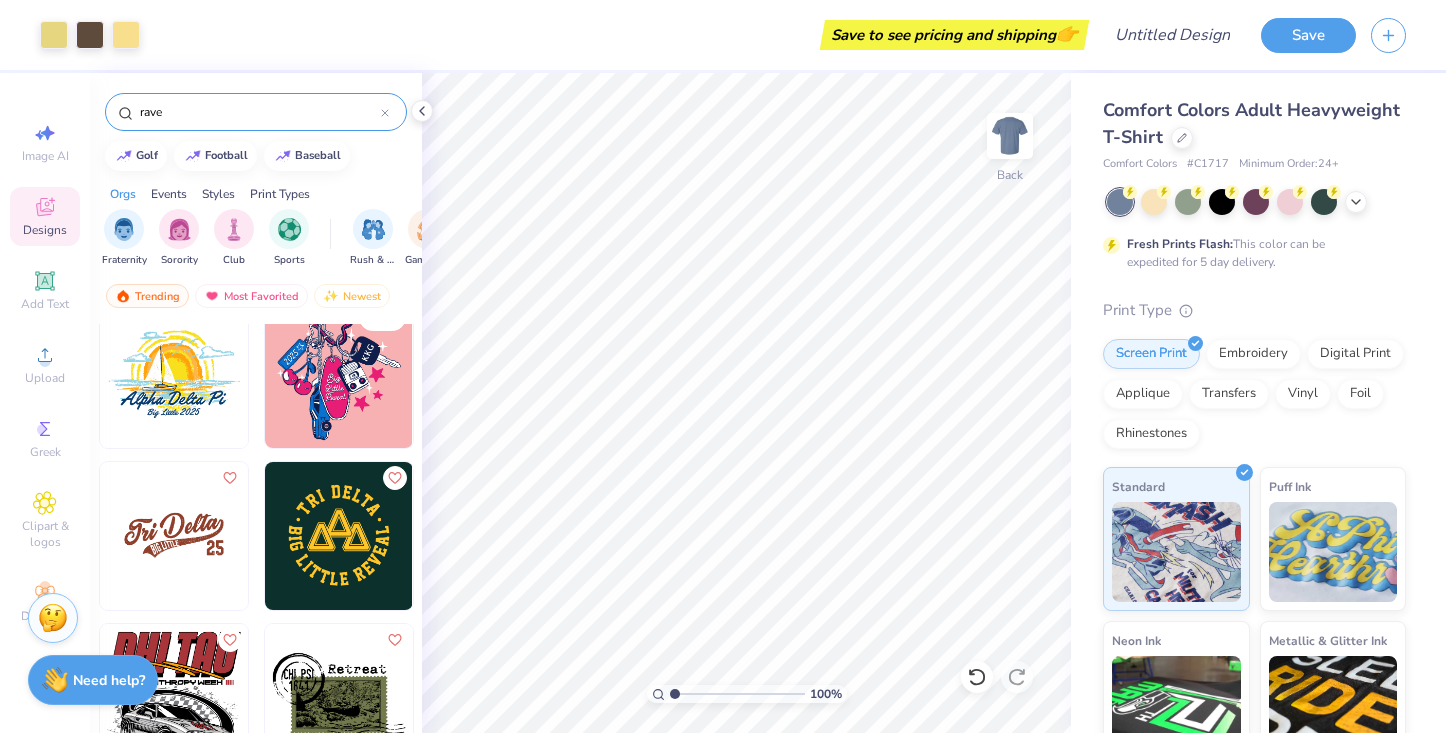 scroll, scrollTop: 560, scrollLeft: 0, axis: vertical 